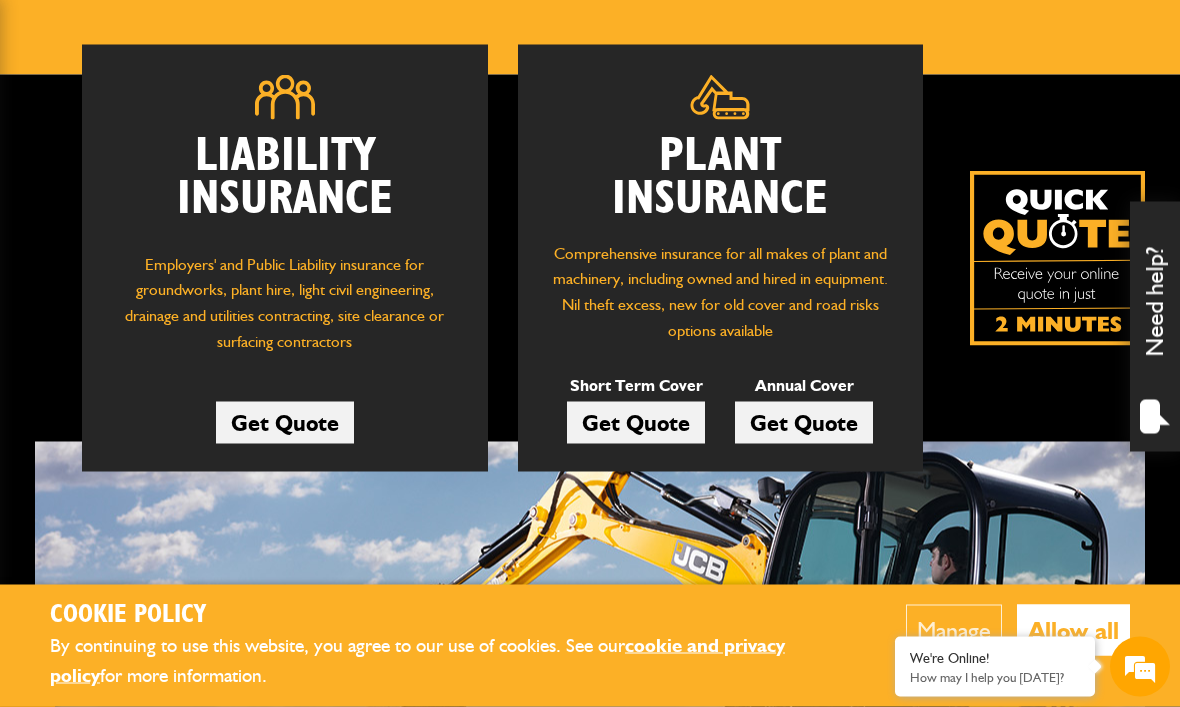 scroll, scrollTop: 262, scrollLeft: 0, axis: vertical 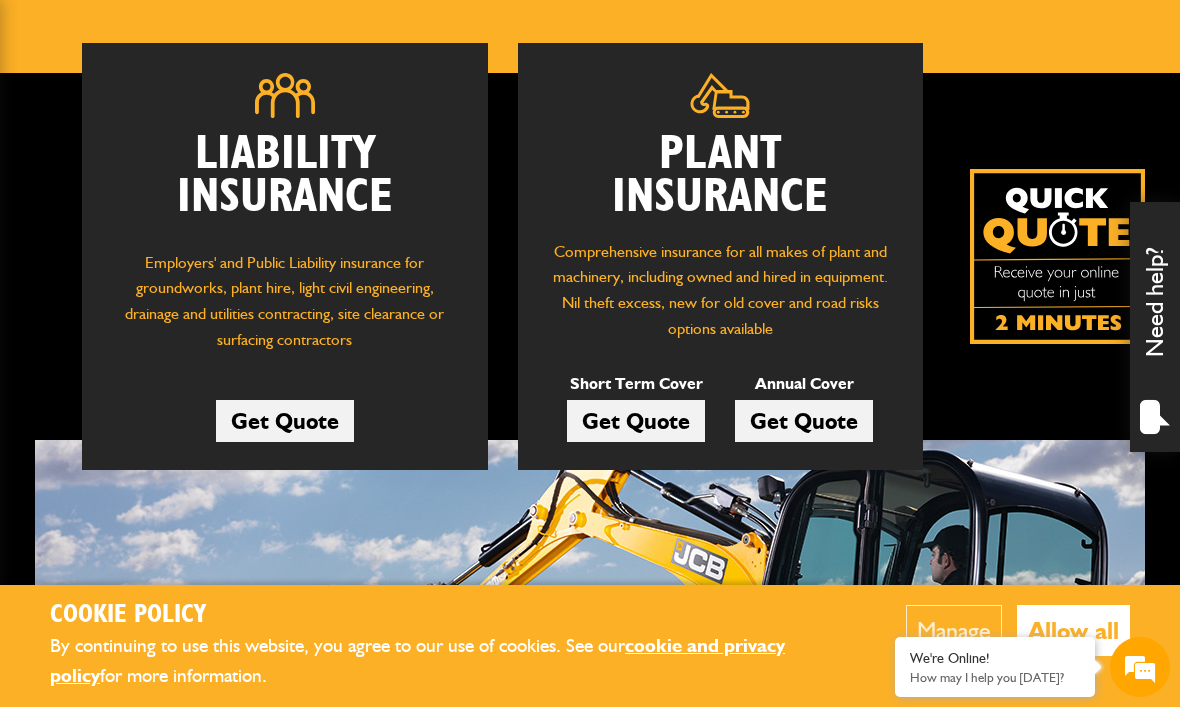 click on "Get Quote" at bounding box center [636, 421] 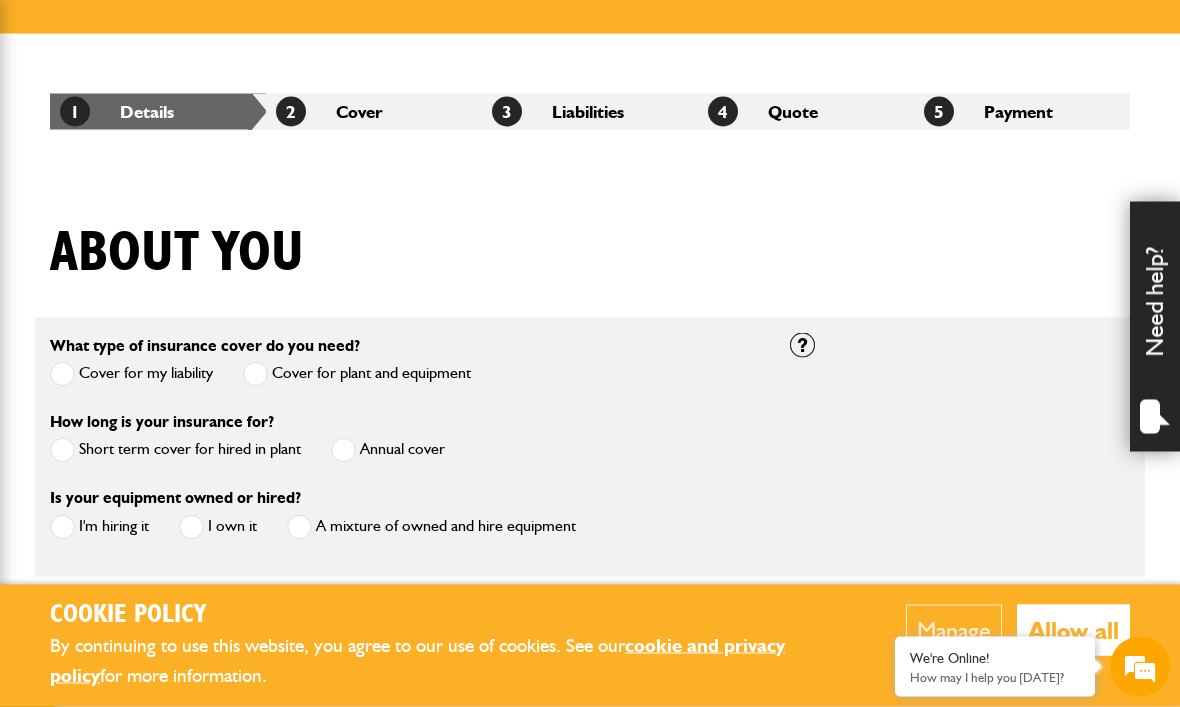 scroll, scrollTop: 303, scrollLeft: 0, axis: vertical 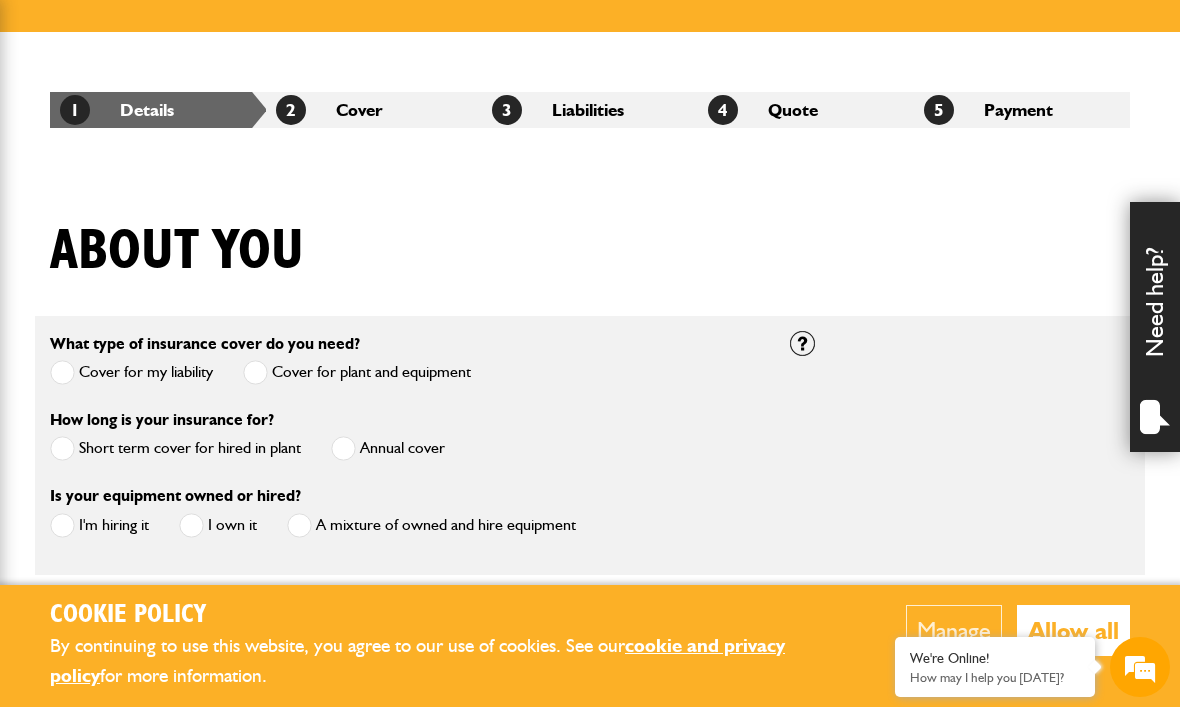 click on "What type of insurance cover do you need?
Cover for my liability
Cover for plant and equipment
If you need cover for both liability and plant, please complete one quote first and then complete your second quote afterwards.
Please note:  we can only provide cover online for businesses undertaking groundworks and/or plant hire. If your business involves other activities, please call JCB Insurance Services on 01889 590 219
How long is your insurance for?
Short term cover for hired in plant
Annual cover
Is your equipment owned or hired?
I'm hiring it
I own it
A mixture of owned and hire equipment" at bounding box center [590, 445] 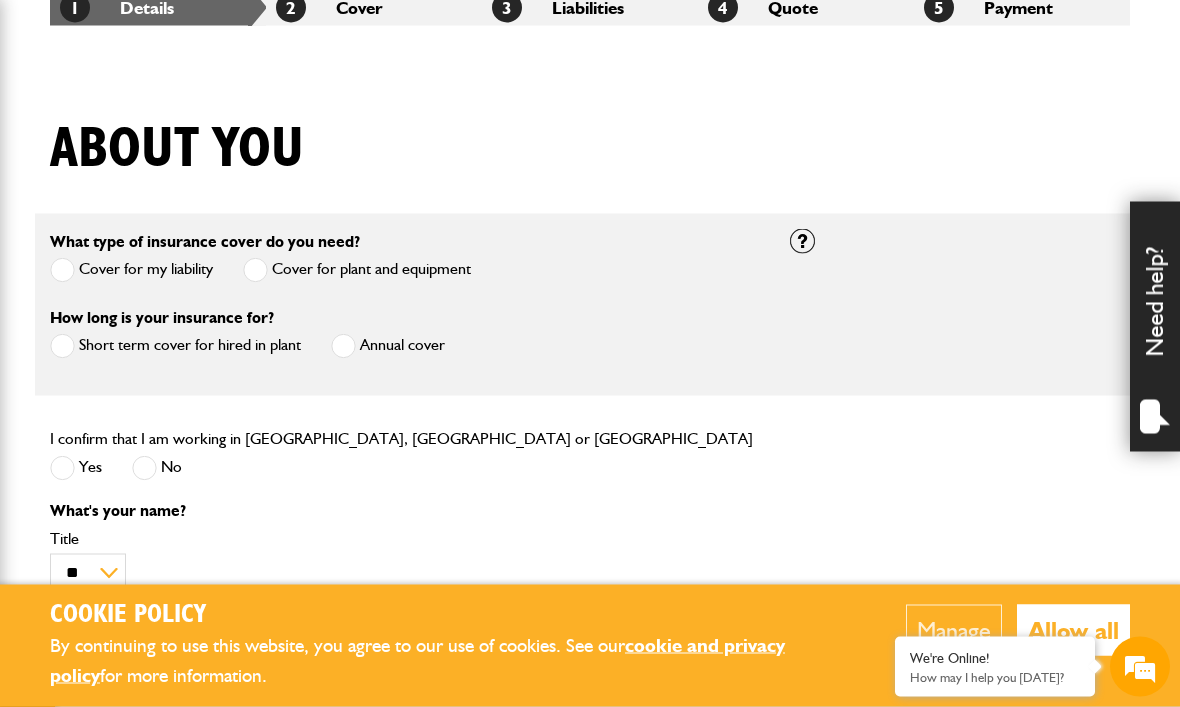 scroll, scrollTop: 408, scrollLeft: 0, axis: vertical 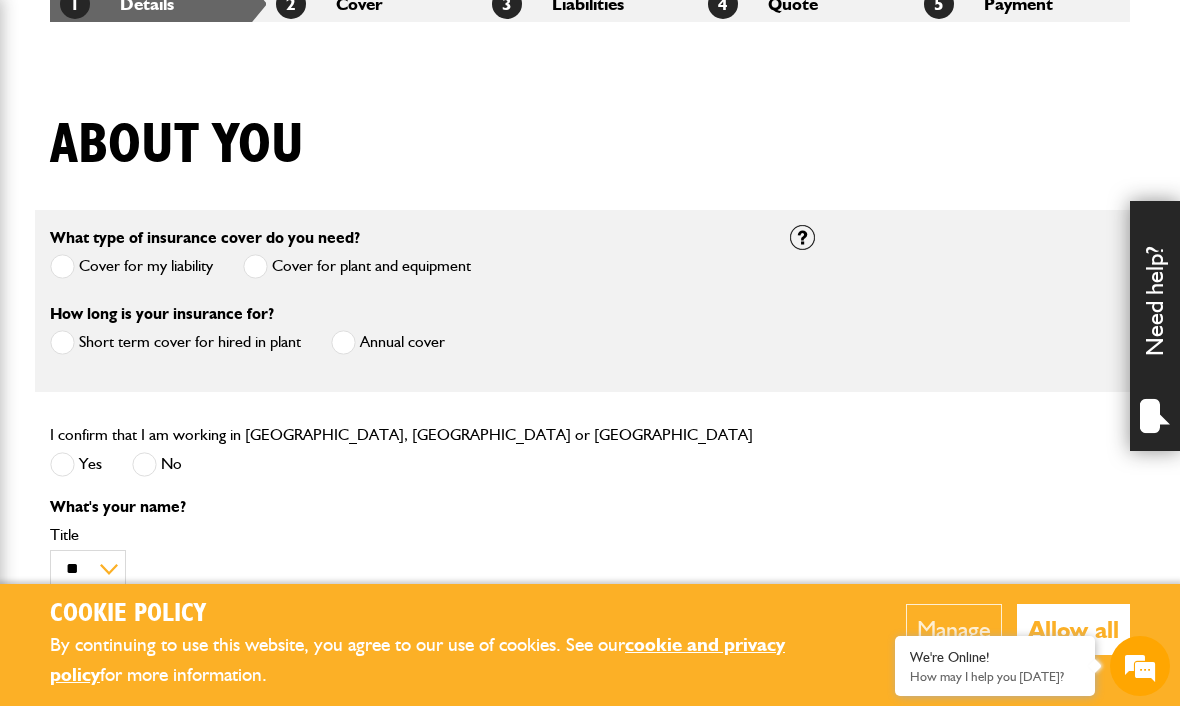 click on "Yes" at bounding box center (76, 465) 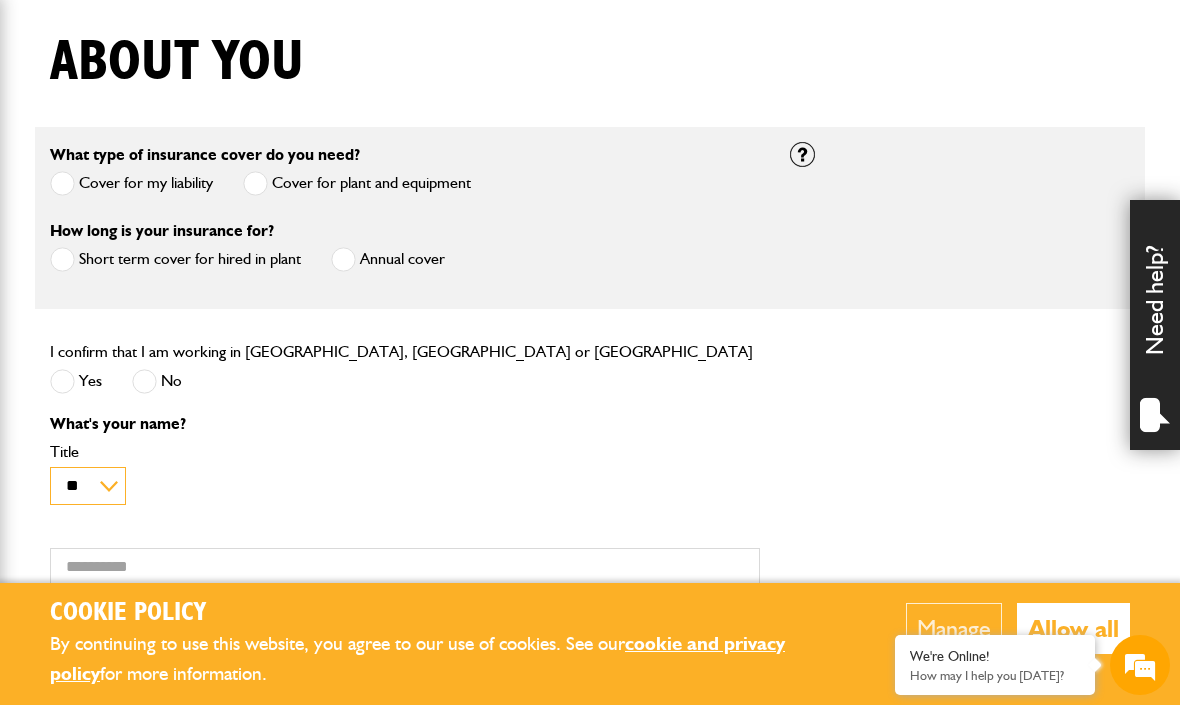 click on "**
***
****
**" at bounding box center [88, 488] 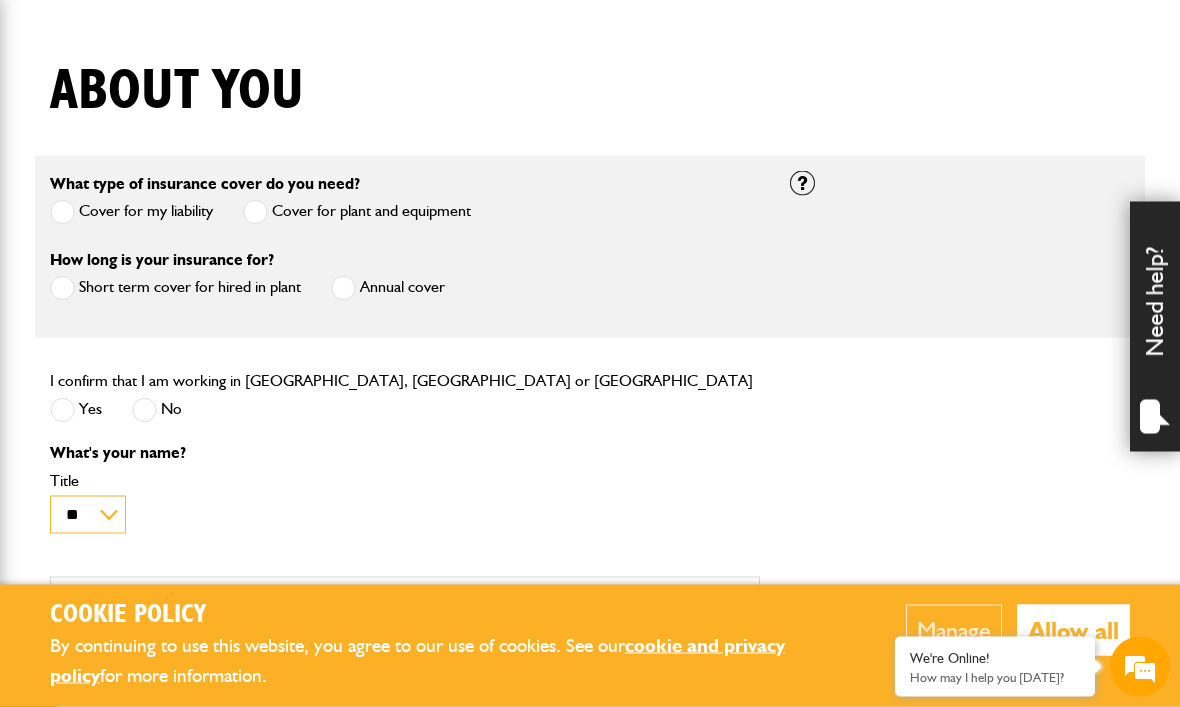 scroll, scrollTop: 0, scrollLeft: 0, axis: both 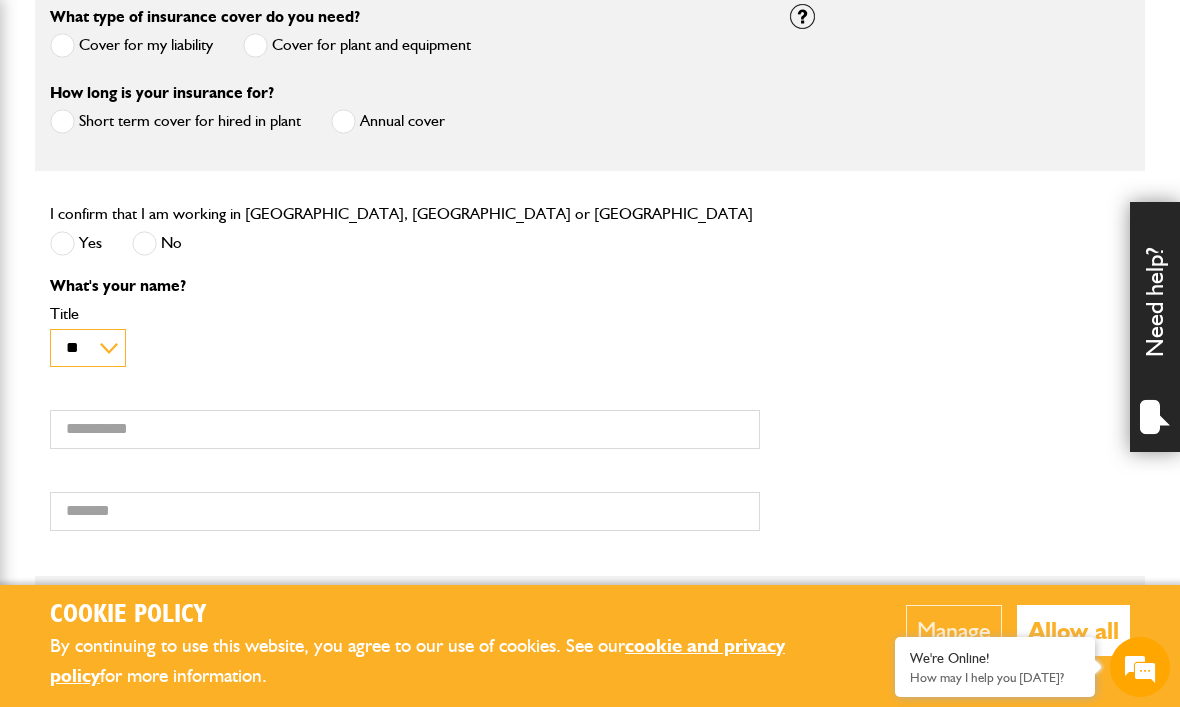 click on "**
***
****
**" at bounding box center [88, 348] 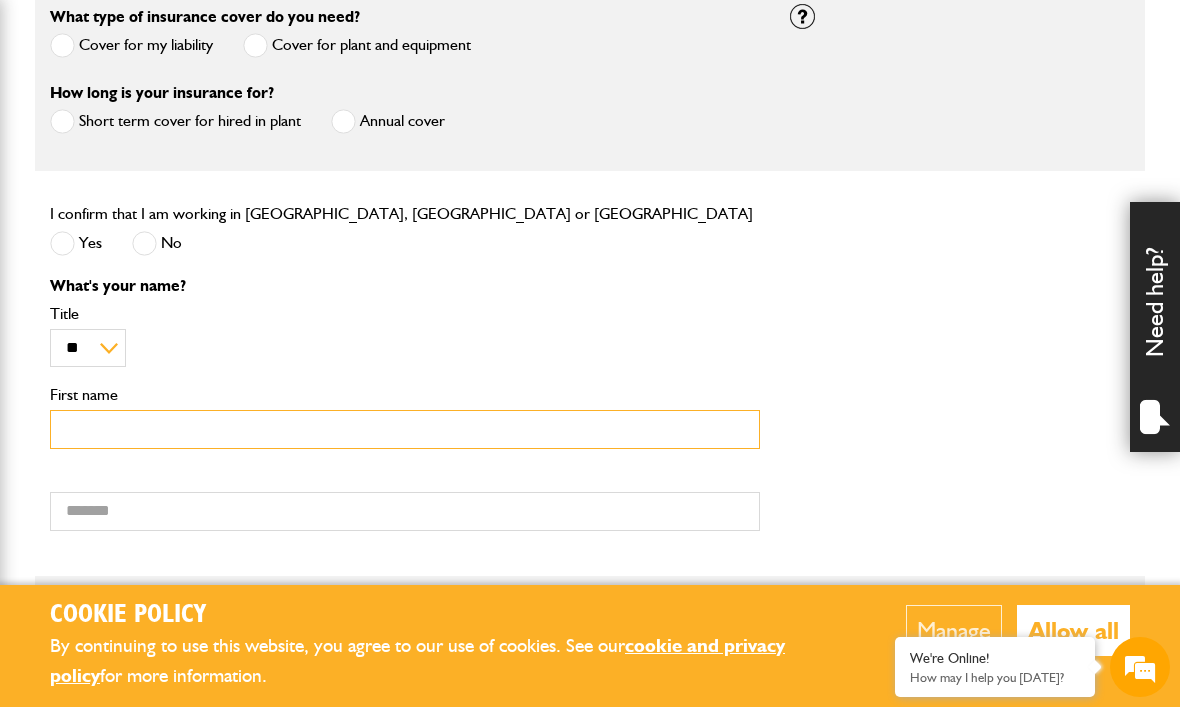 click on "First name" at bounding box center (405, 429) 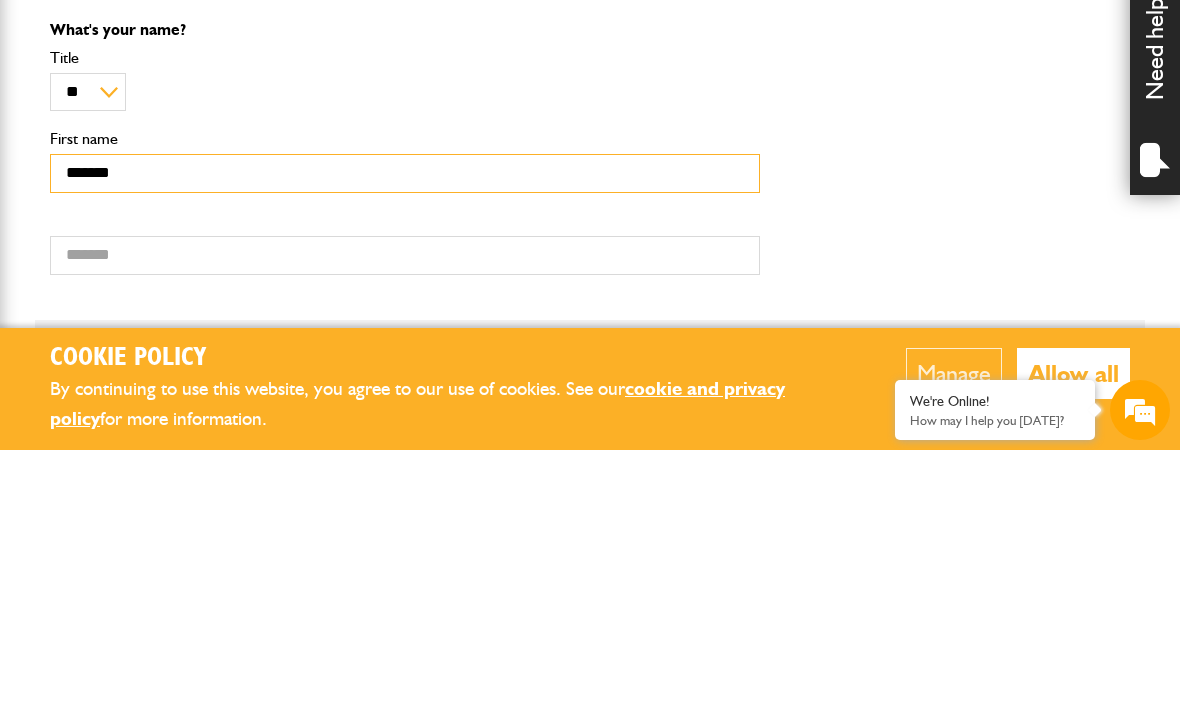 type on "******" 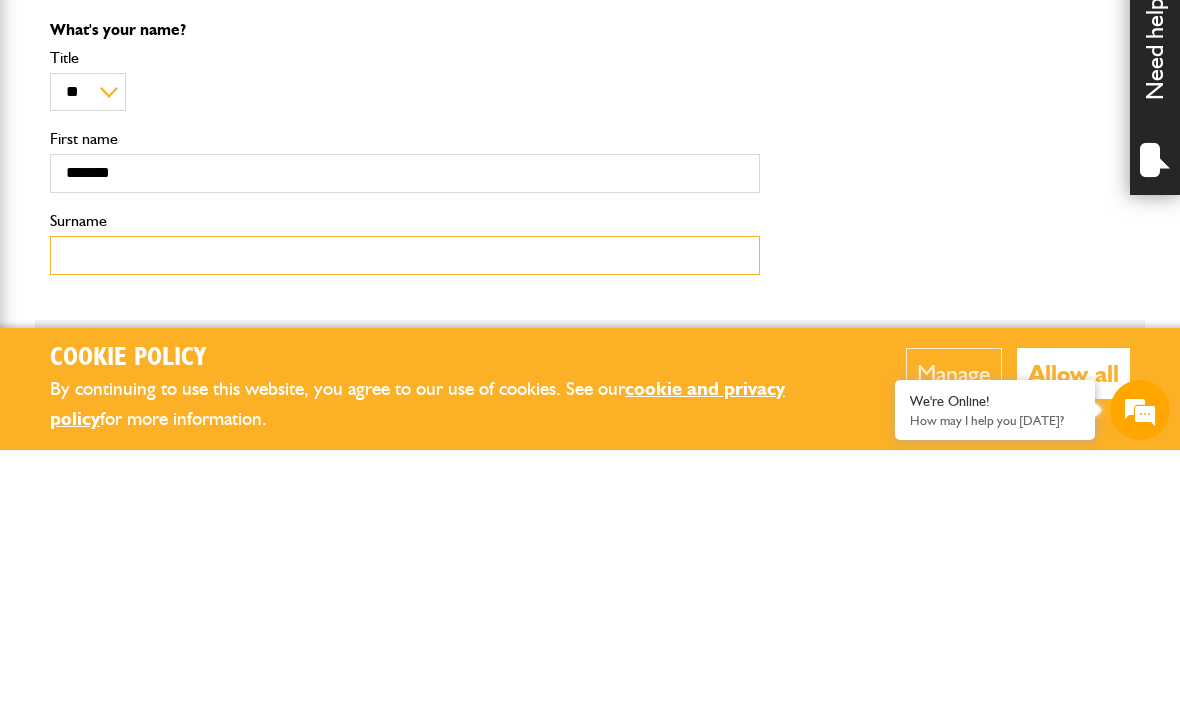 click on "Surname" at bounding box center (405, 512) 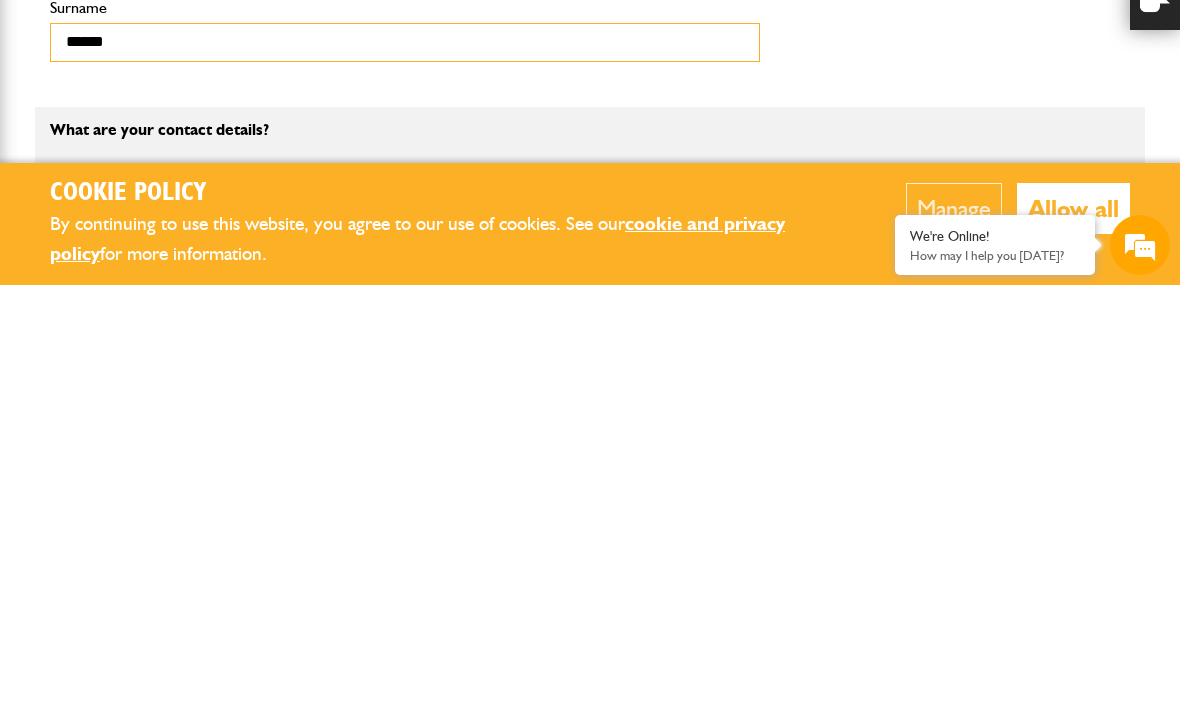 scroll, scrollTop: 678, scrollLeft: 0, axis: vertical 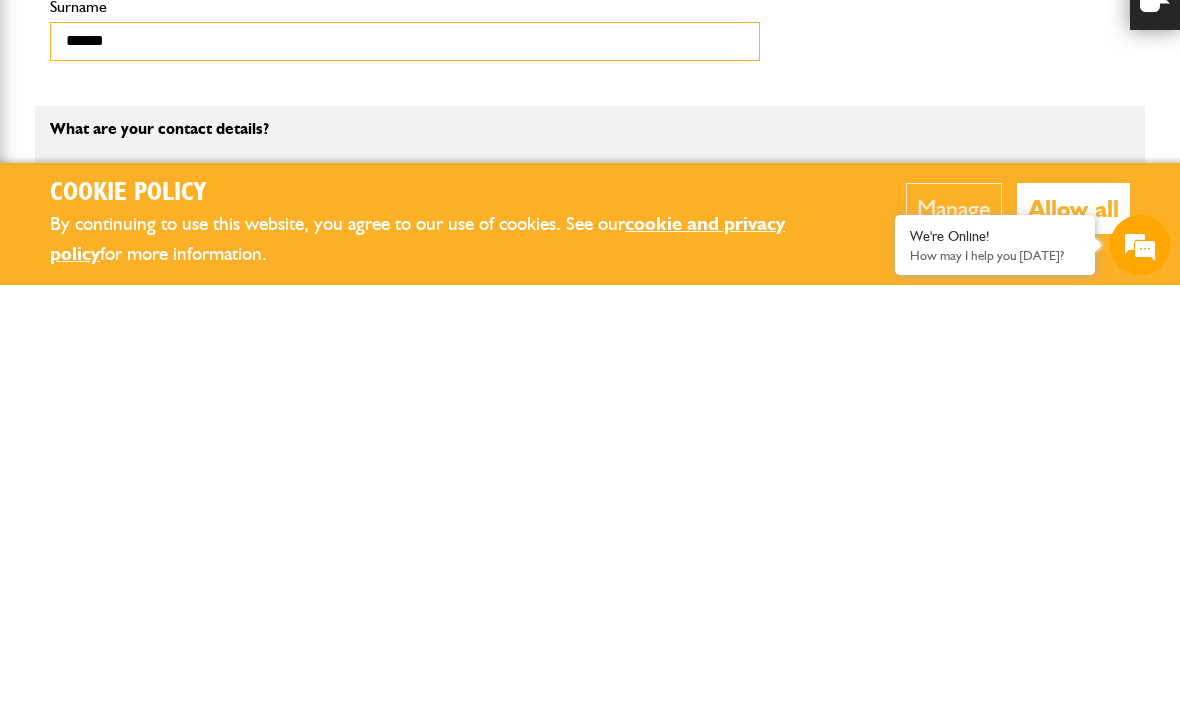 type on "******" 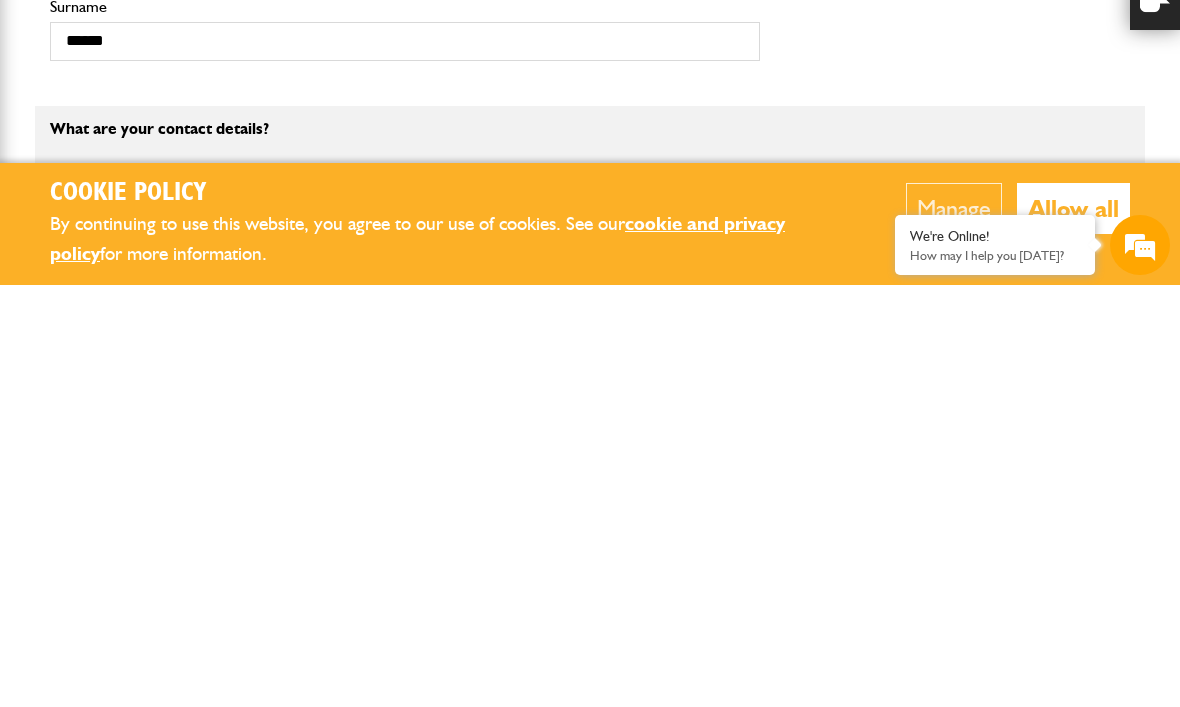 click on "Allow all" at bounding box center (1073, 630) 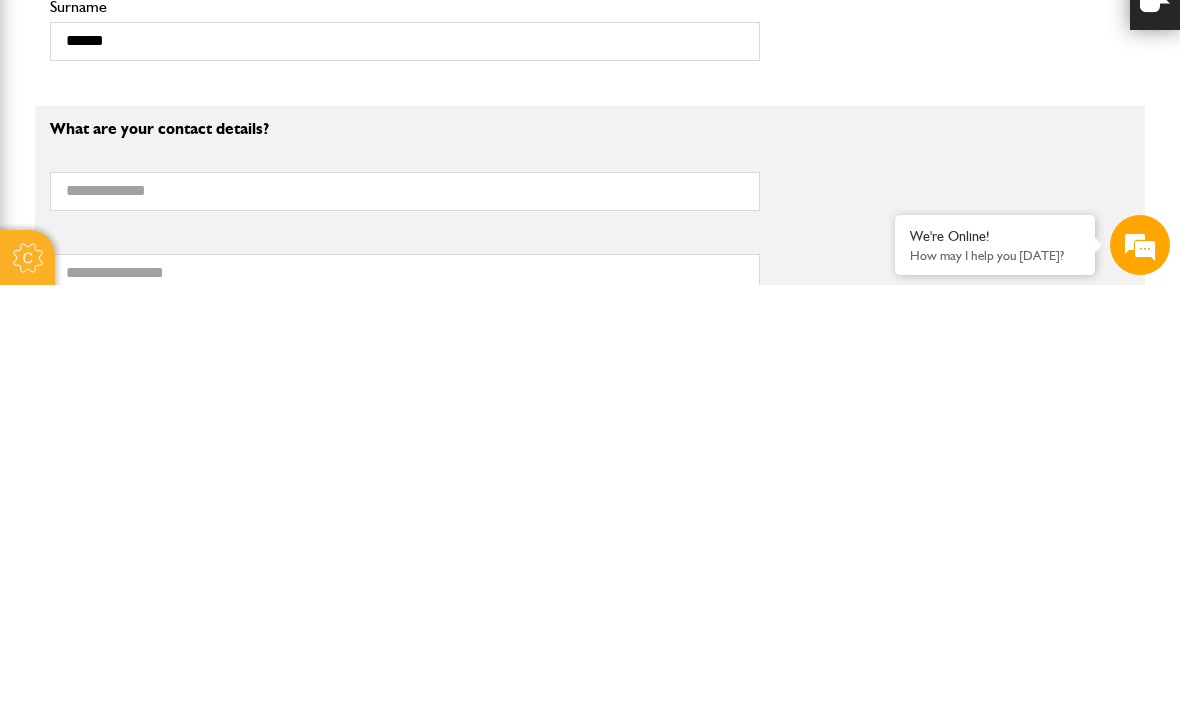 scroll, scrollTop: 1101, scrollLeft: 0, axis: vertical 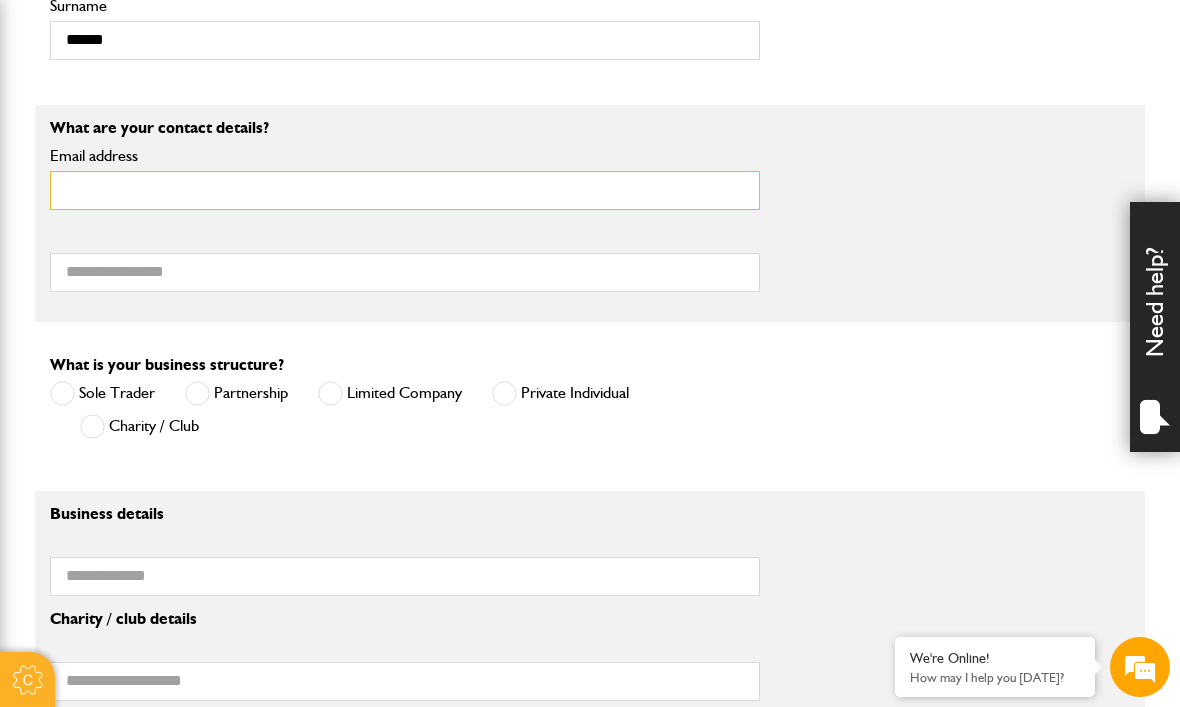 click on "Email address" at bounding box center [405, 190] 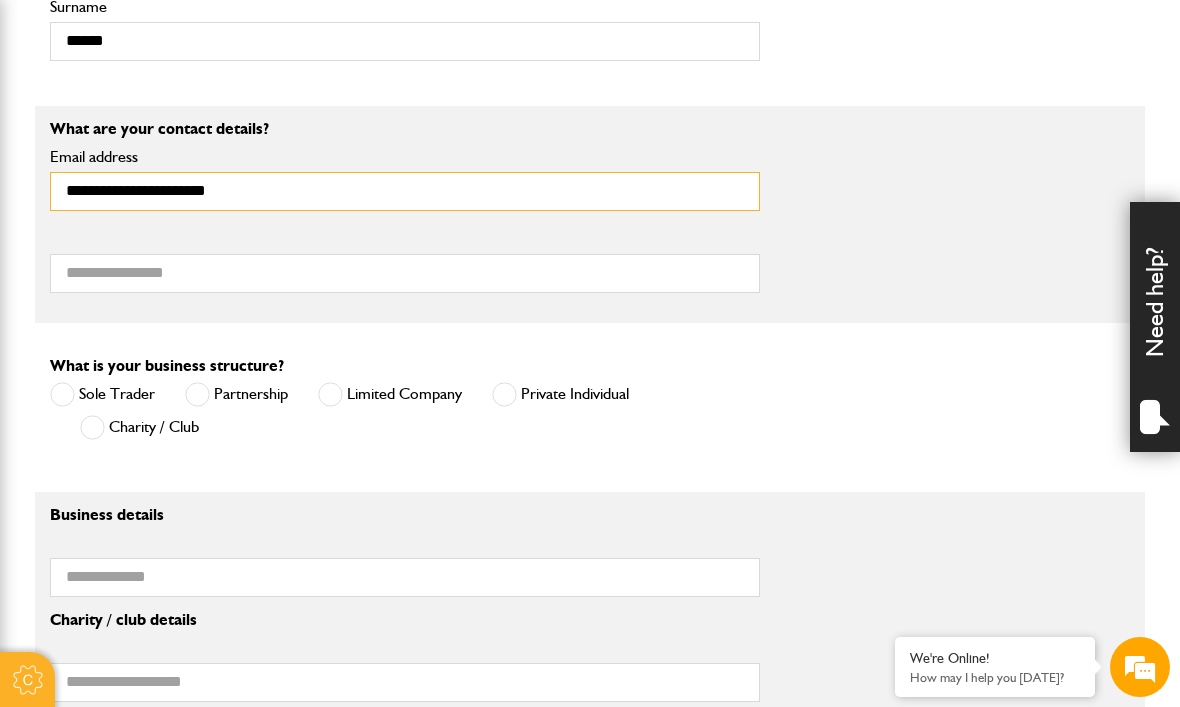 type on "**********" 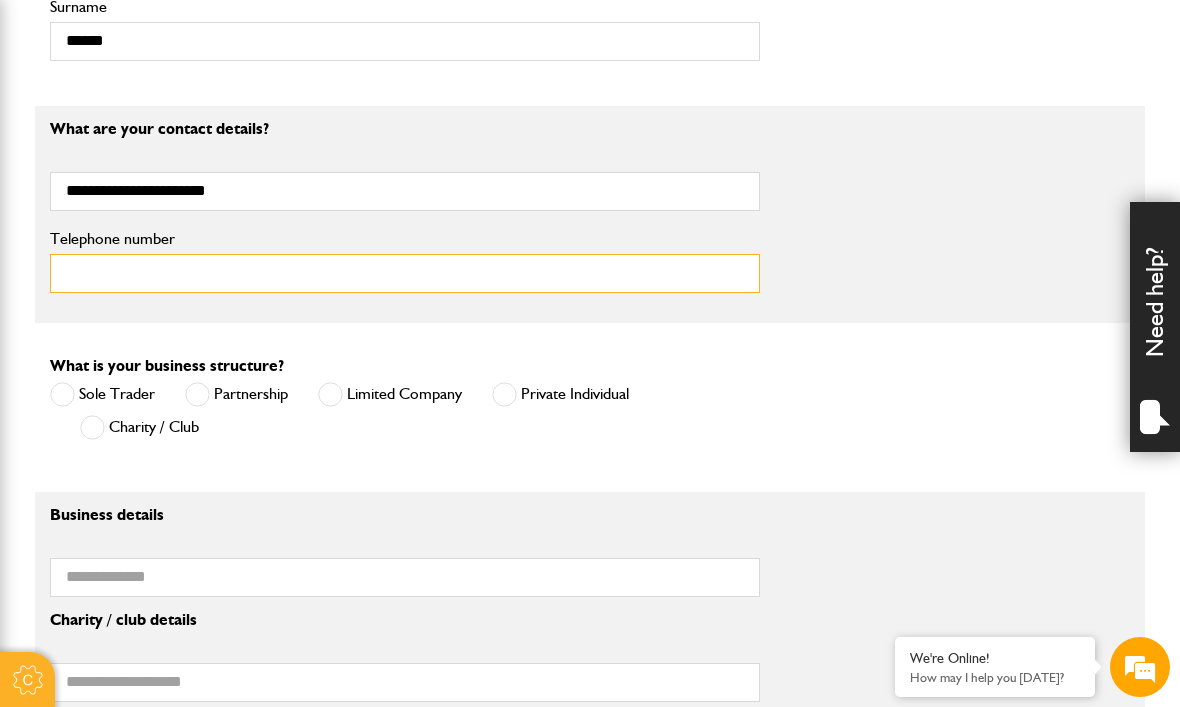 click on "Telephone number" at bounding box center (405, 273) 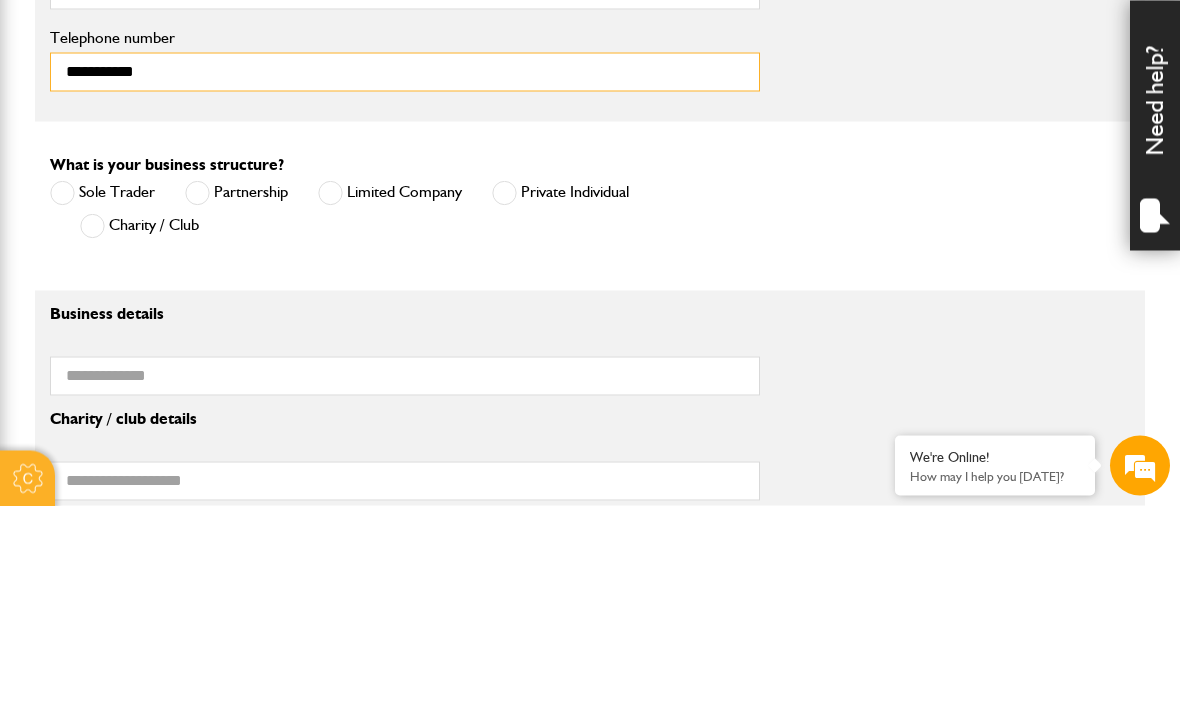 type on "**********" 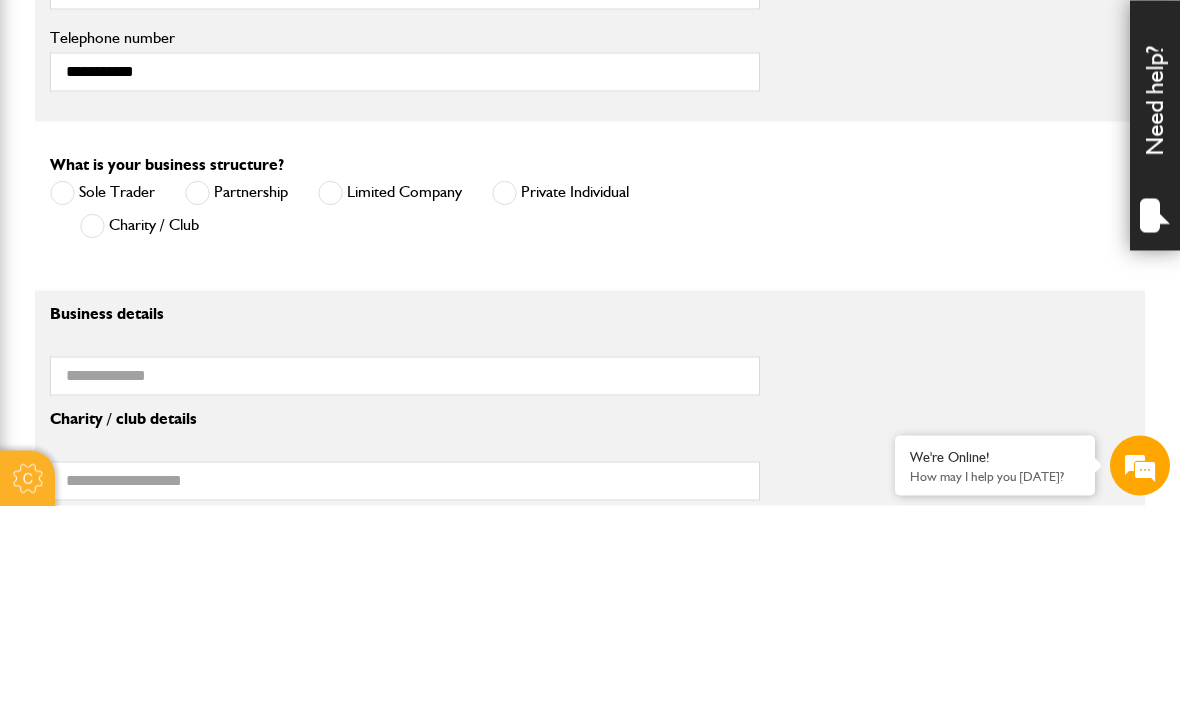 click at bounding box center [504, 394] 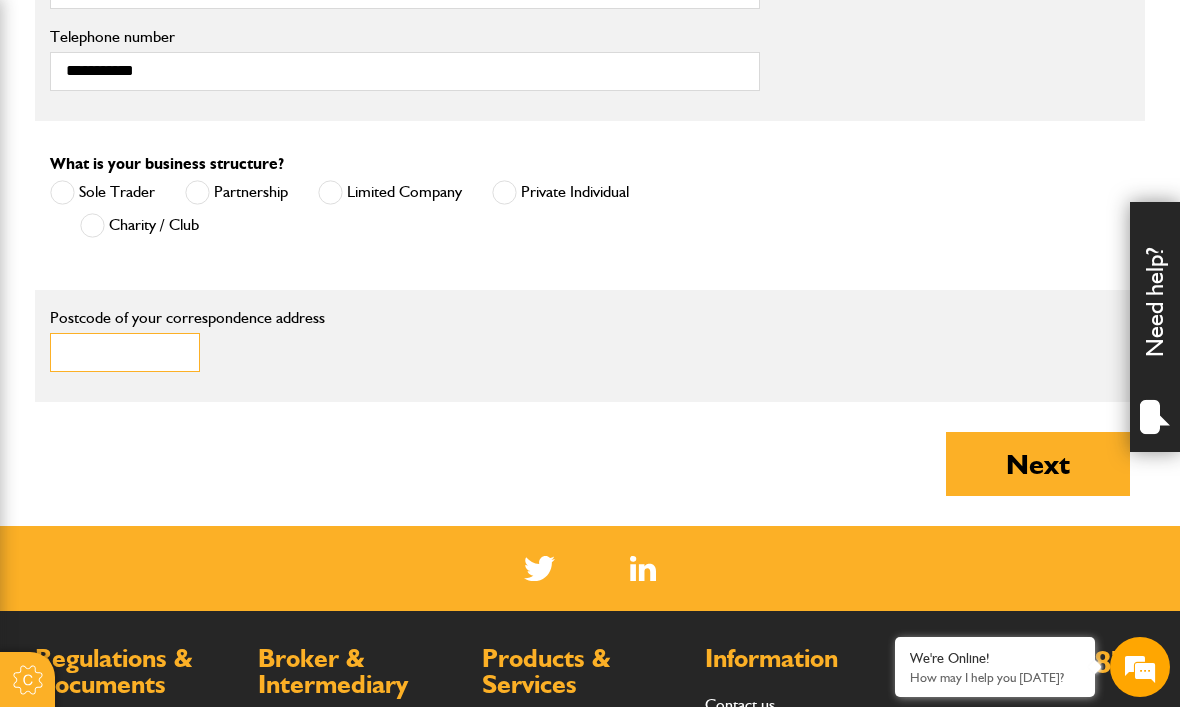 click on "Postcode of your correspondence address" at bounding box center (125, 352) 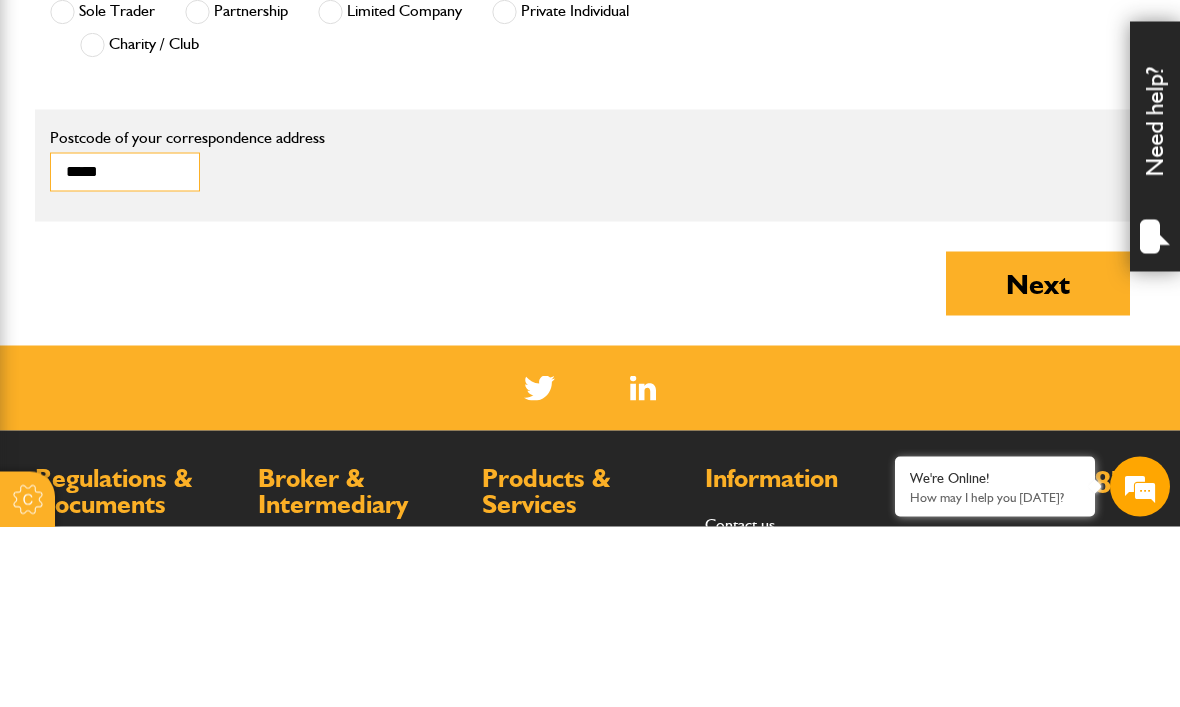 type on "******" 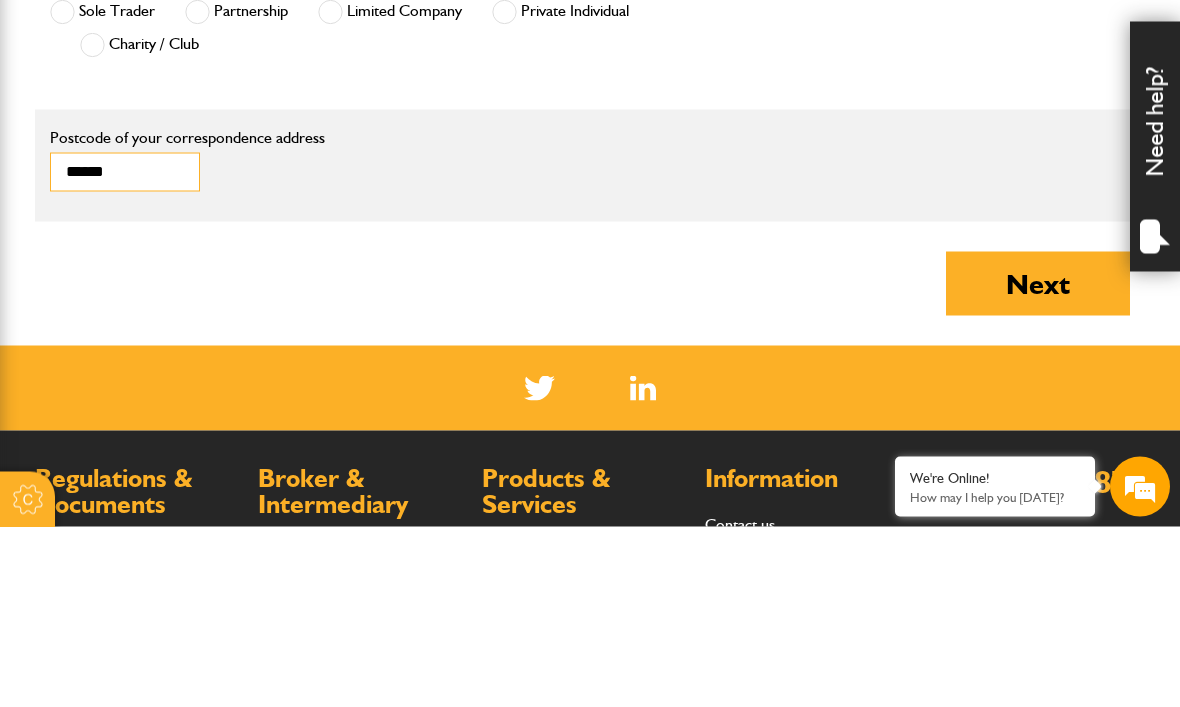 type on "******" 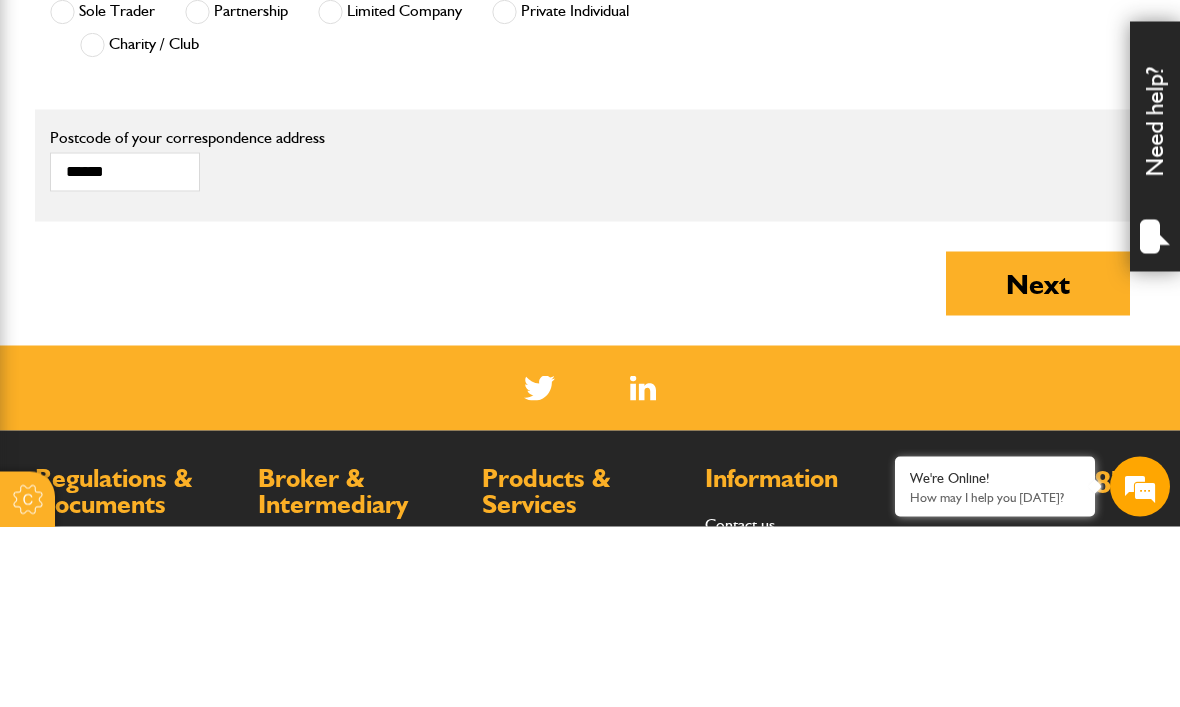 click on "Next" at bounding box center [1038, 464] 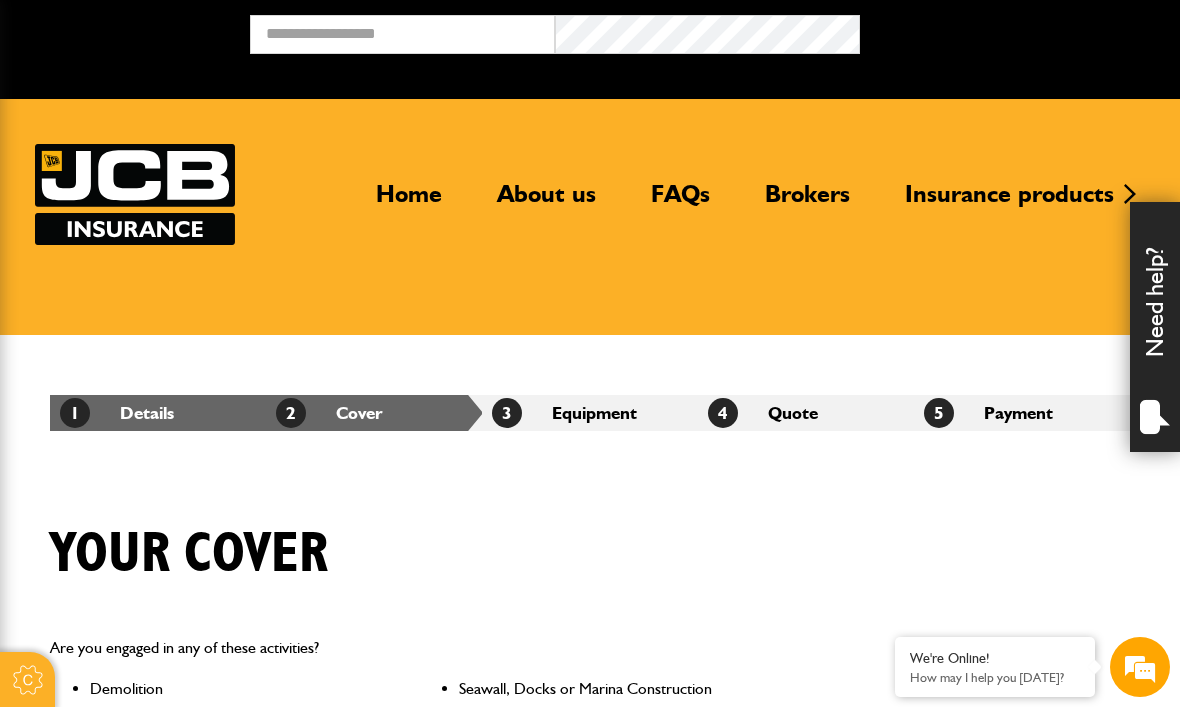 scroll, scrollTop: 0, scrollLeft: 0, axis: both 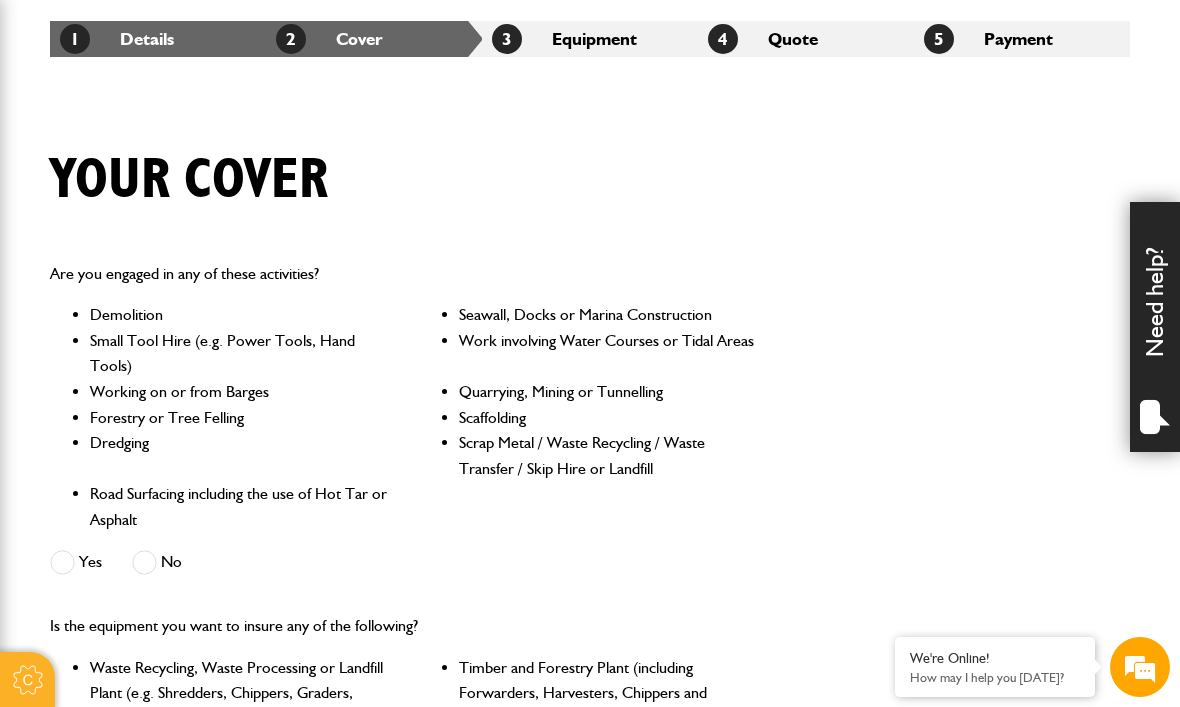 click at bounding box center (144, 562) 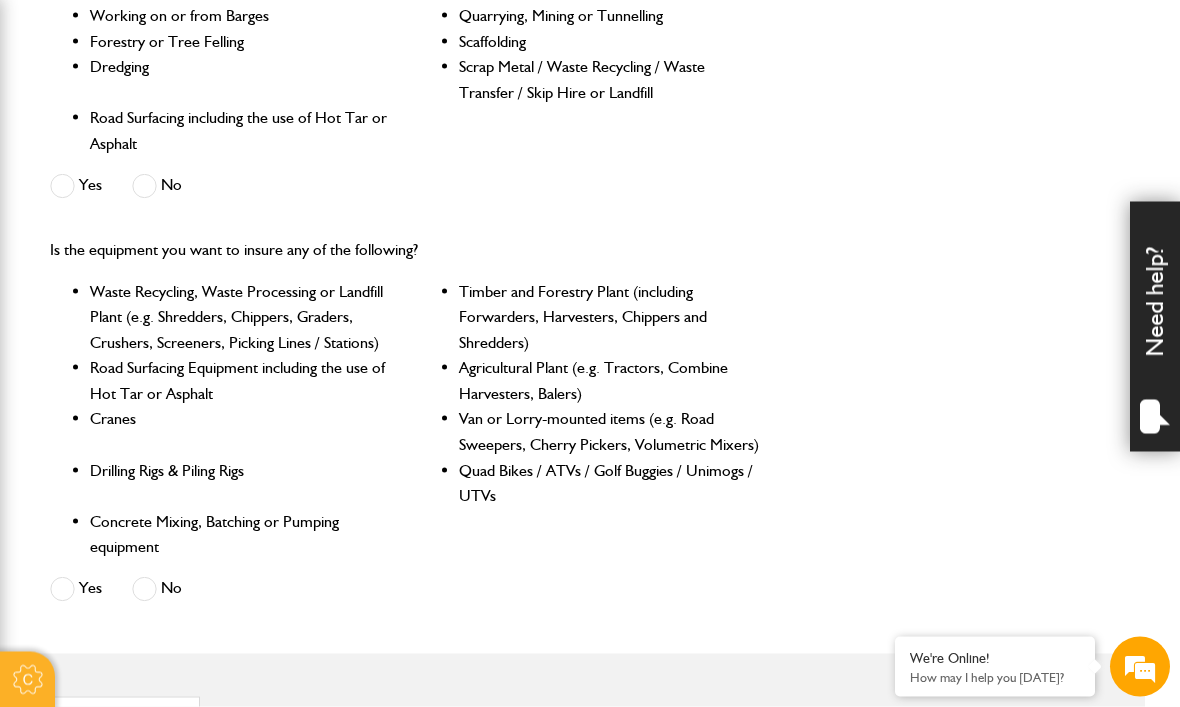 scroll, scrollTop: 751, scrollLeft: 0, axis: vertical 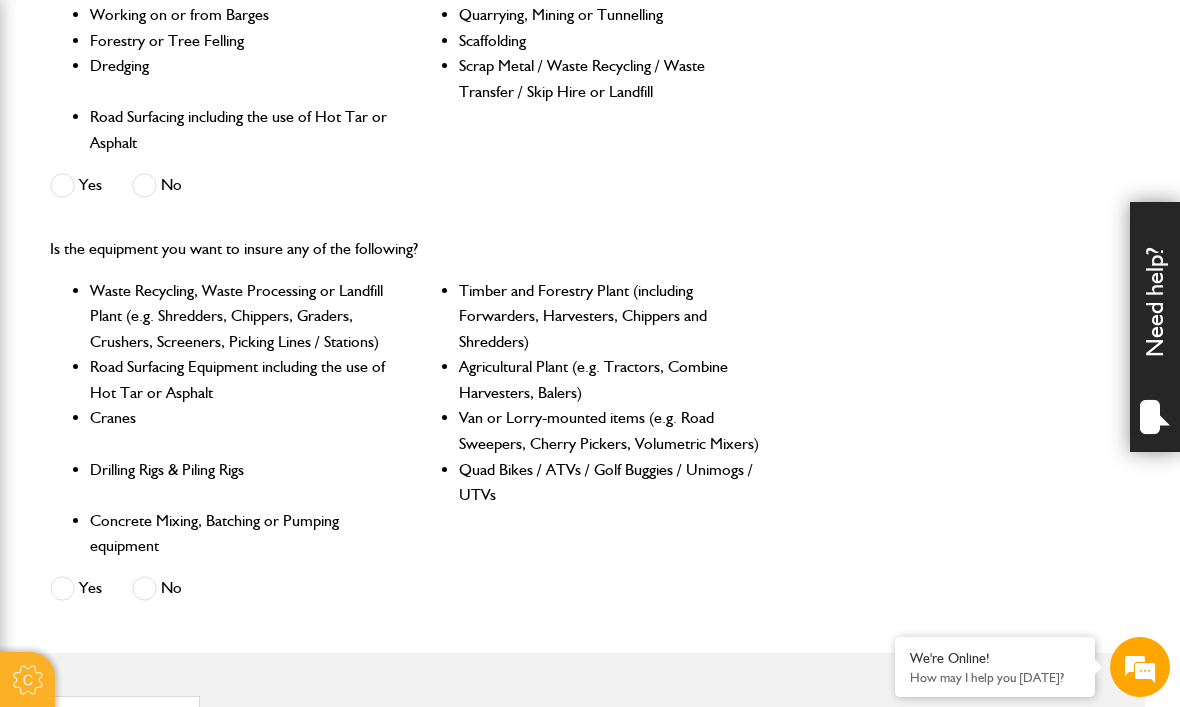click at bounding box center [144, 588] 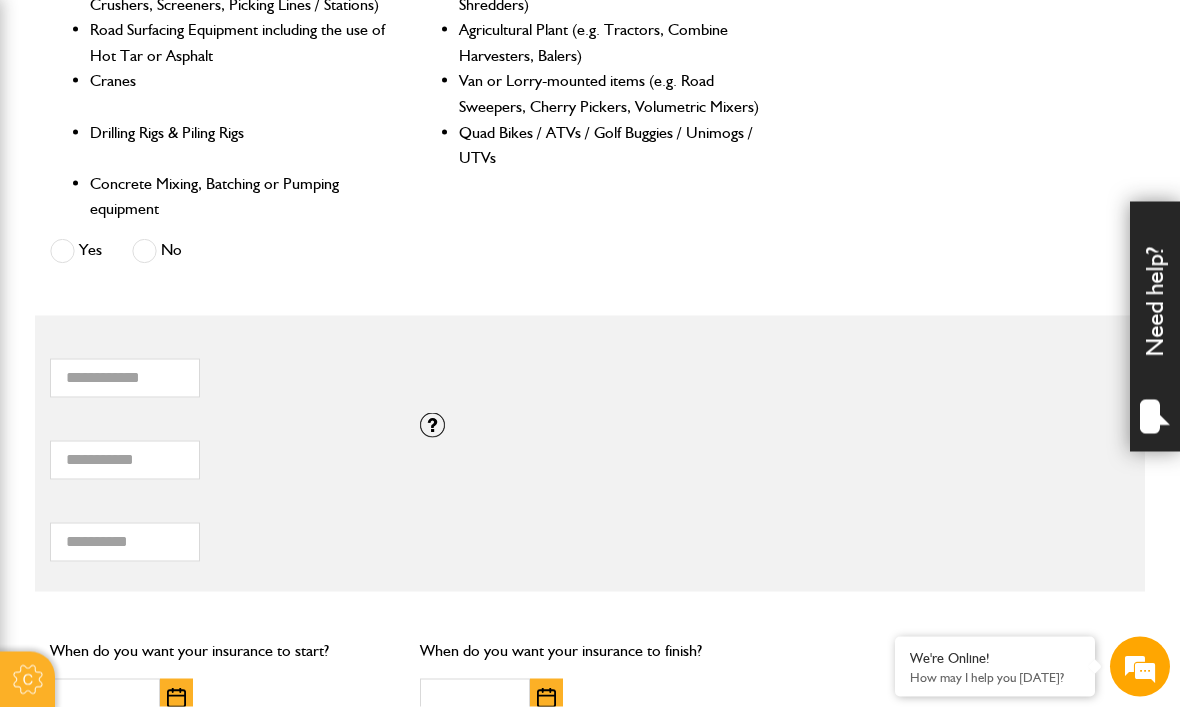 scroll, scrollTop: 1090, scrollLeft: 0, axis: vertical 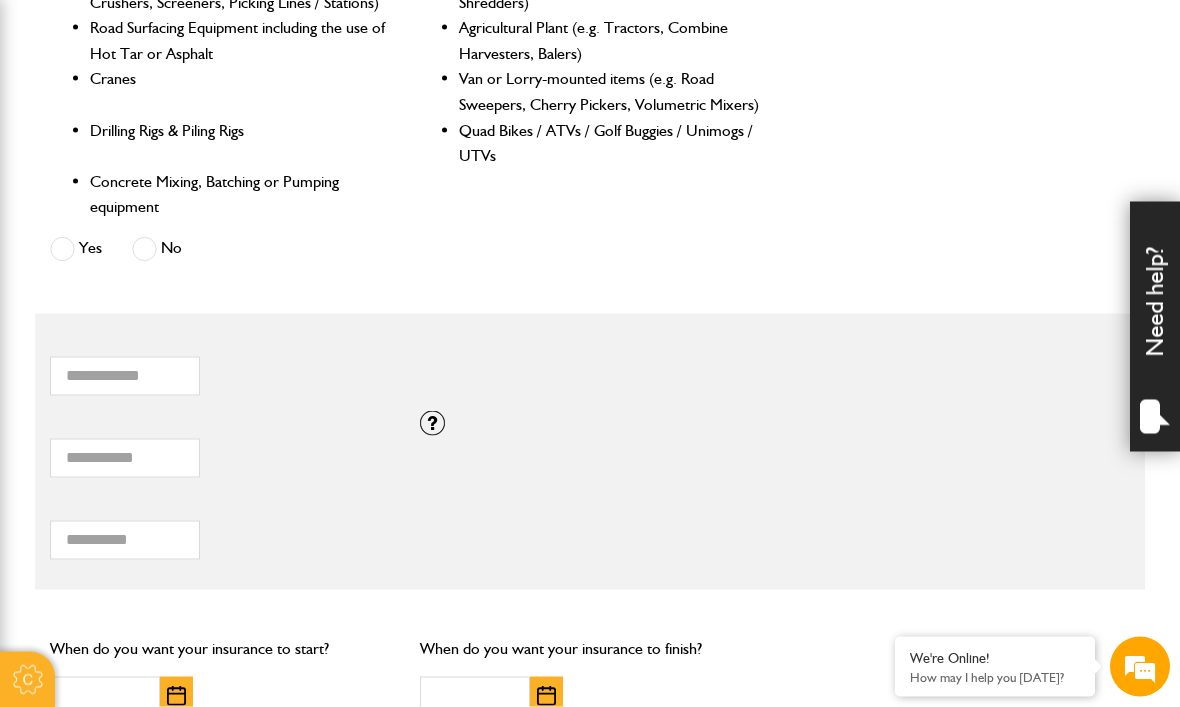 click at bounding box center (432, 423) 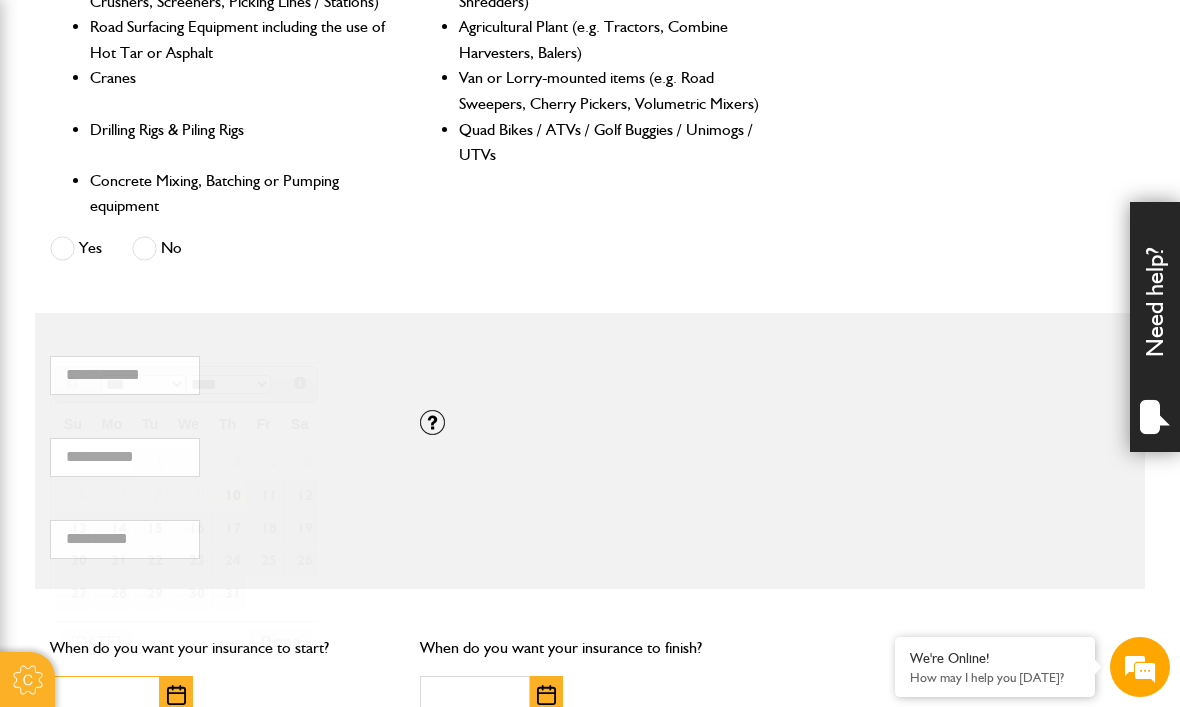 scroll, scrollTop: 1183, scrollLeft: 0, axis: vertical 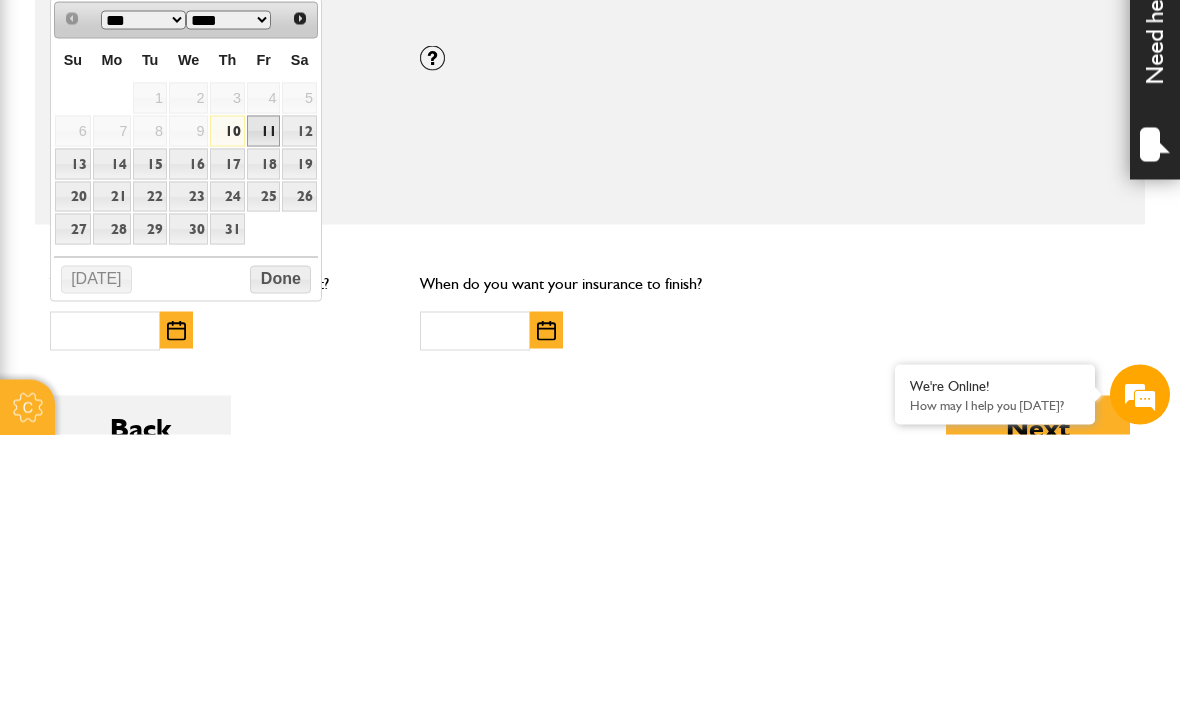 click on "11" at bounding box center (264, 403) 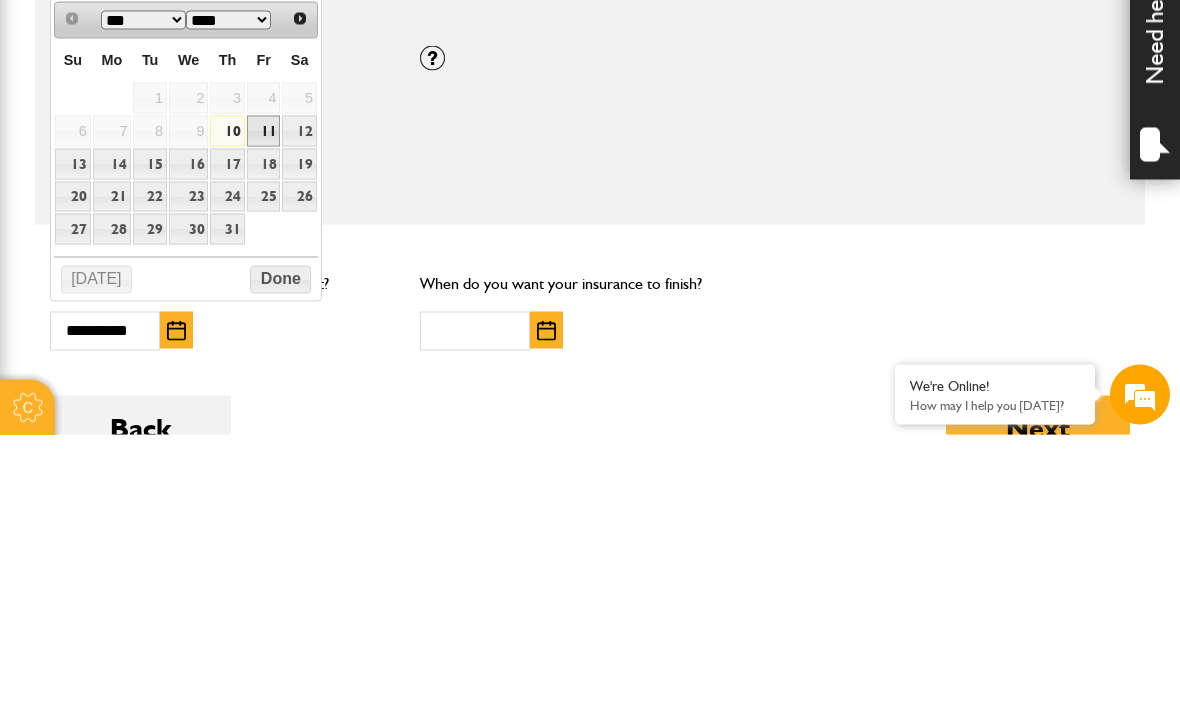 scroll, scrollTop: 1456, scrollLeft: 0, axis: vertical 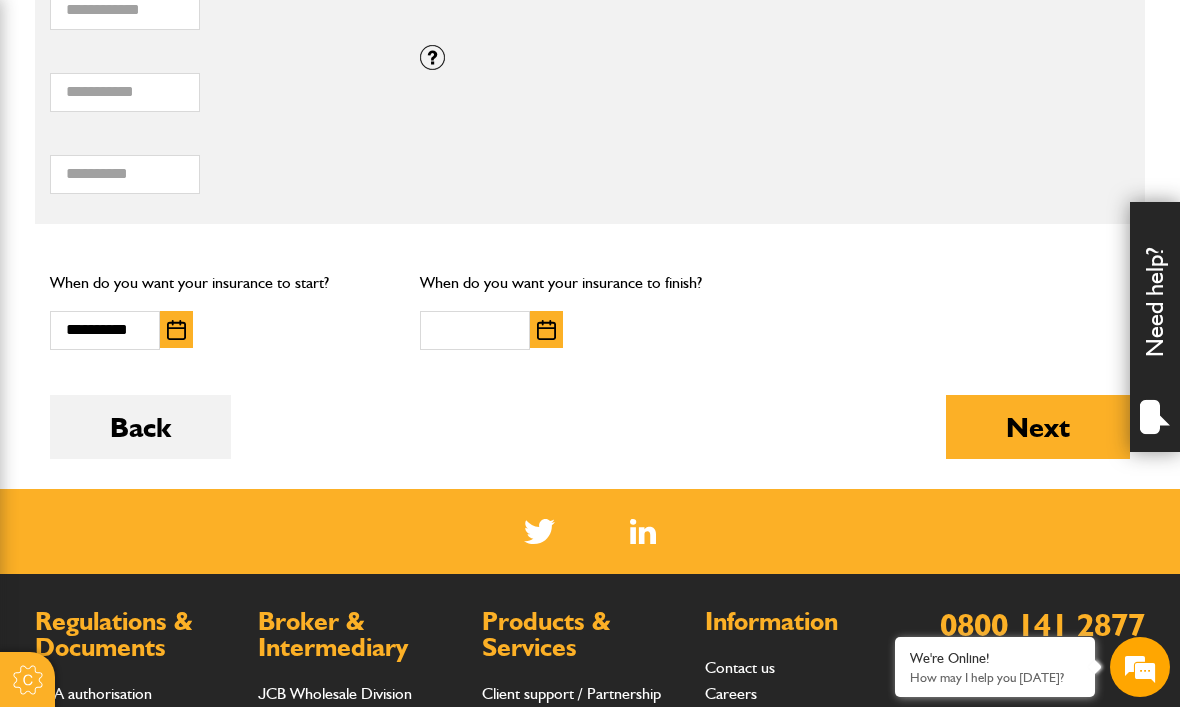 click at bounding box center (546, 330) 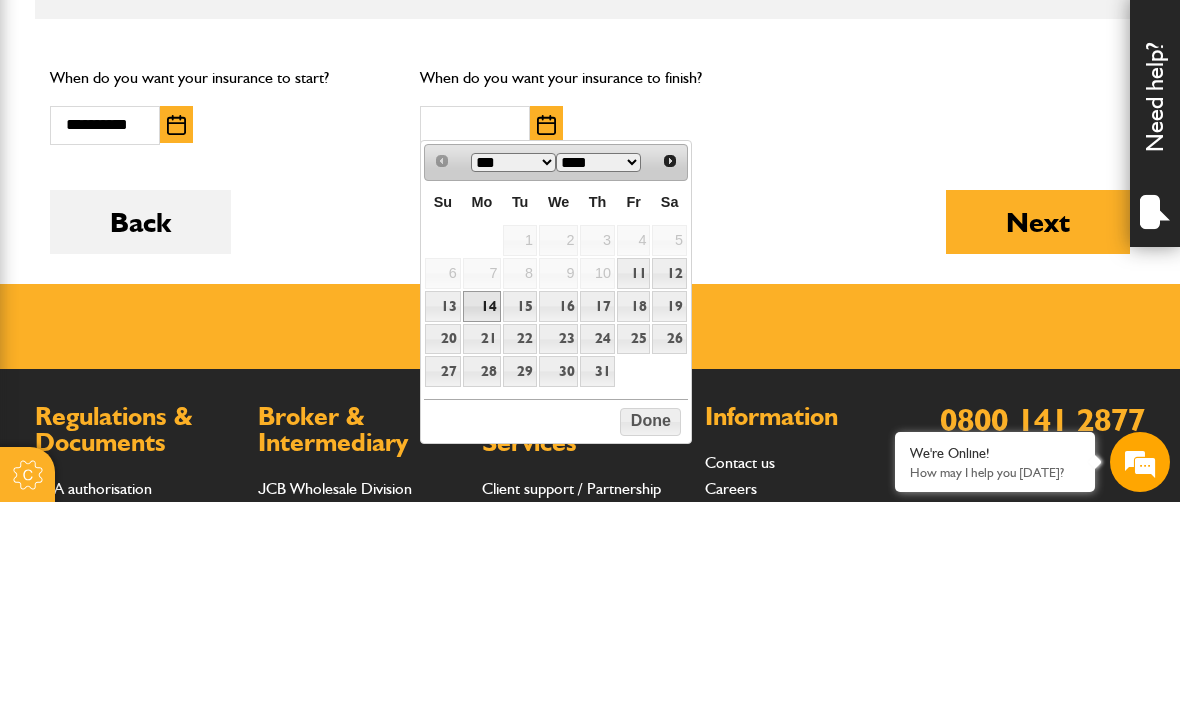 click on "14" at bounding box center [482, 511] 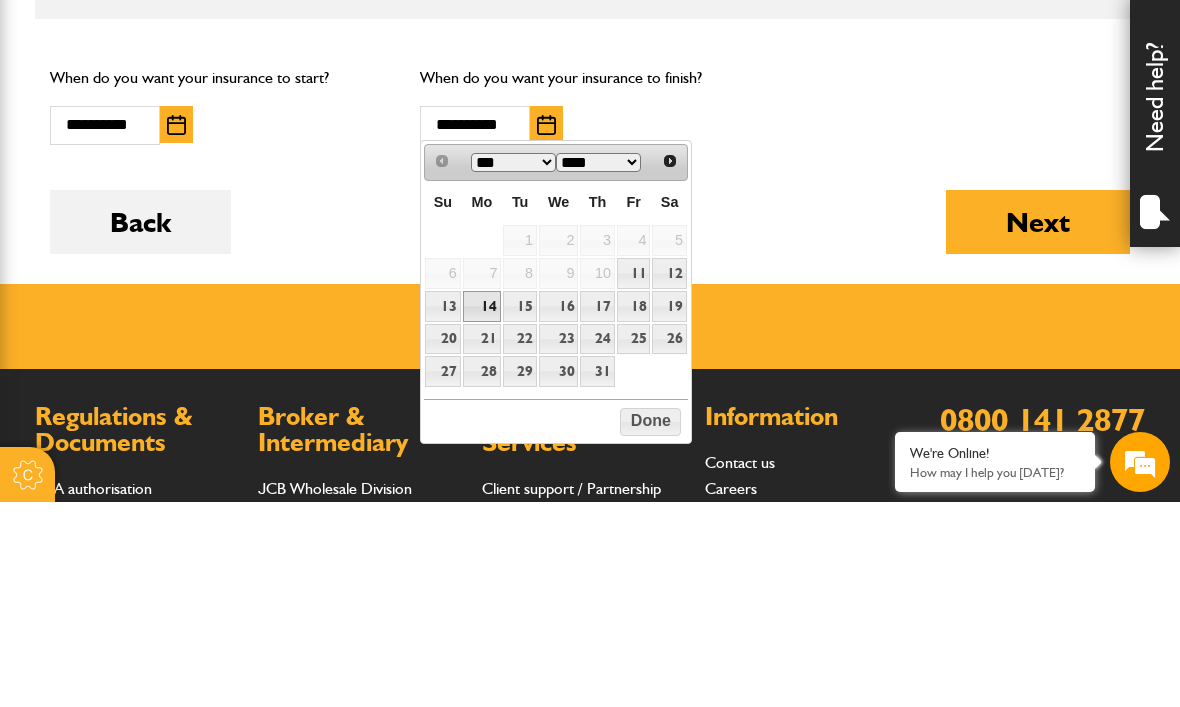 scroll, scrollTop: 1661, scrollLeft: 0, axis: vertical 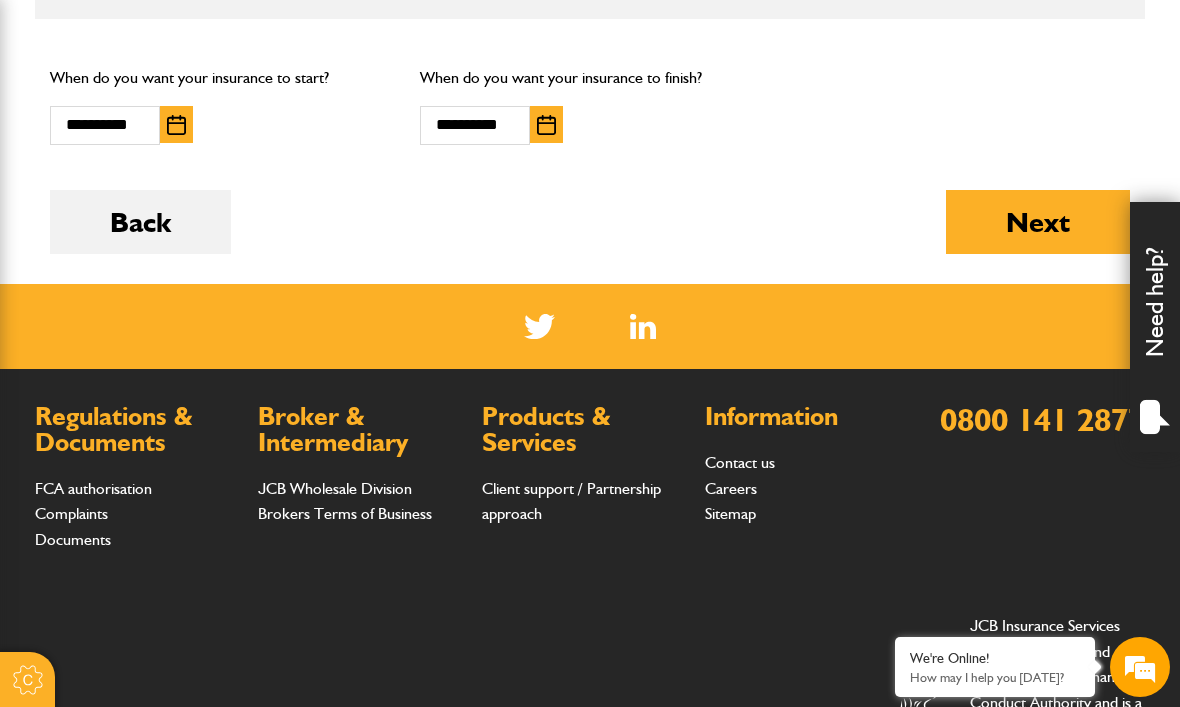 click on "Next" at bounding box center [1038, 222] 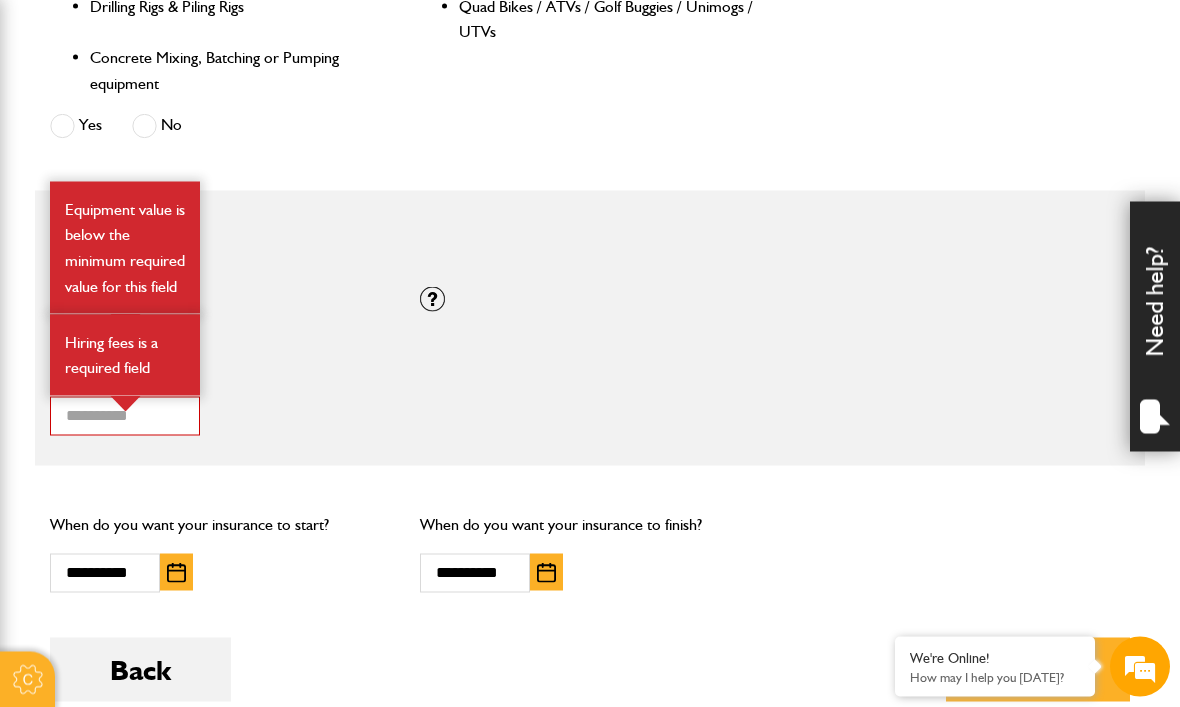 scroll, scrollTop: 1343, scrollLeft: 0, axis: vertical 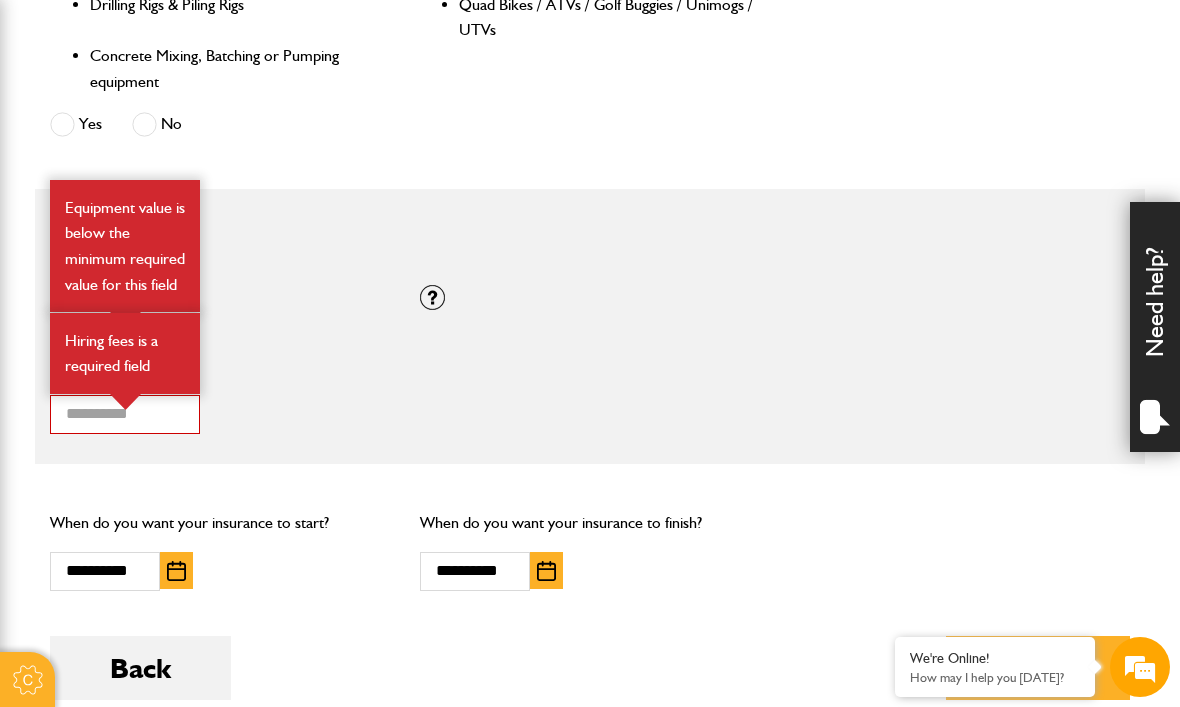 click on "*
How many items of hired equipment do you want to insure?" at bounding box center [405, 245] 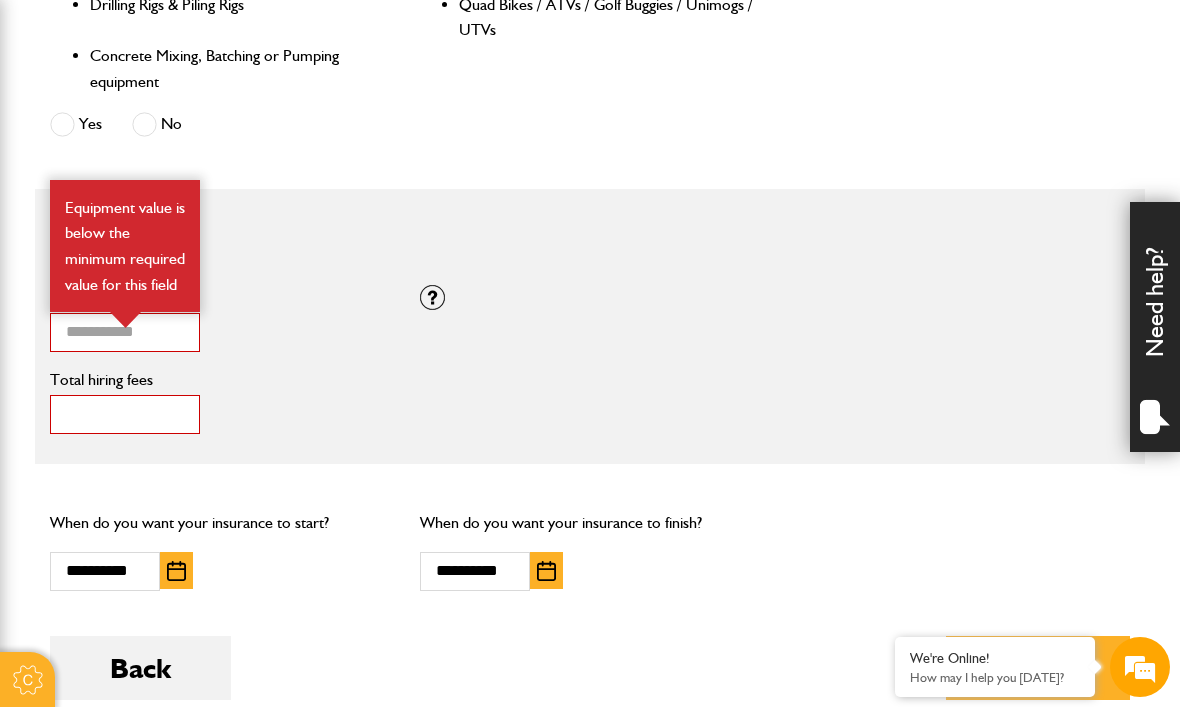 click on "*" at bounding box center (125, 414) 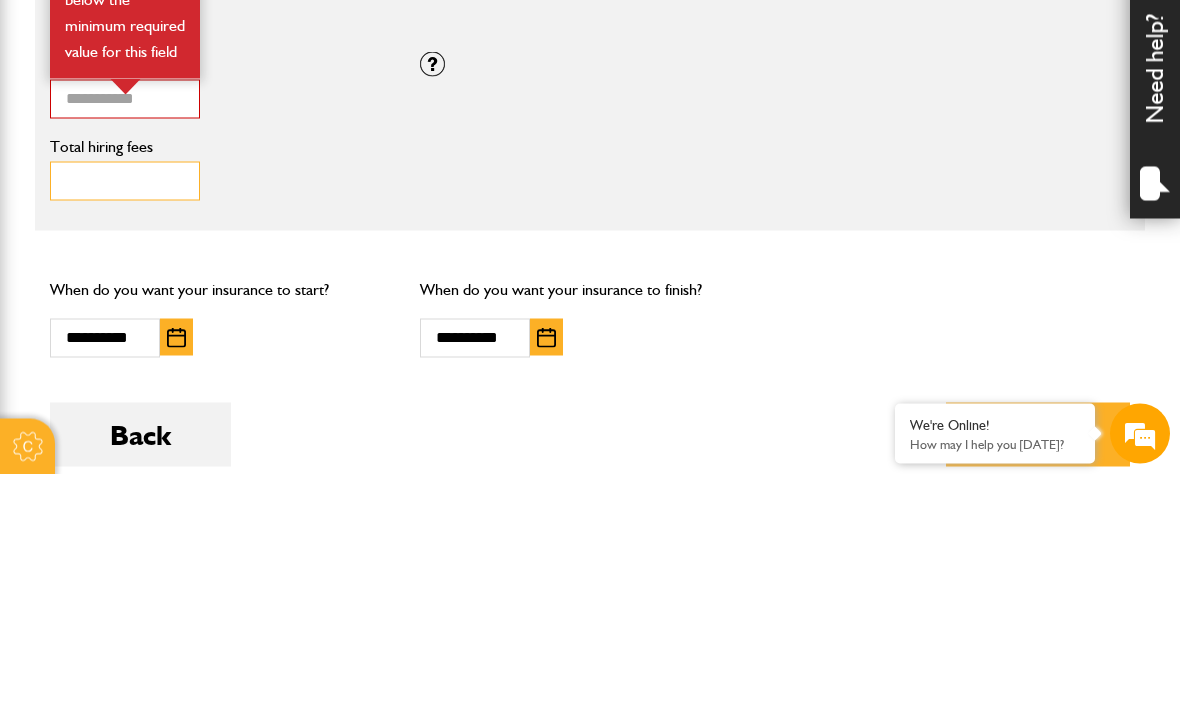 type on "*" 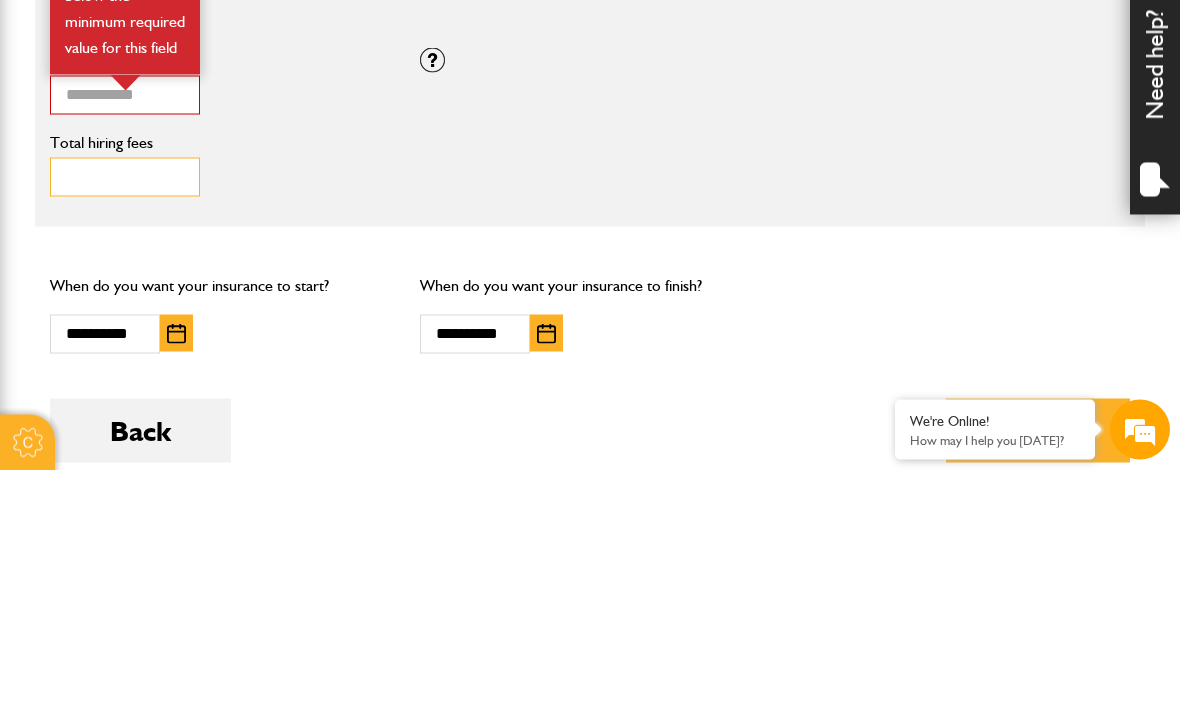 click on "*" at bounding box center (125, 414) 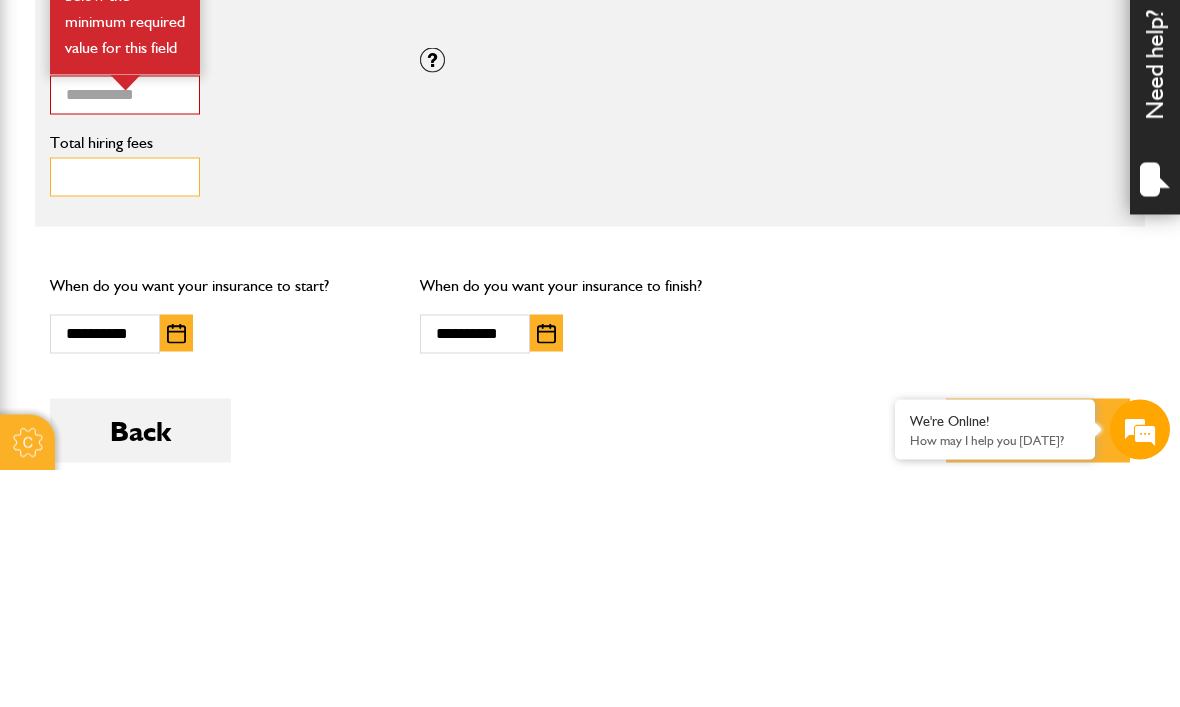 click on "*" at bounding box center [125, 414] 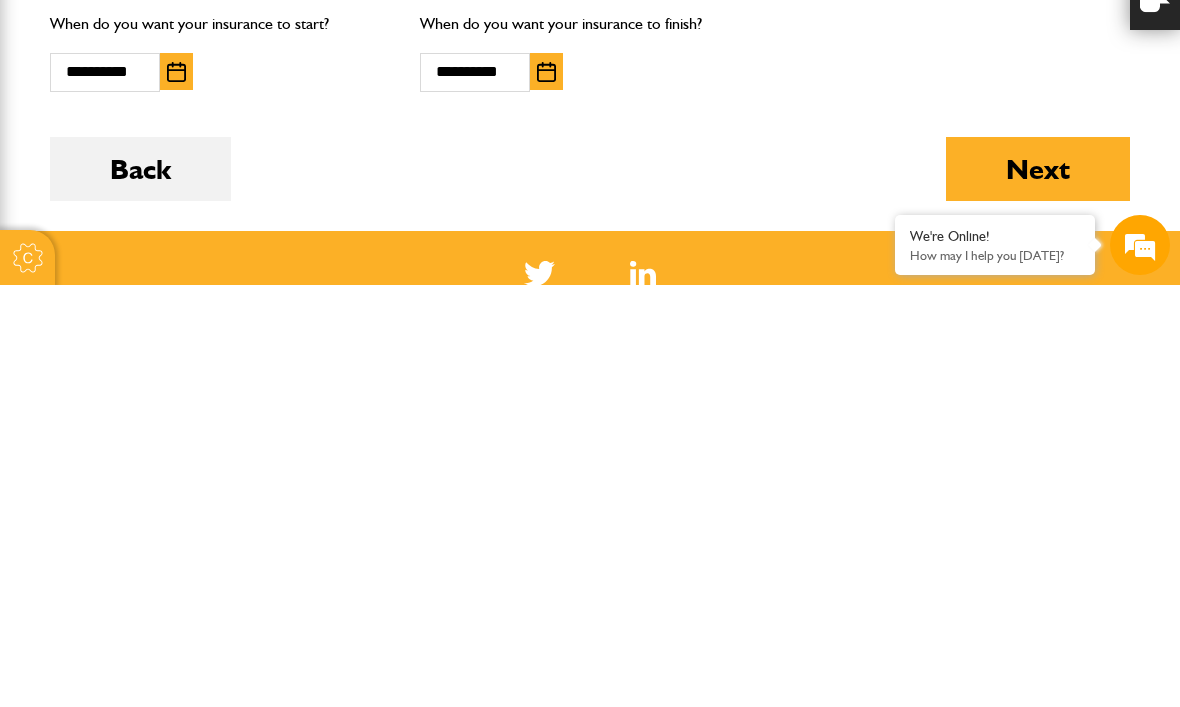scroll, scrollTop: 1422, scrollLeft: 0, axis: vertical 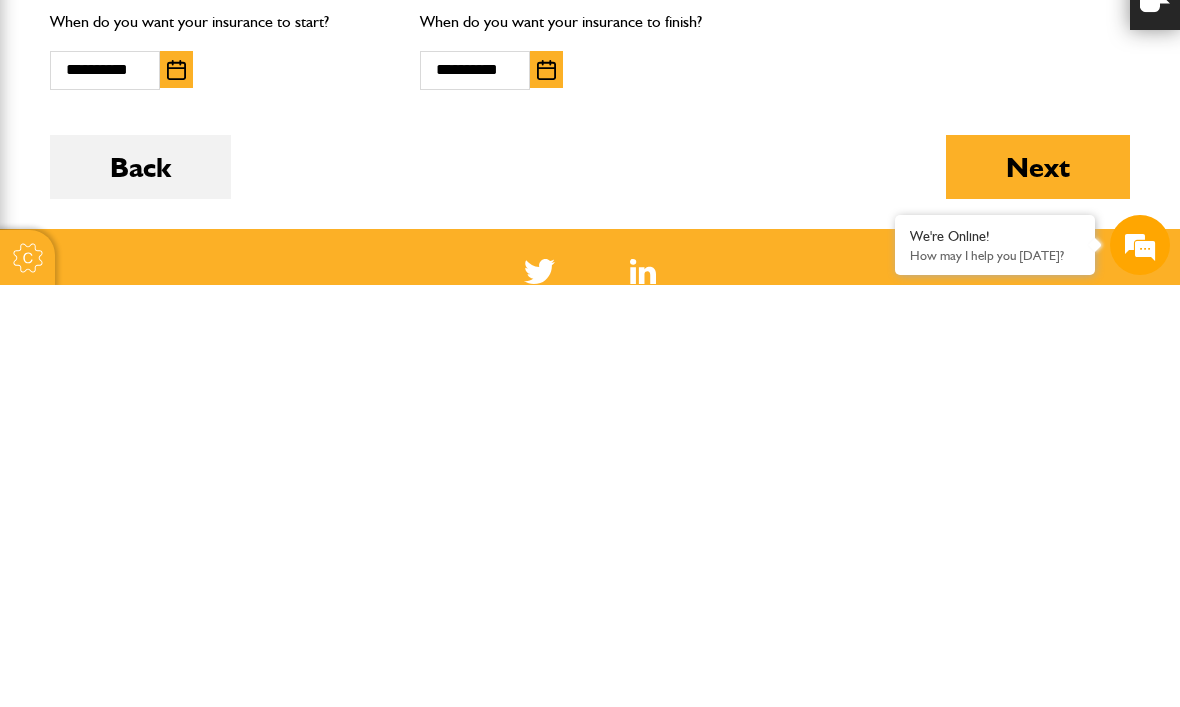 type on "*****" 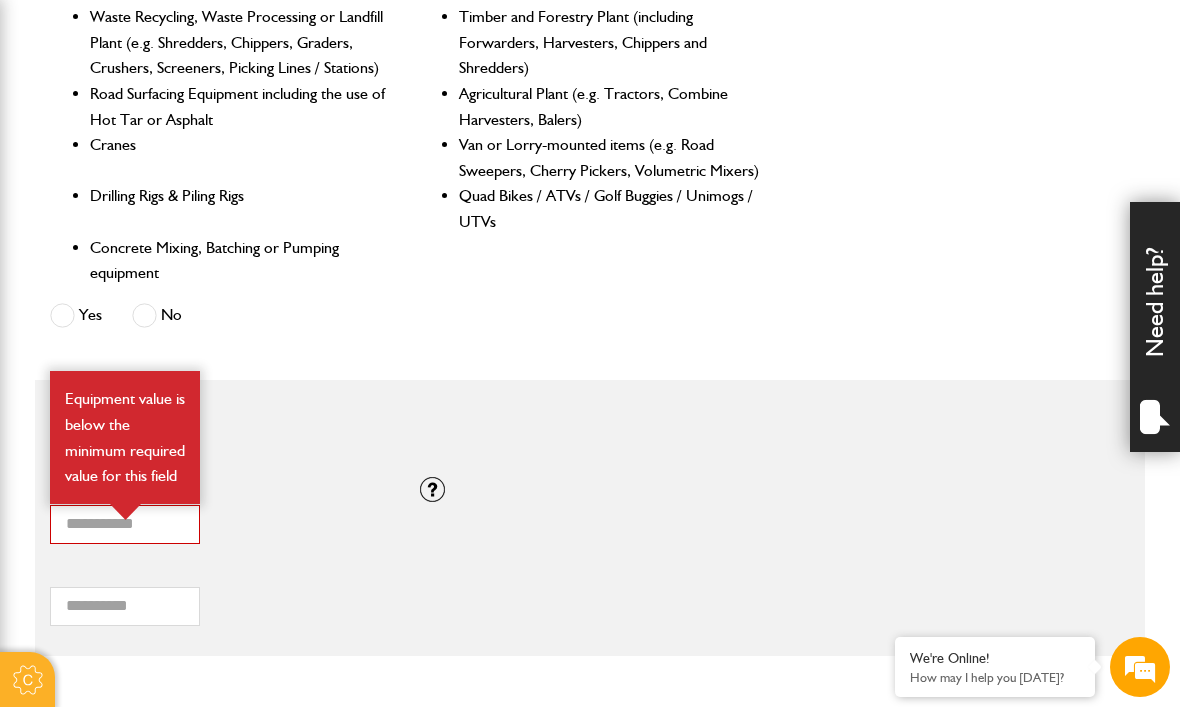 scroll, scrollTop: 1184, scrollLeft: 0, axis: vertical 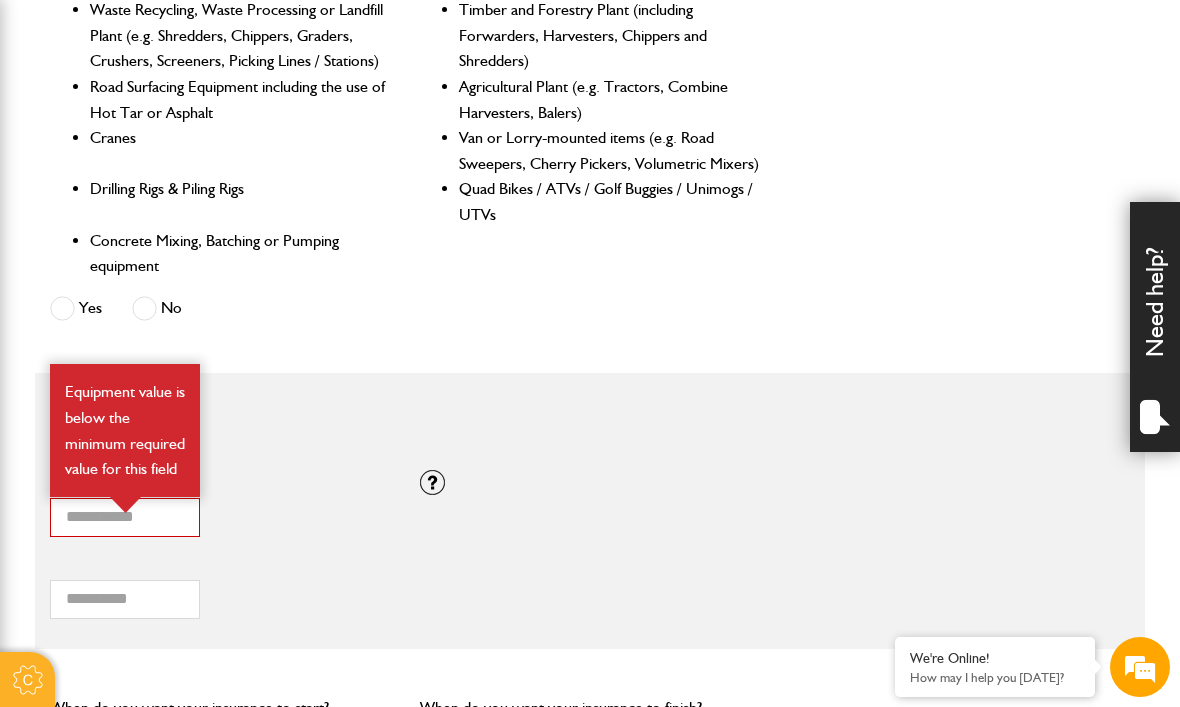 click at bounding box center (125, 505) 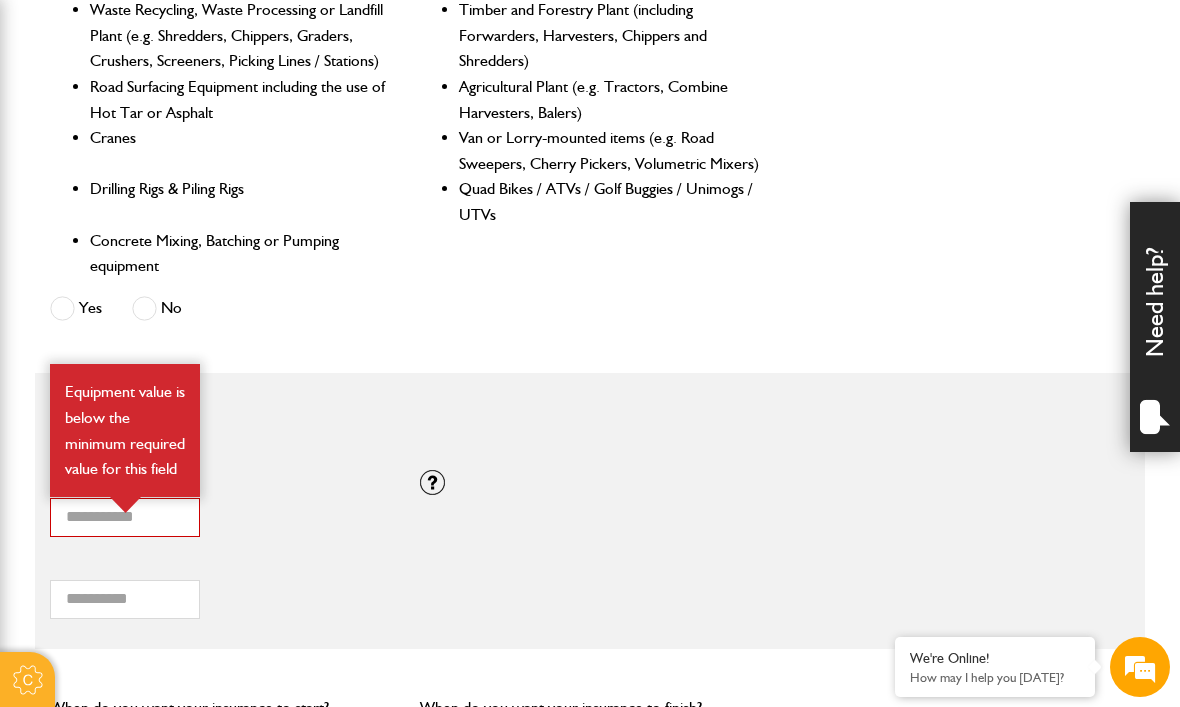 scroll, scrollTop: 0, scrollLeft: 0, axis: both 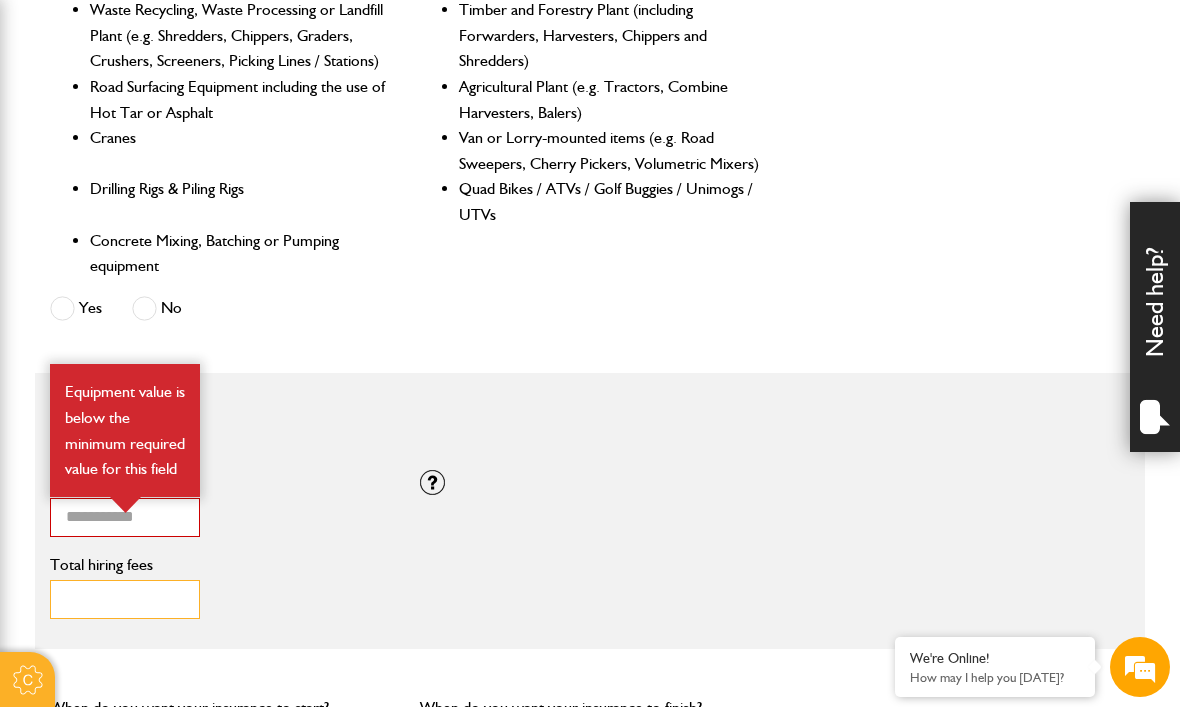 click on "*****" at bounding box center [125, 599] 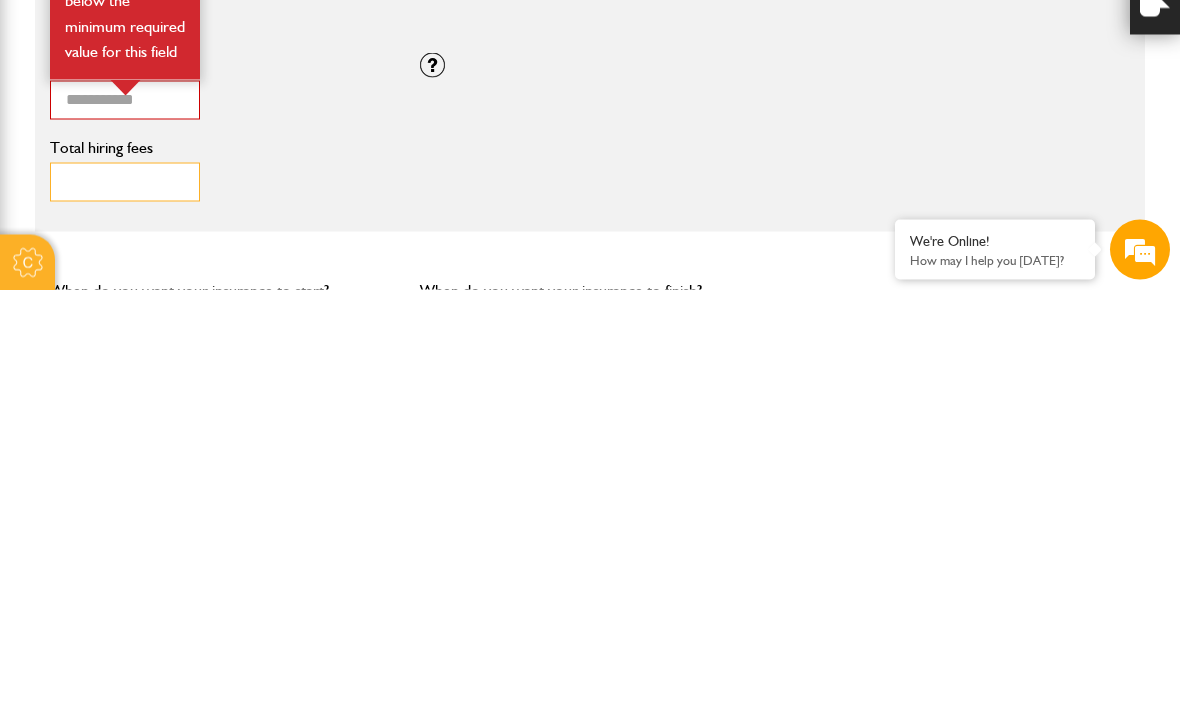 type on "*" 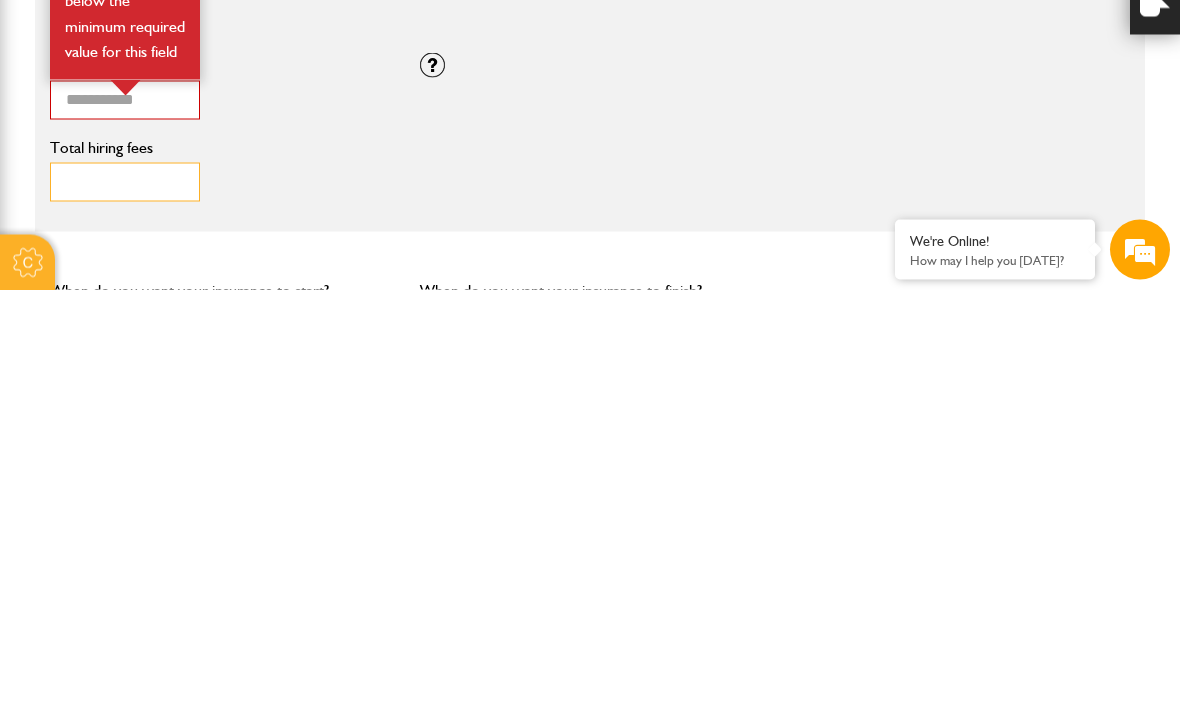 type on "******" 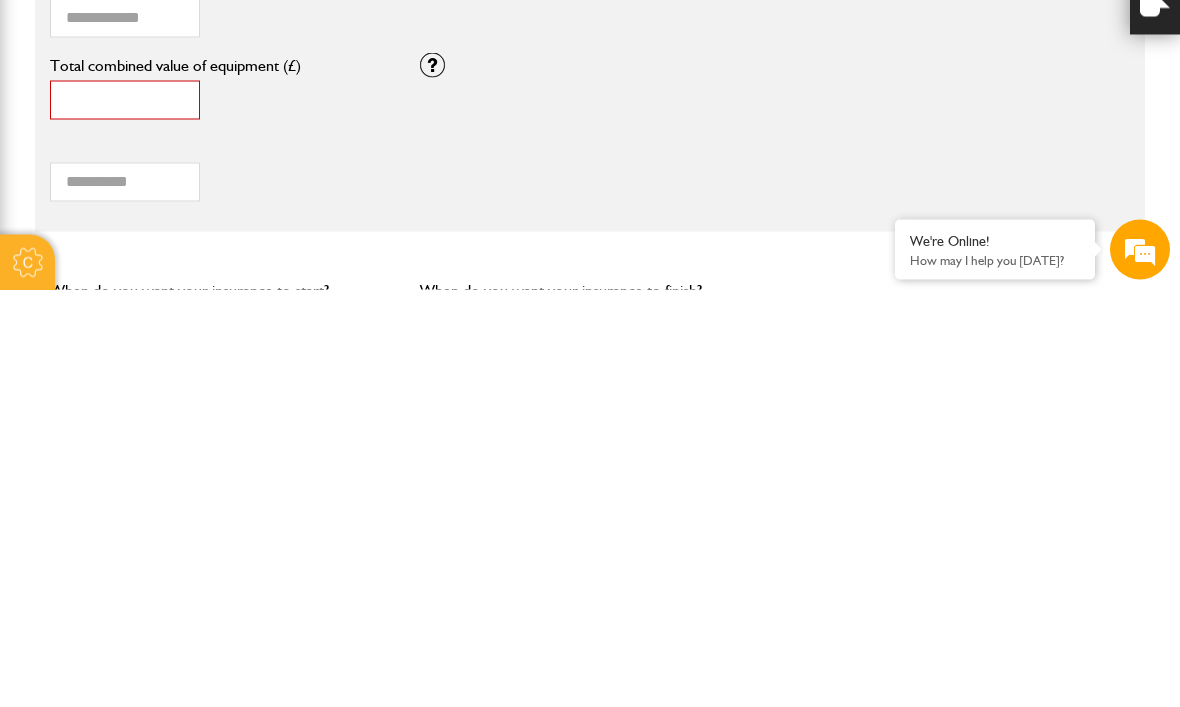 click on "*" at bounding box center [125, 517] 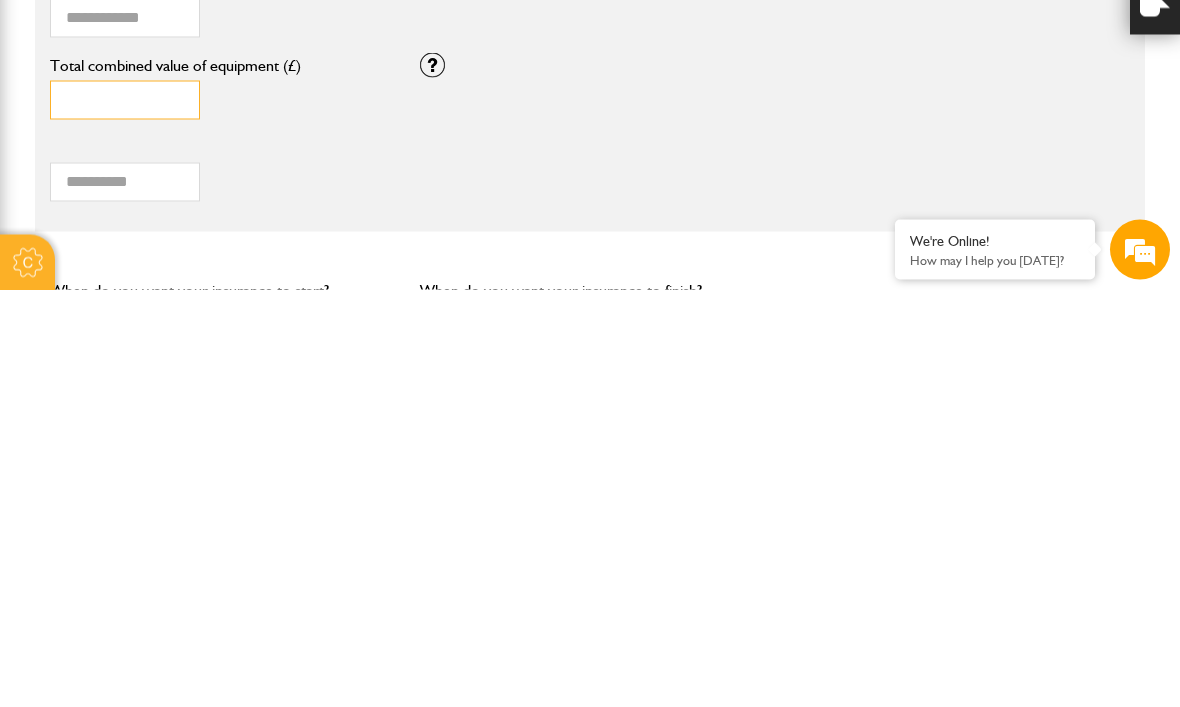 type on "******" 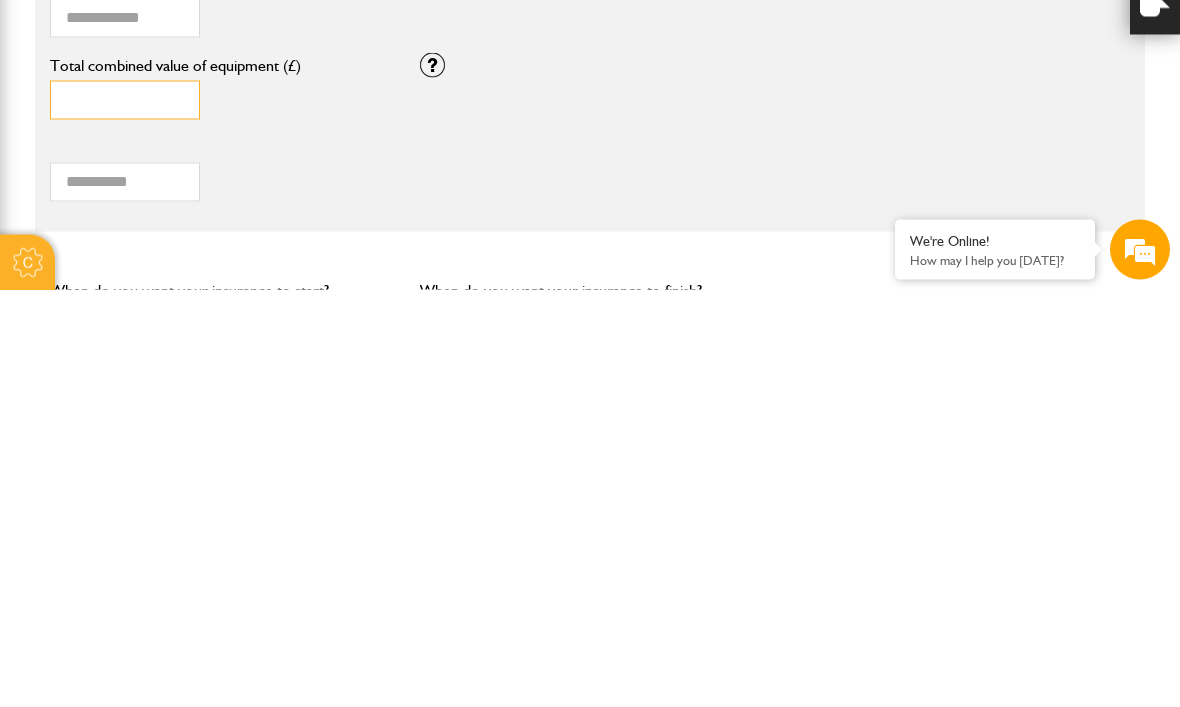 click on "Next" at bounding box center [1038, 852] 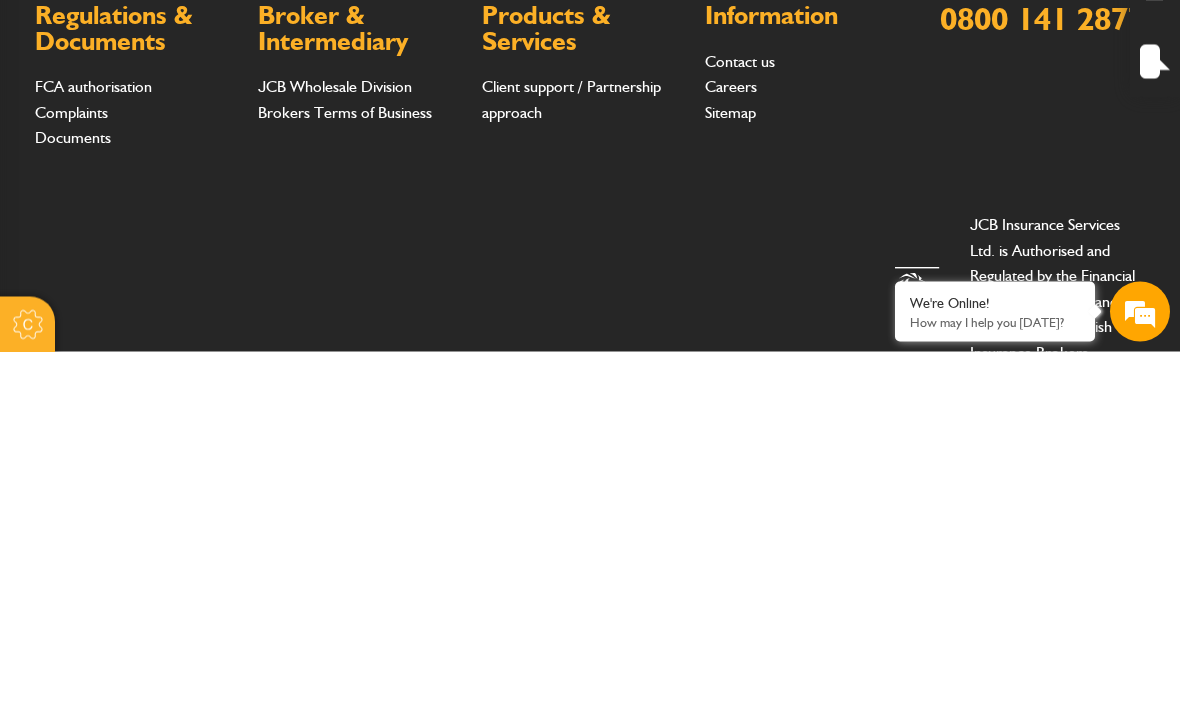 scroll, scrollTop: 1863, scrollLeft: 0, axis: vertical 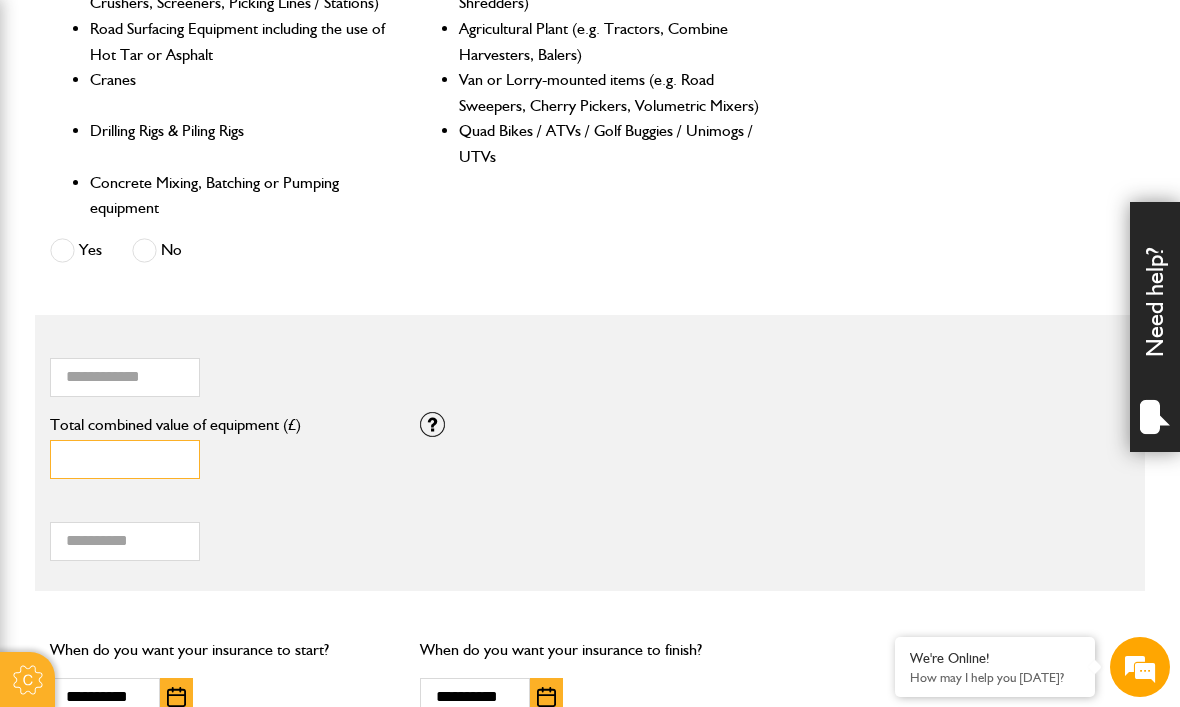 click on "***" at bounding box center [125, 459] 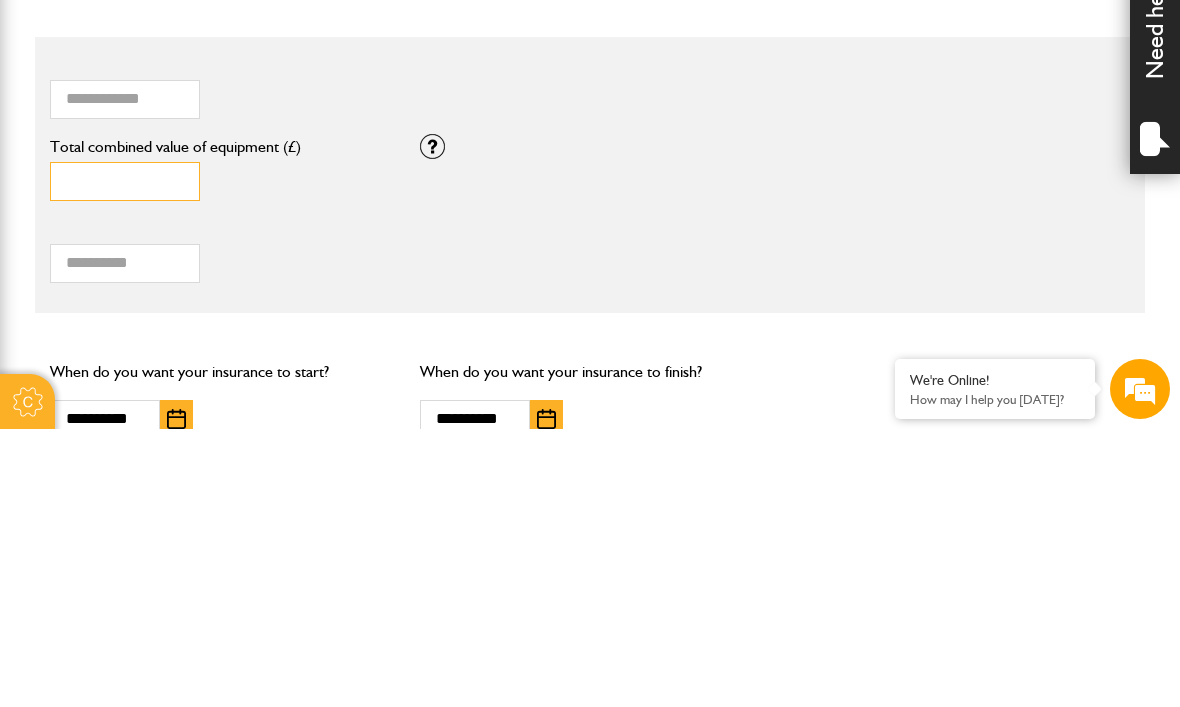 type on "*" 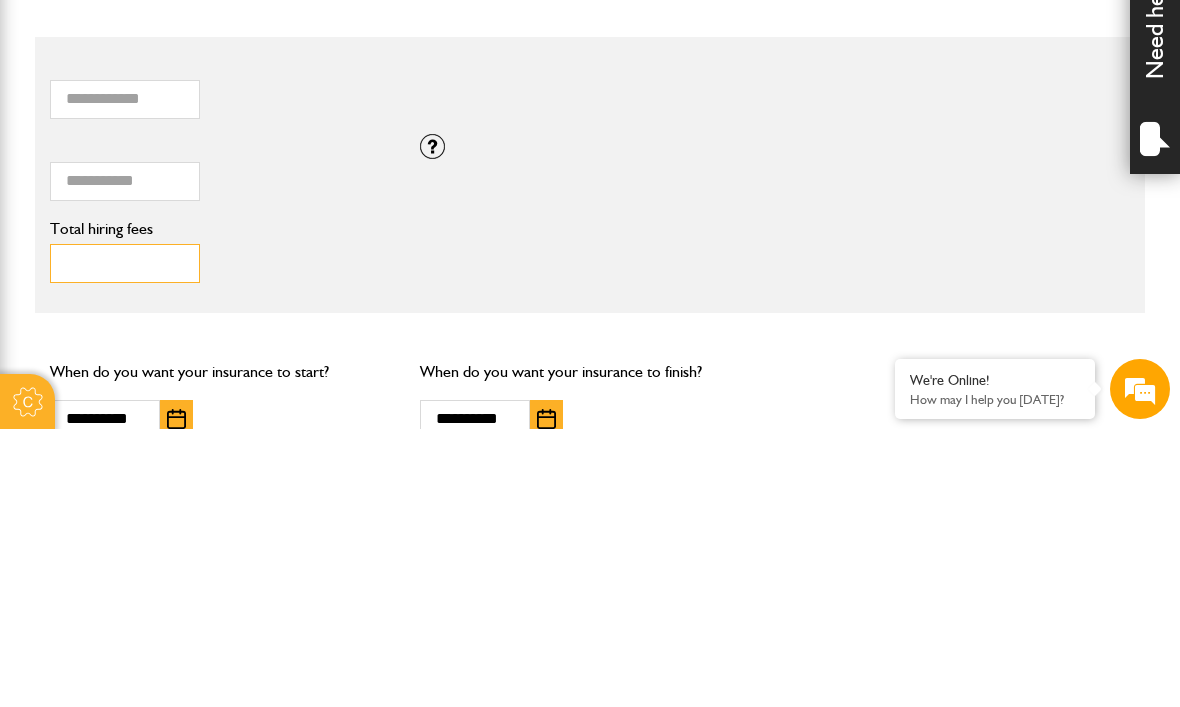 type on "*" 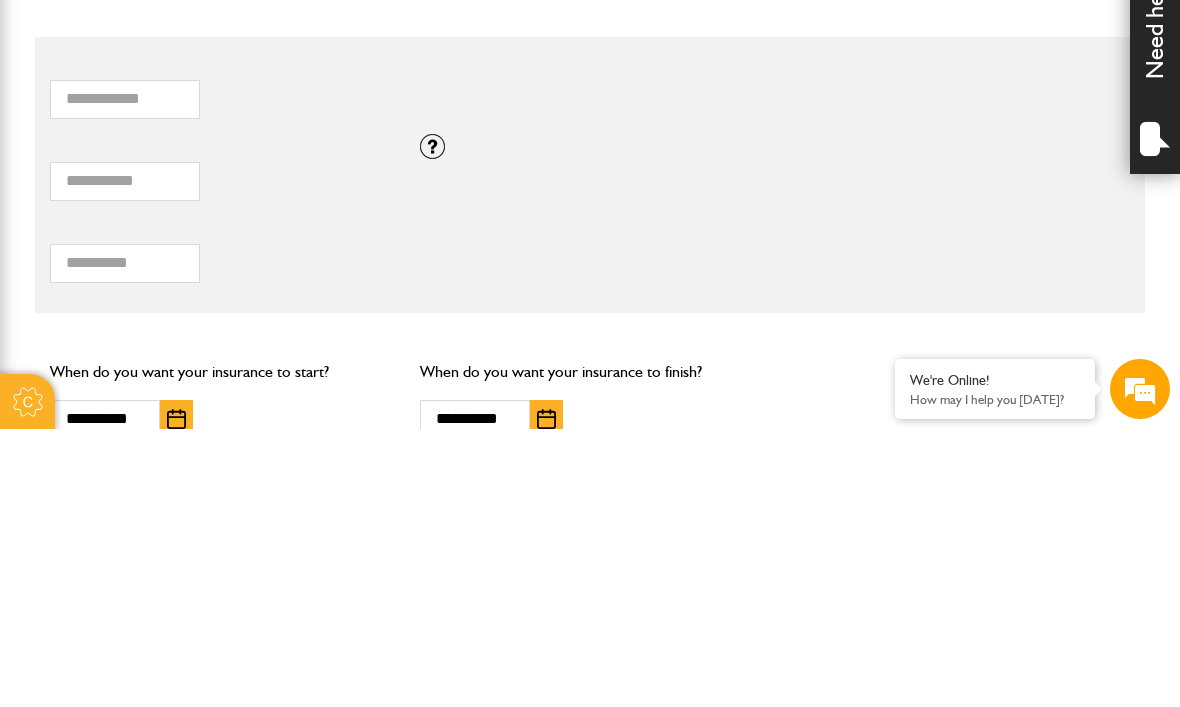 click on "Total combined value of equipment (£)" at bounding box center [125, 459] 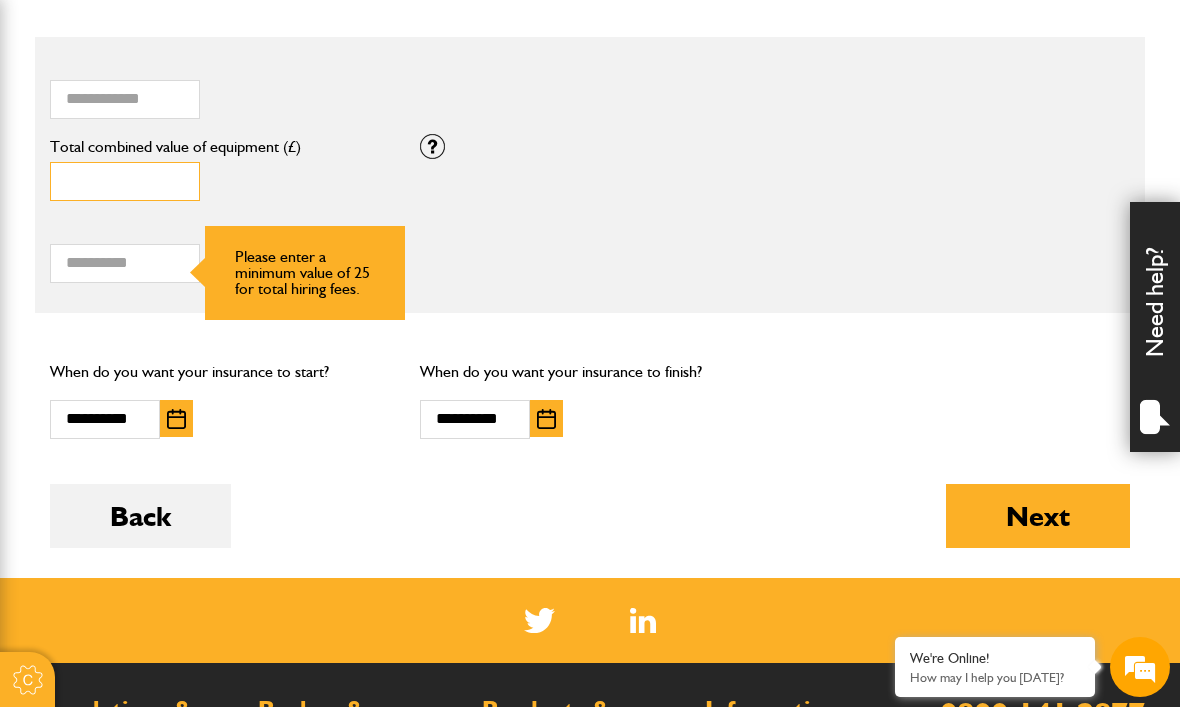 click on "Total combined value of equipment (£)" at bounding box center (125, 181) 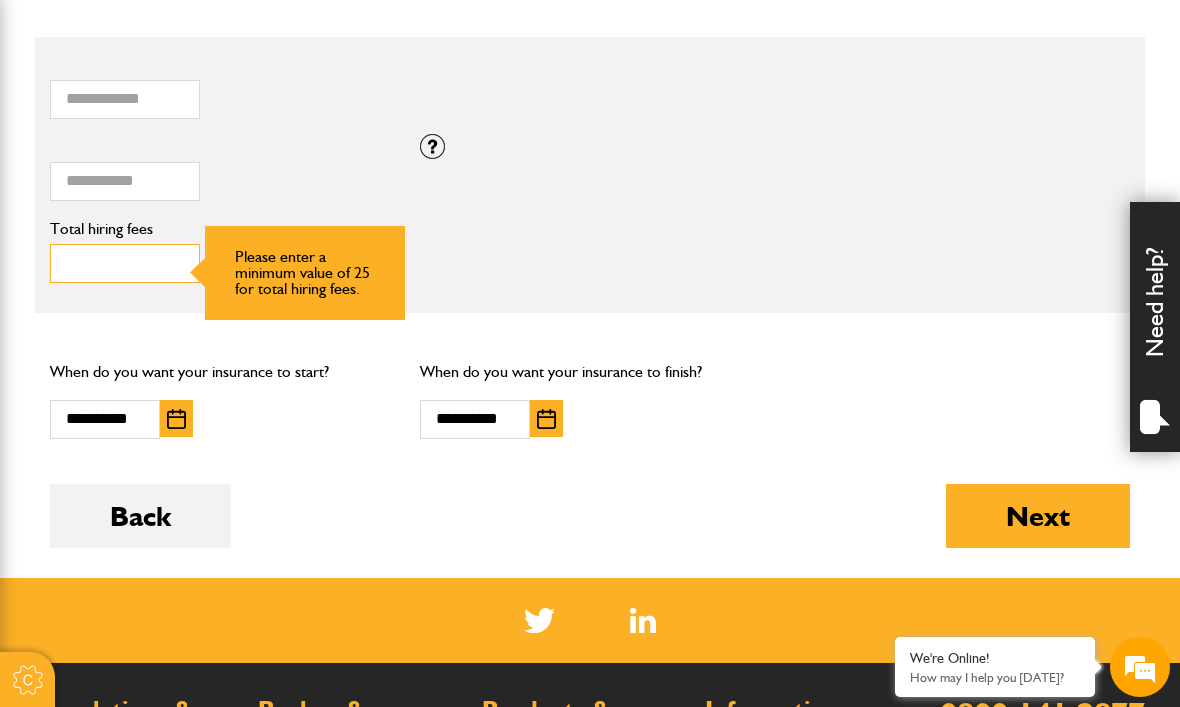 click on "Total hiring fees" at bounding box center (125, 263) 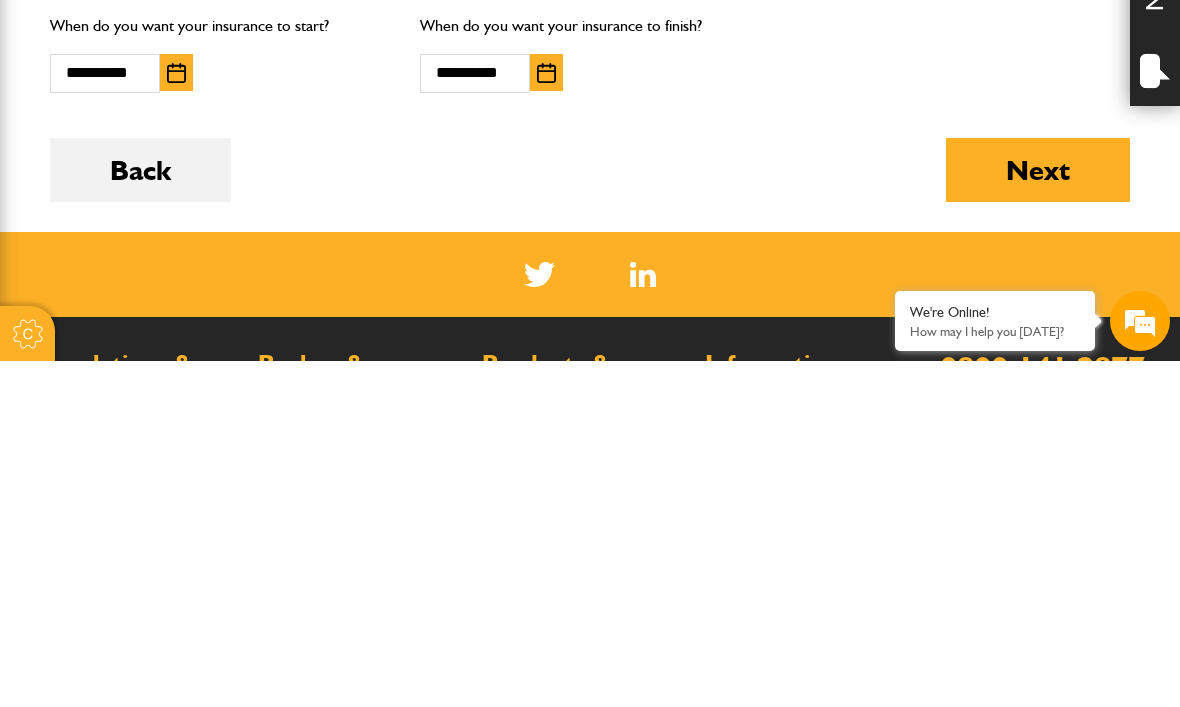 type on "***" 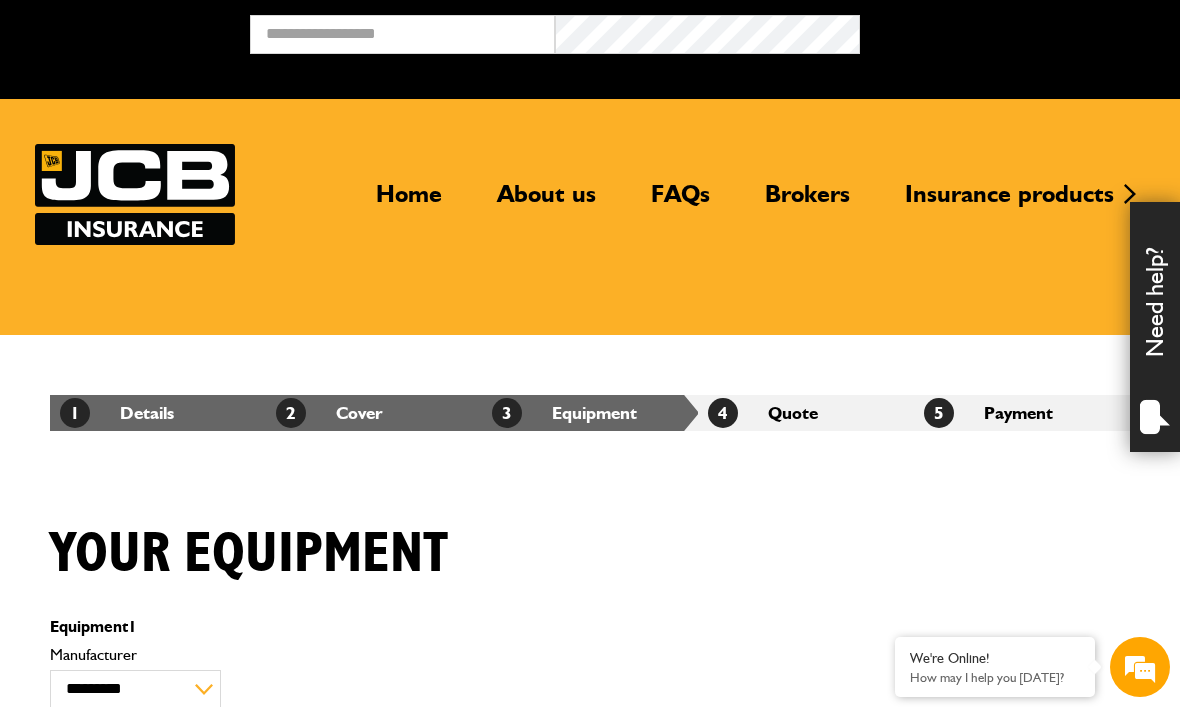 scroll, scrollTop: 0, scrollLeft: 0, axis: both 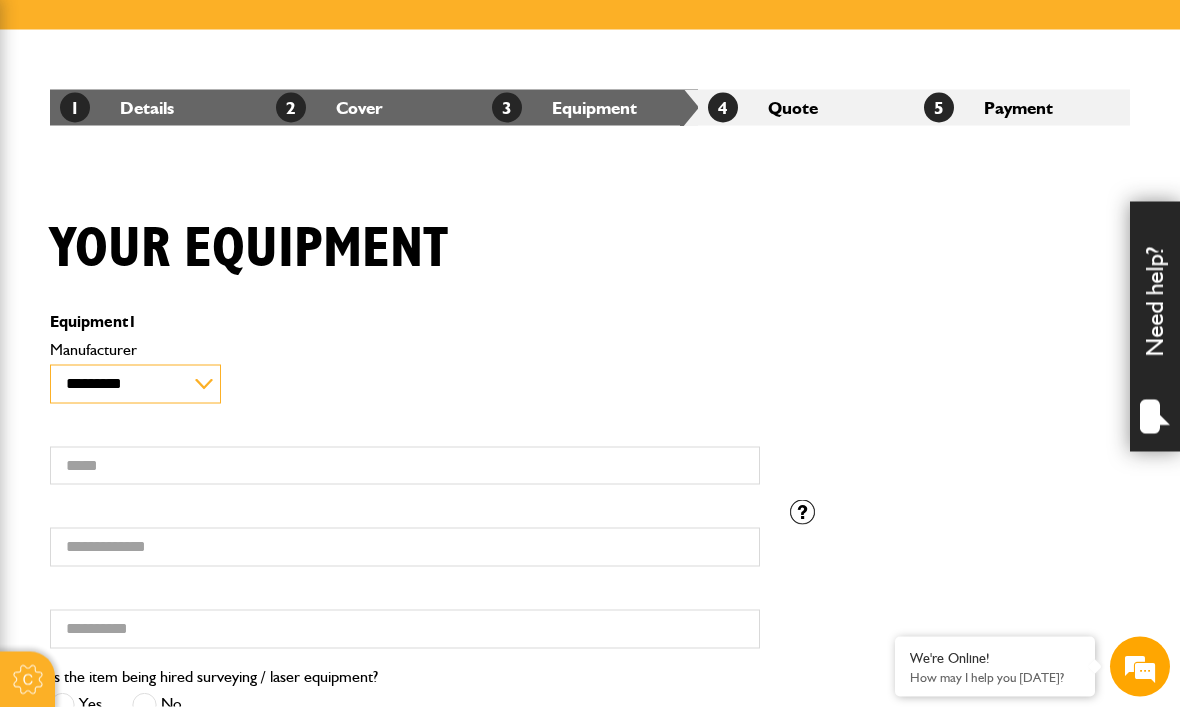 click on "**********" at bounding box center [135, 384] 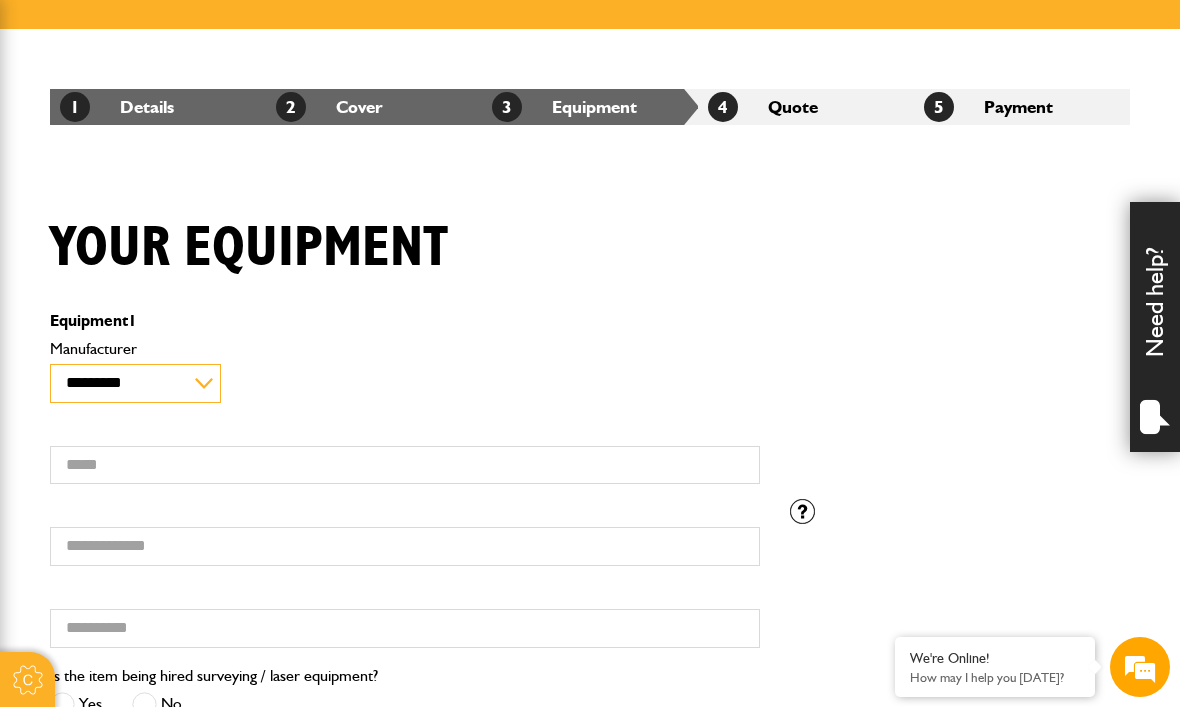scroll, scrollTop: 0, scrollLeft: 0, axis: both 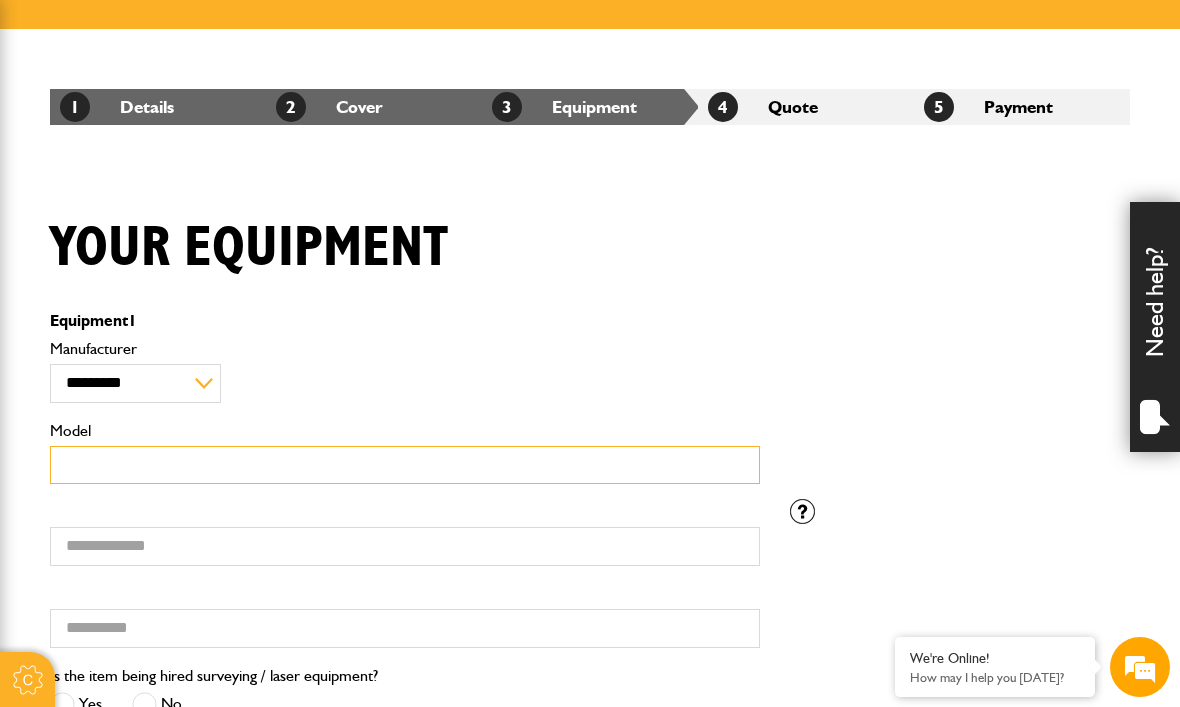 click on "Model" at bounding box center [405, 465] 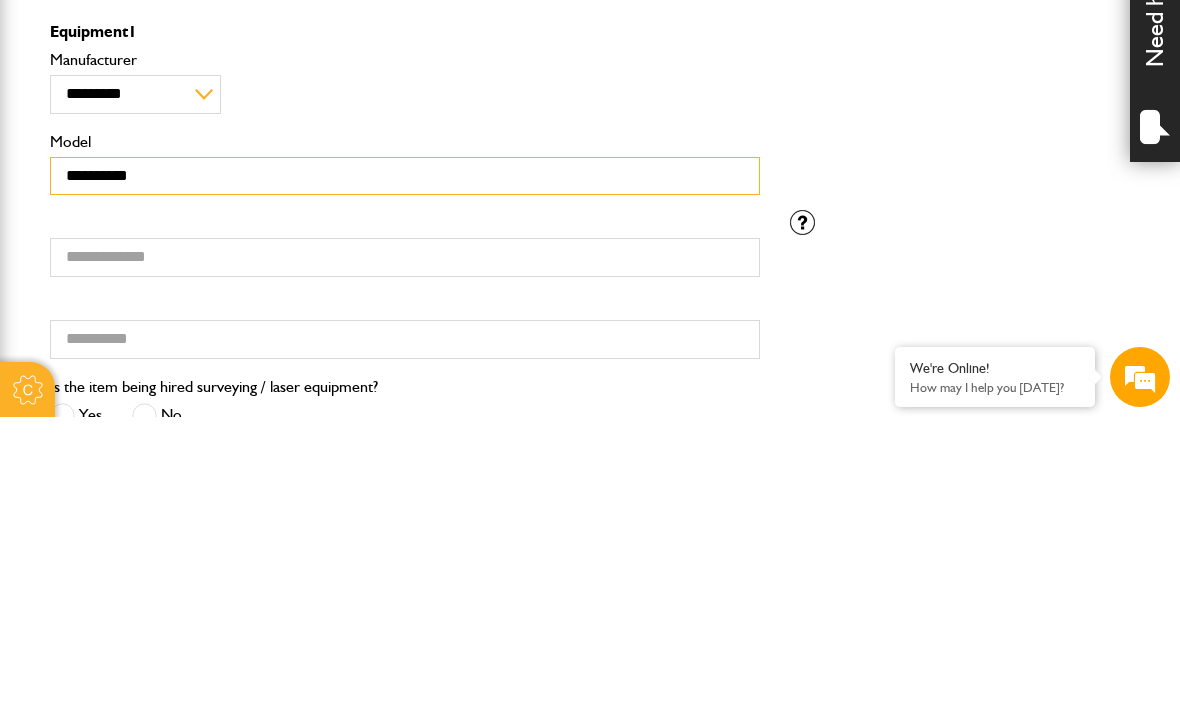 type on "**********" 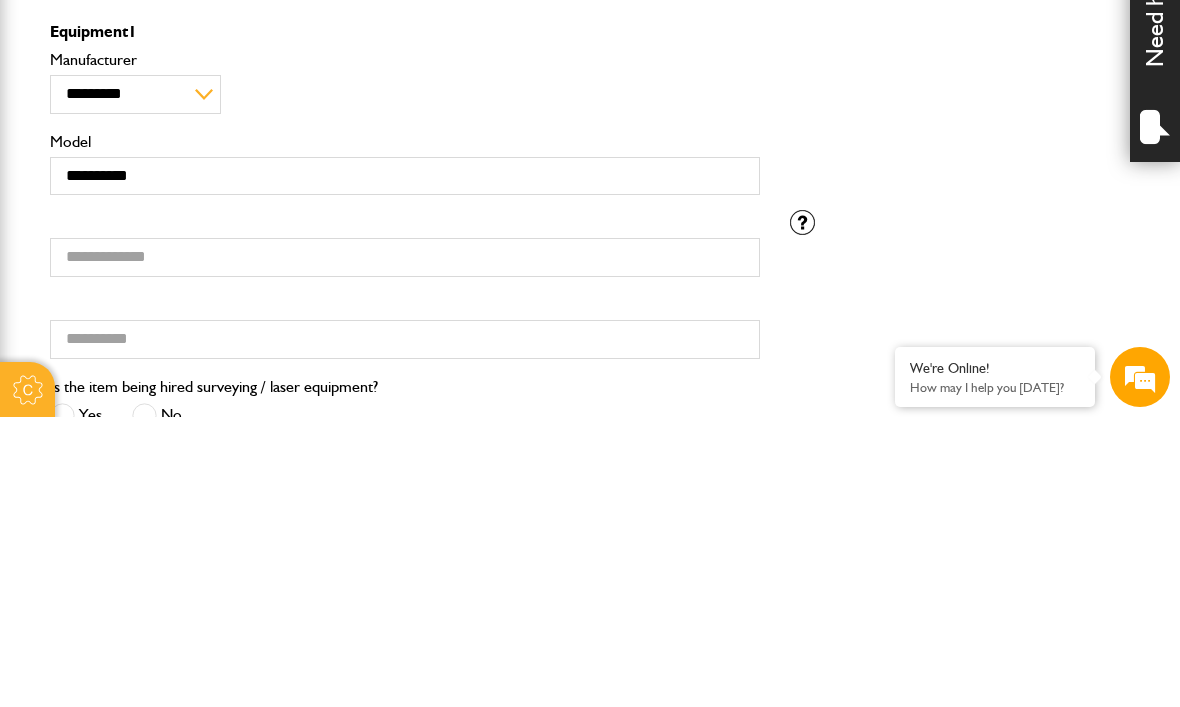 click on "Serial number
Hired from
Please enter the registration number if you do not have the correct serial number" at bounding box center [590, 582] 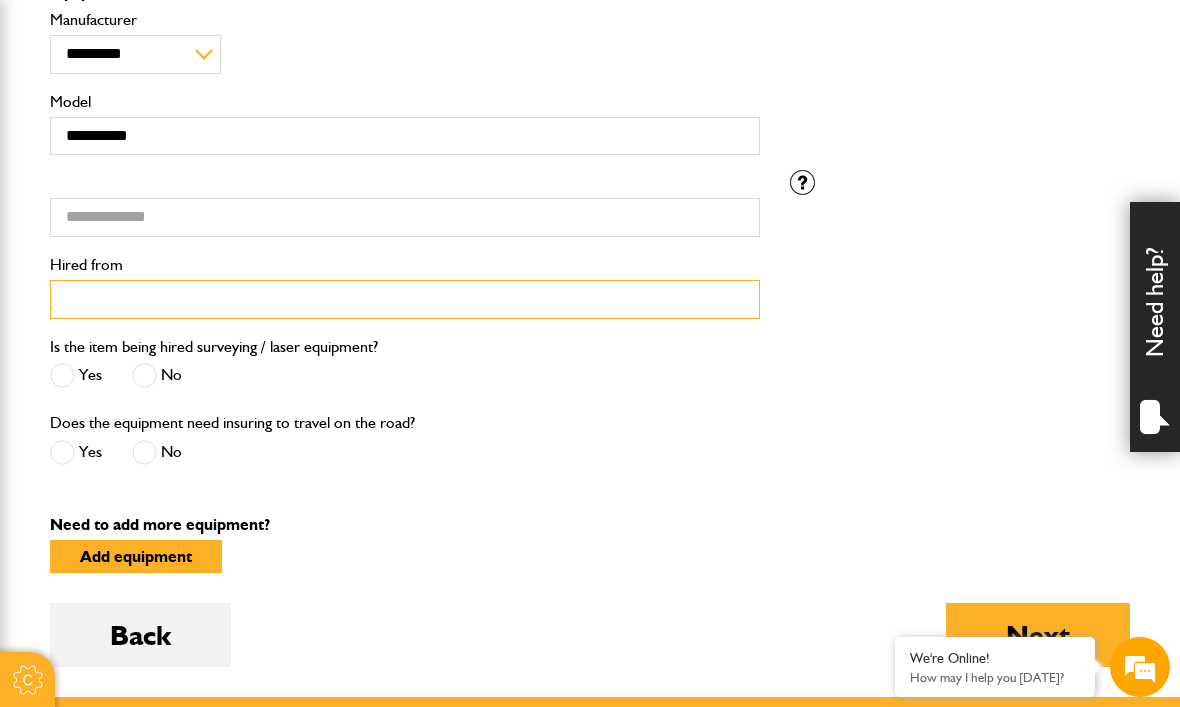 click on "Hired from" at bounding box center [405, 299] 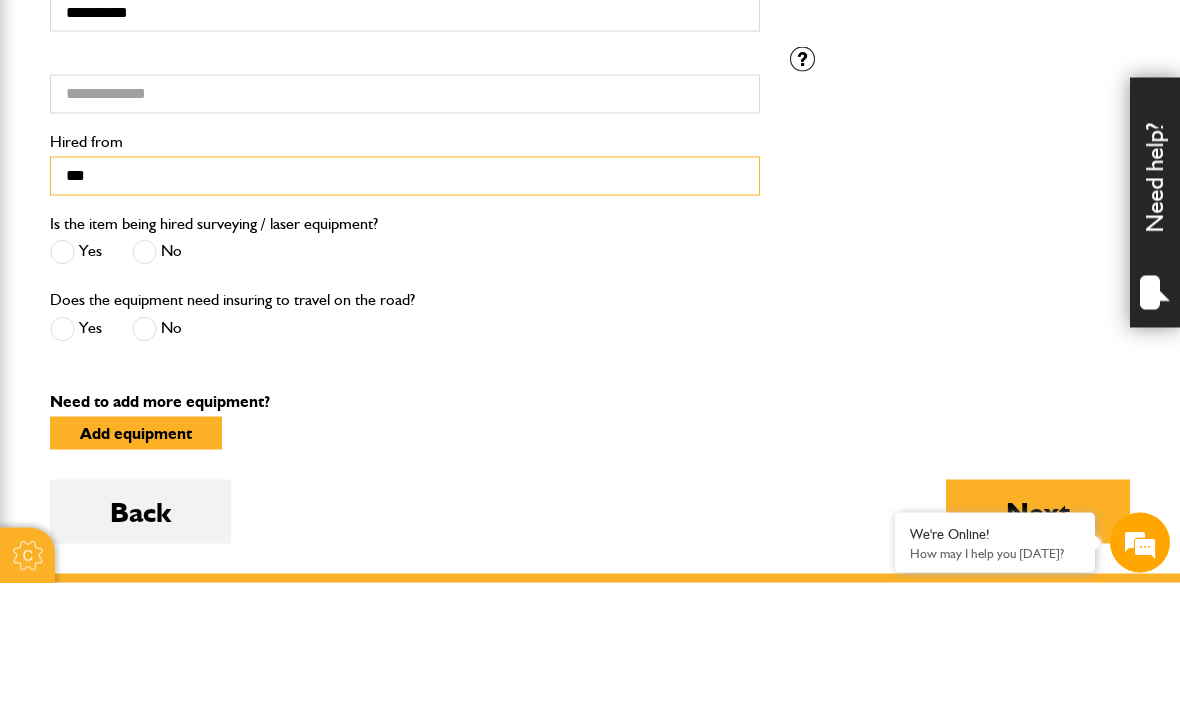 type on "***" 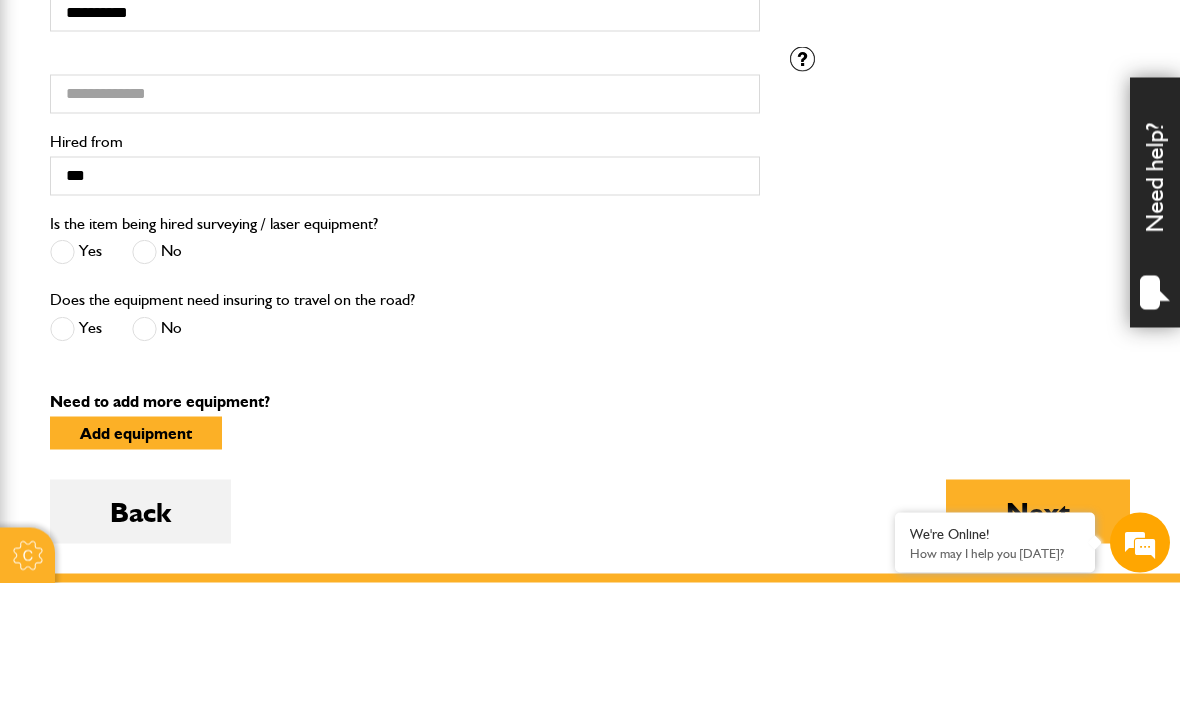 click at bounding box center [144, 376] 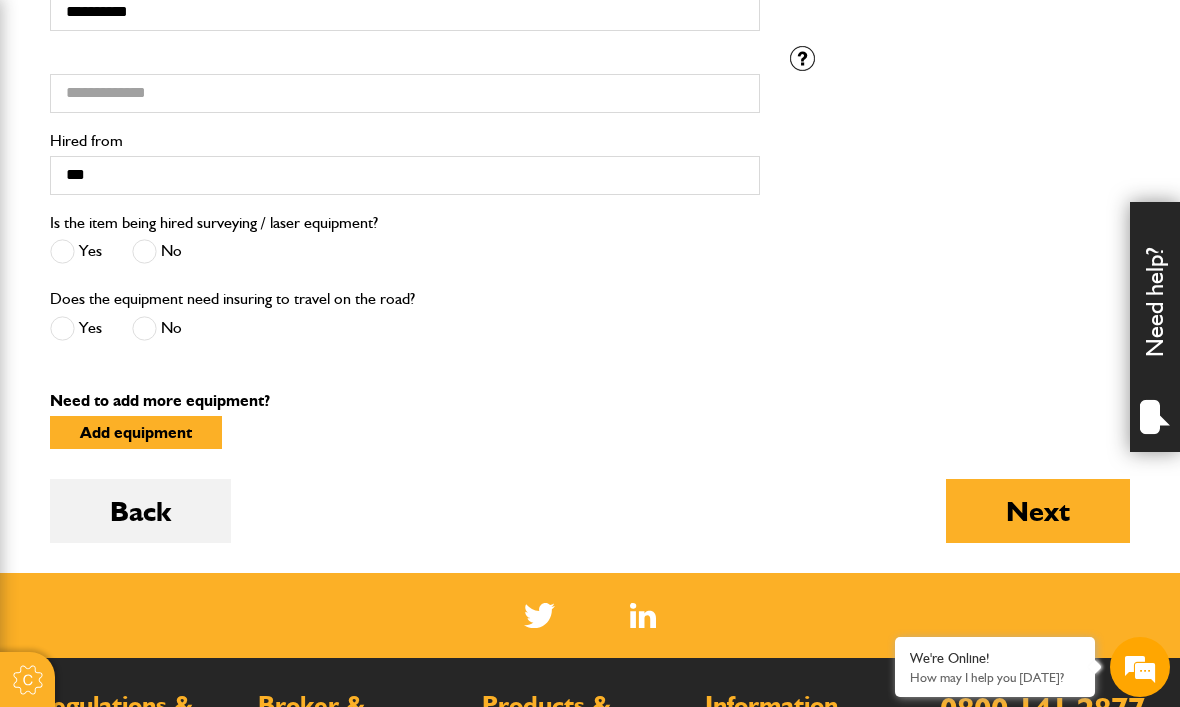 click at bounding box center [144, 328] 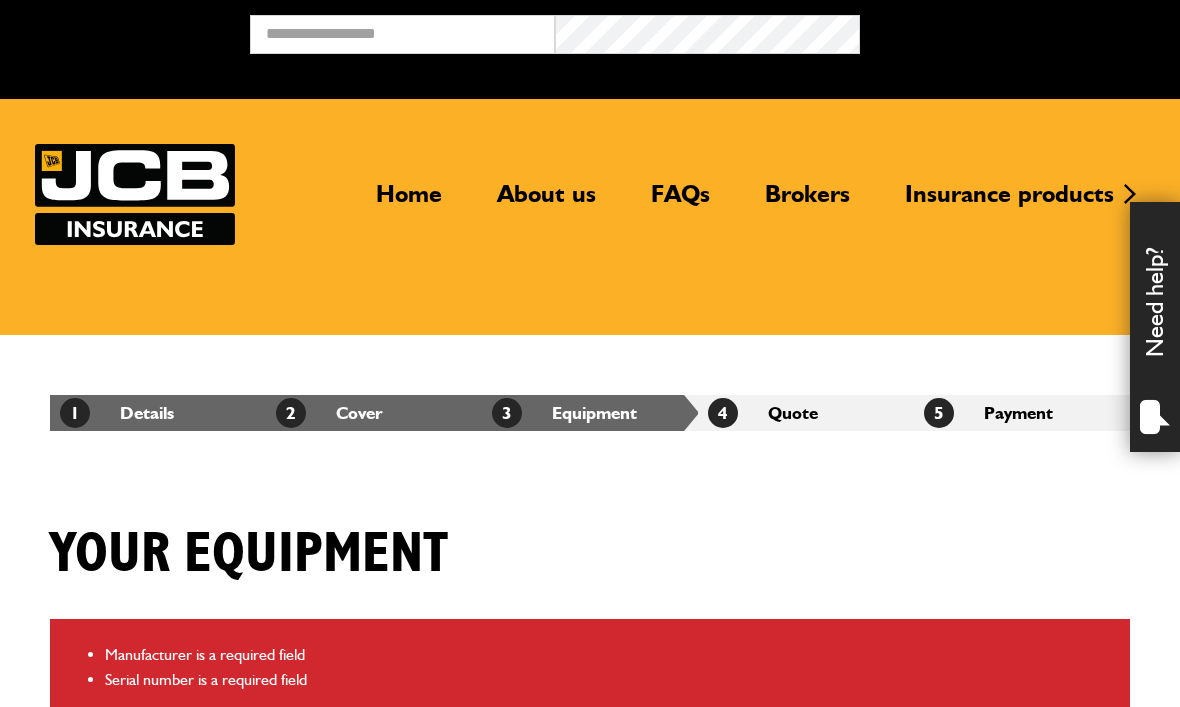 scroll, scrollTop: 0, scrollLeft: 0, axis: both 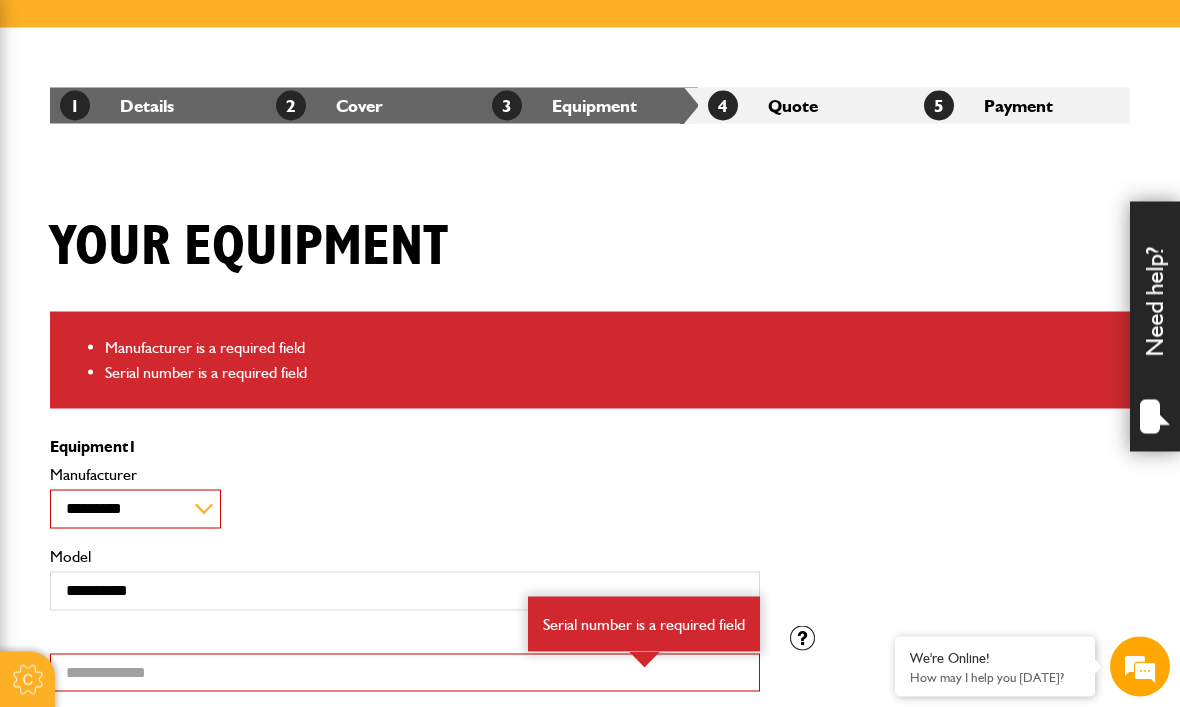 click on "**********" at bounding box center (135, 509) 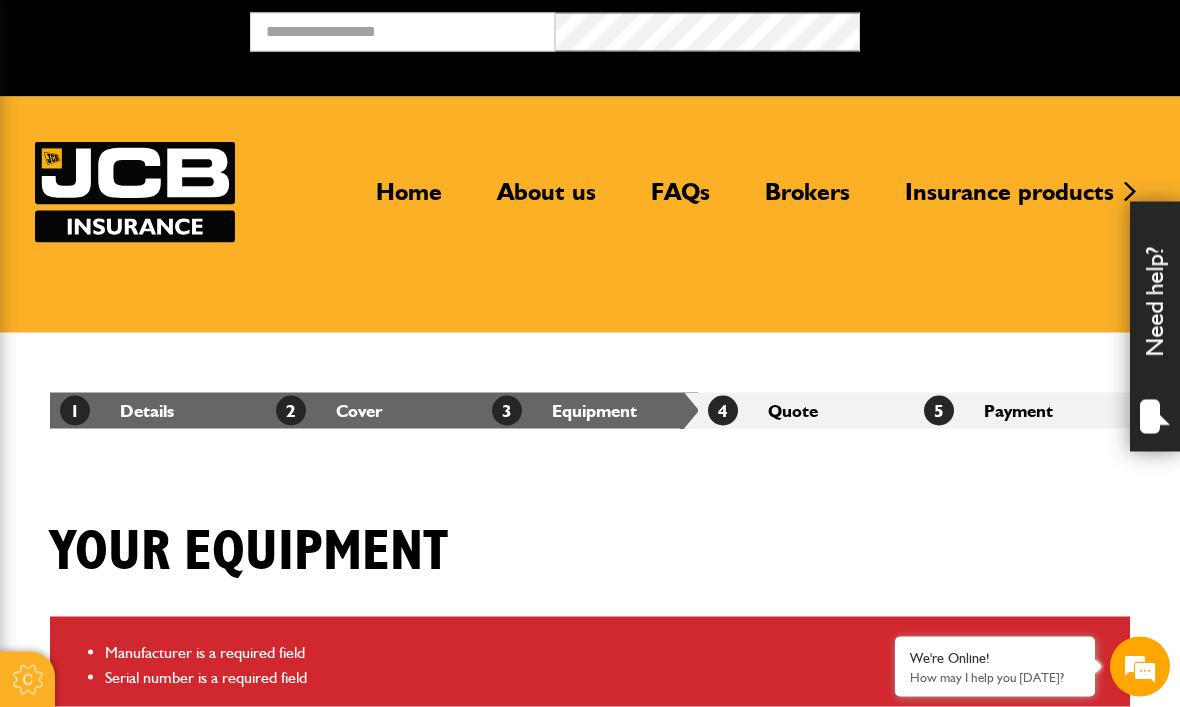scroll, scrollTop: 0, scrollLeft: 0, axis: both 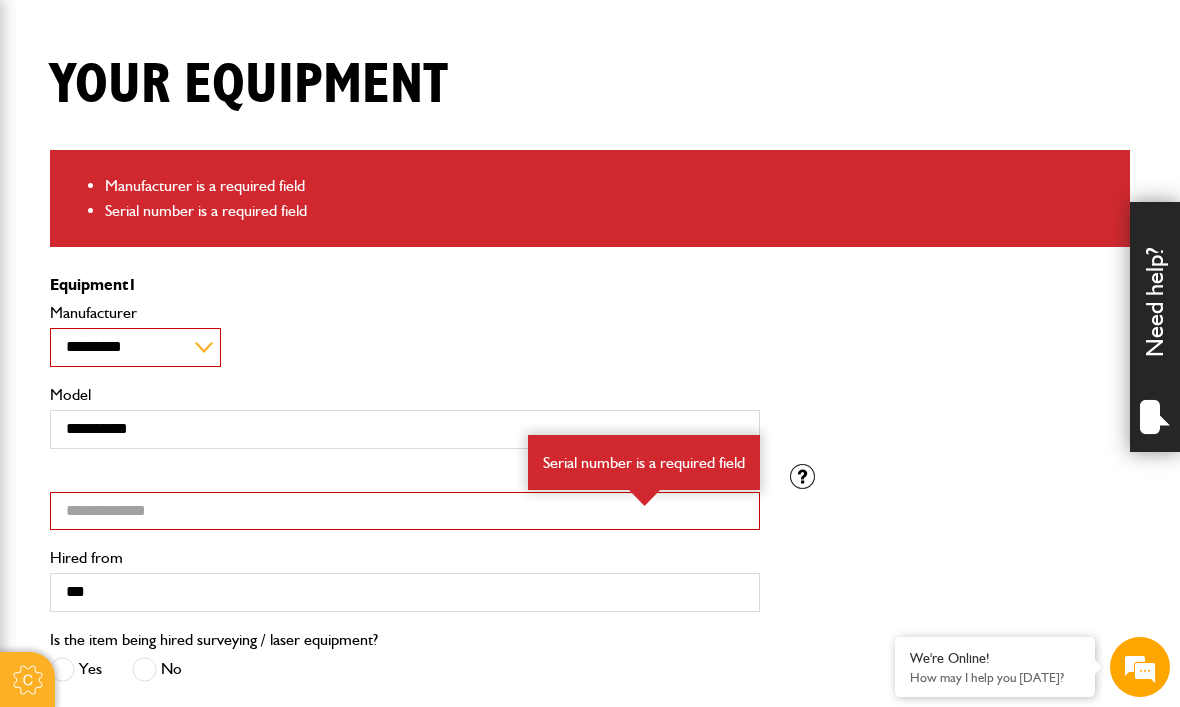 click on "**********" at bounding box center [135, 347] 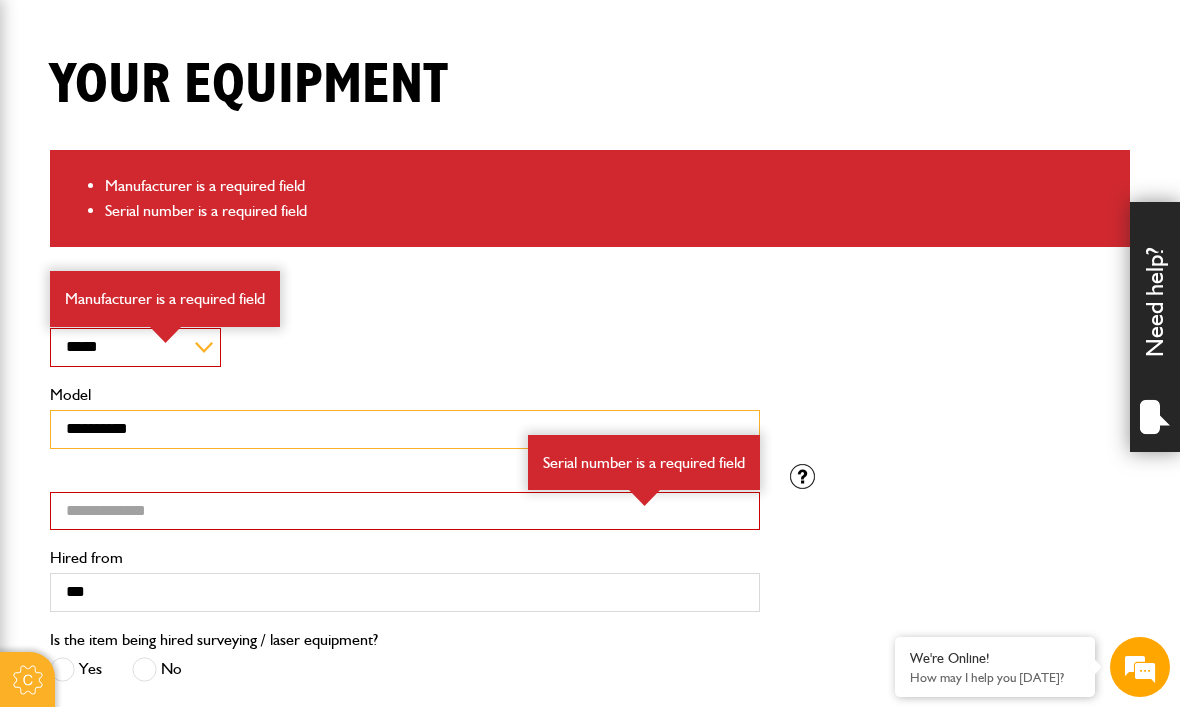 click on "**********" at bounding box center (405, 429) 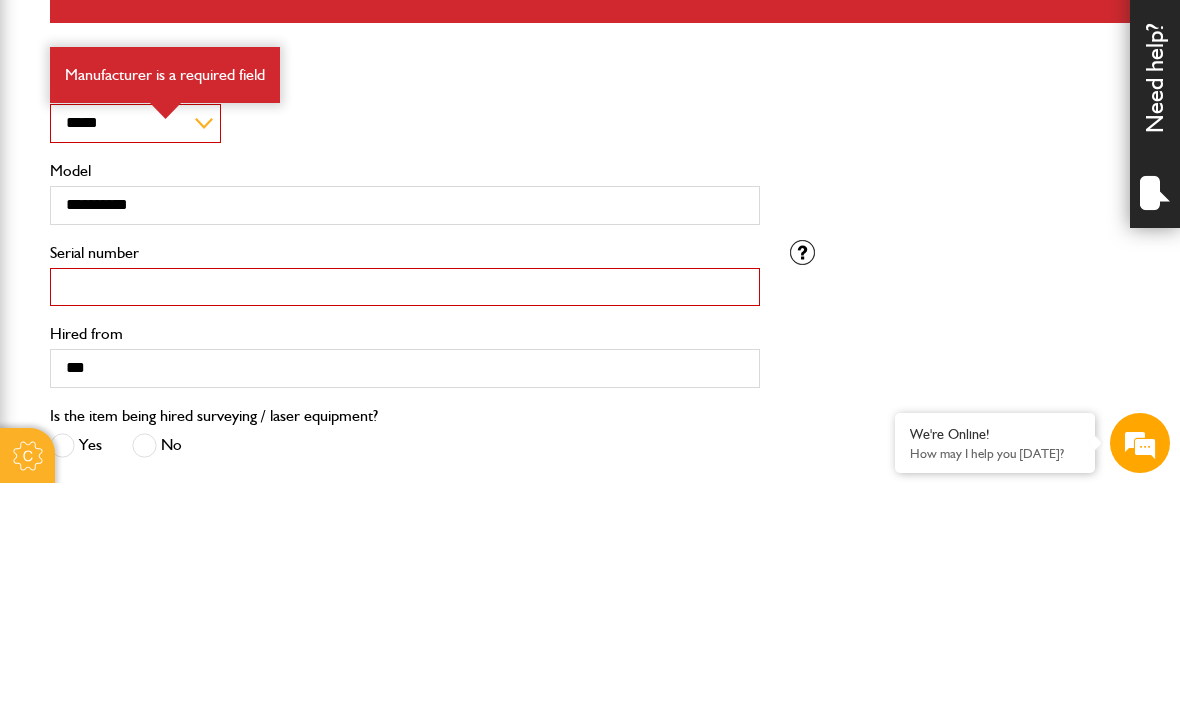 click on "Serial number" at bounding box center [405, 511] 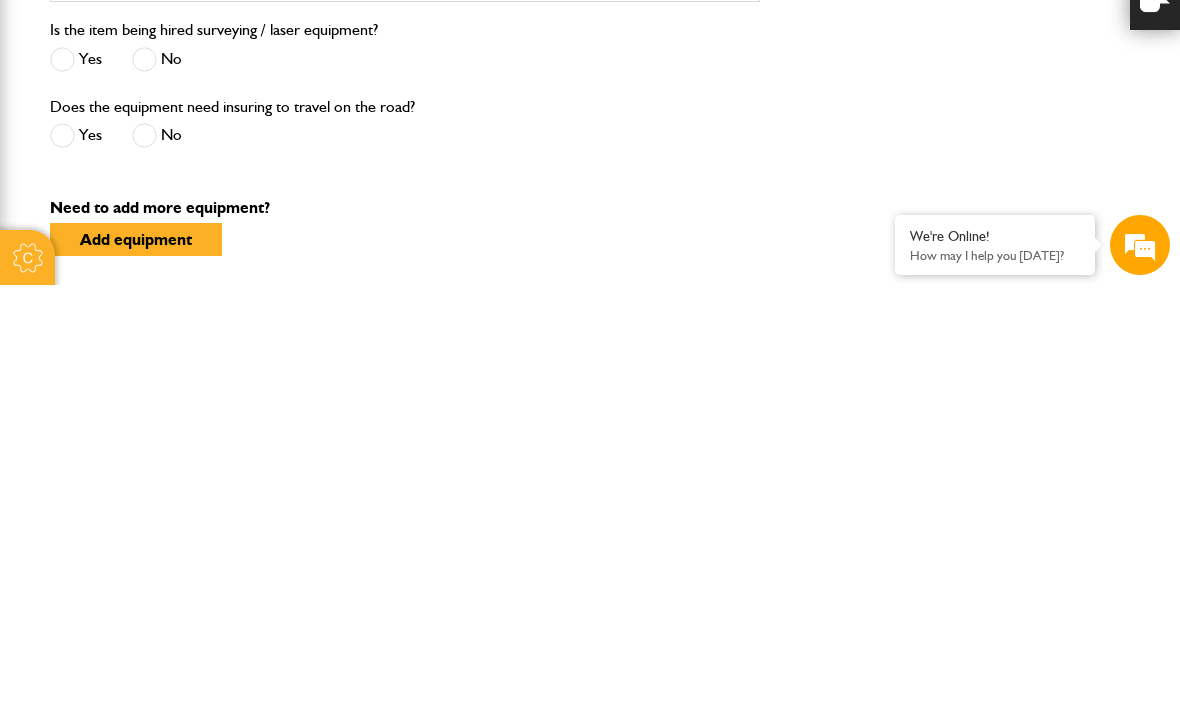scroll, scrollTop: 658, scrollLeft: 0, axis: vertical 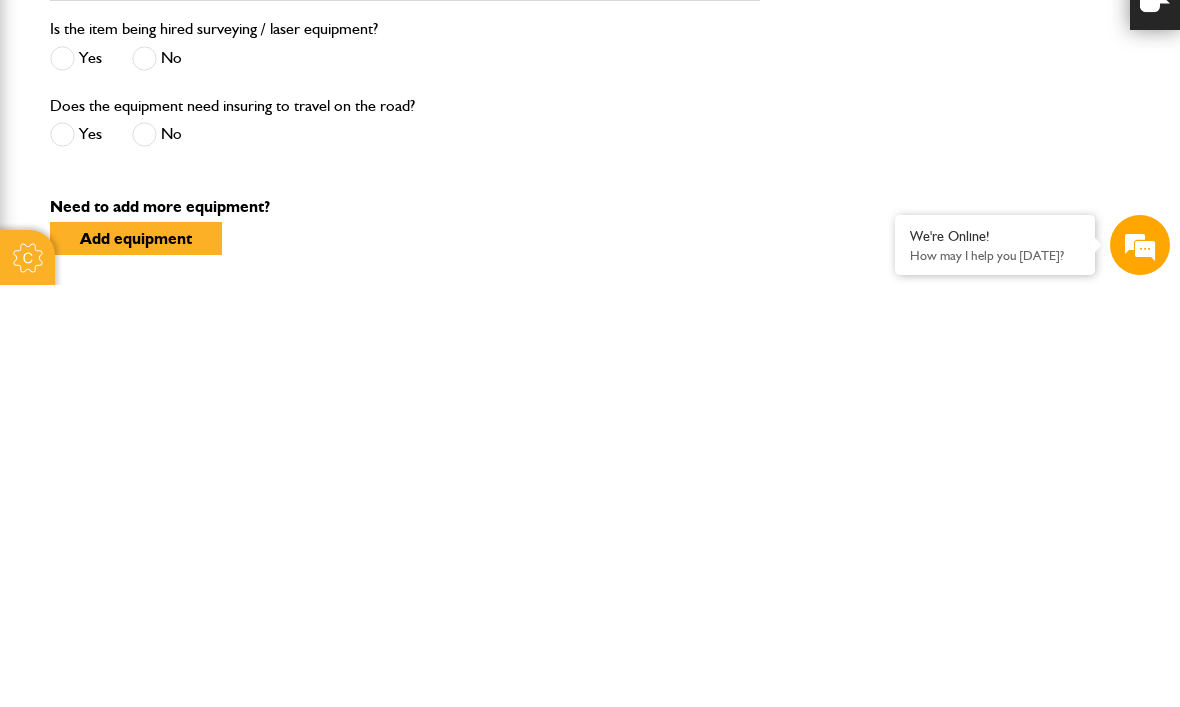 type on "*****" 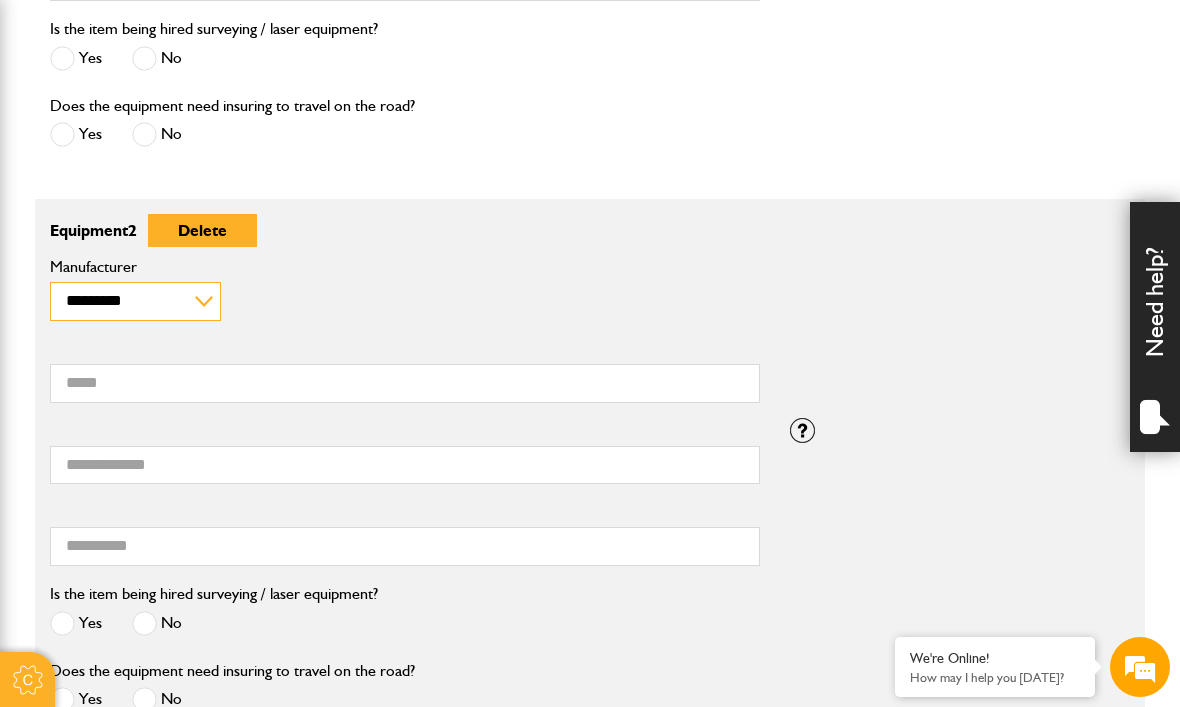 click on "**********" at bounding box center [135, 301] 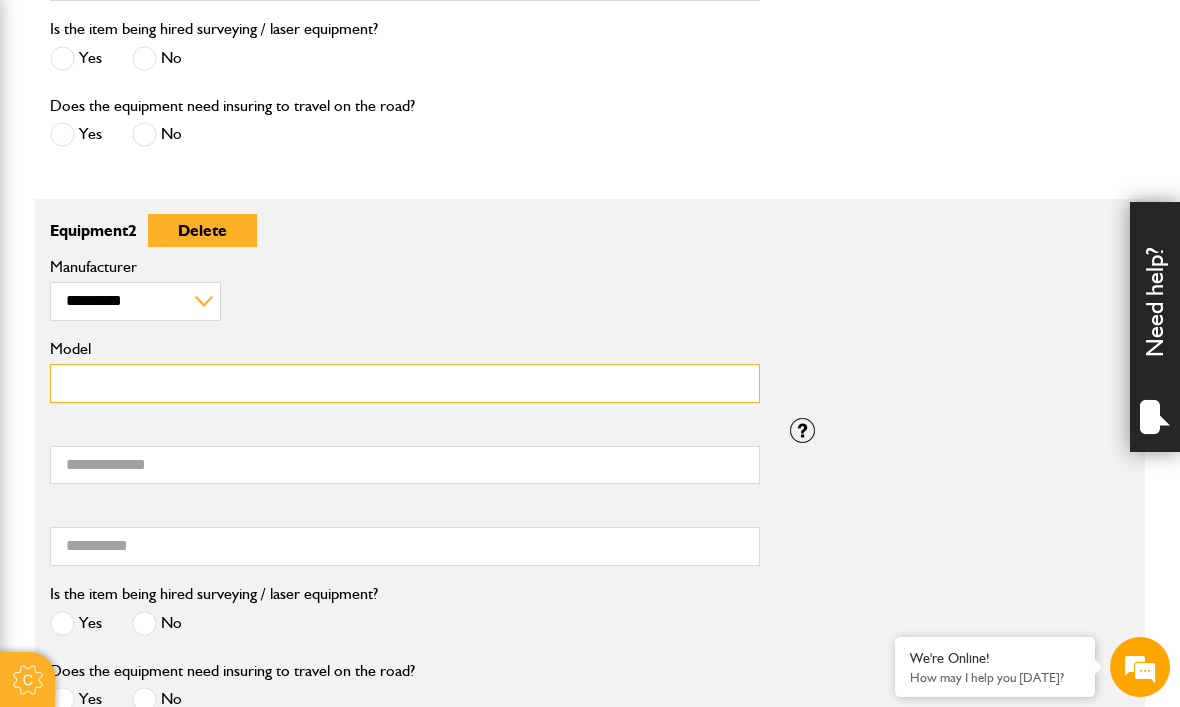 click on "Model" at bounding box center [405, 383] 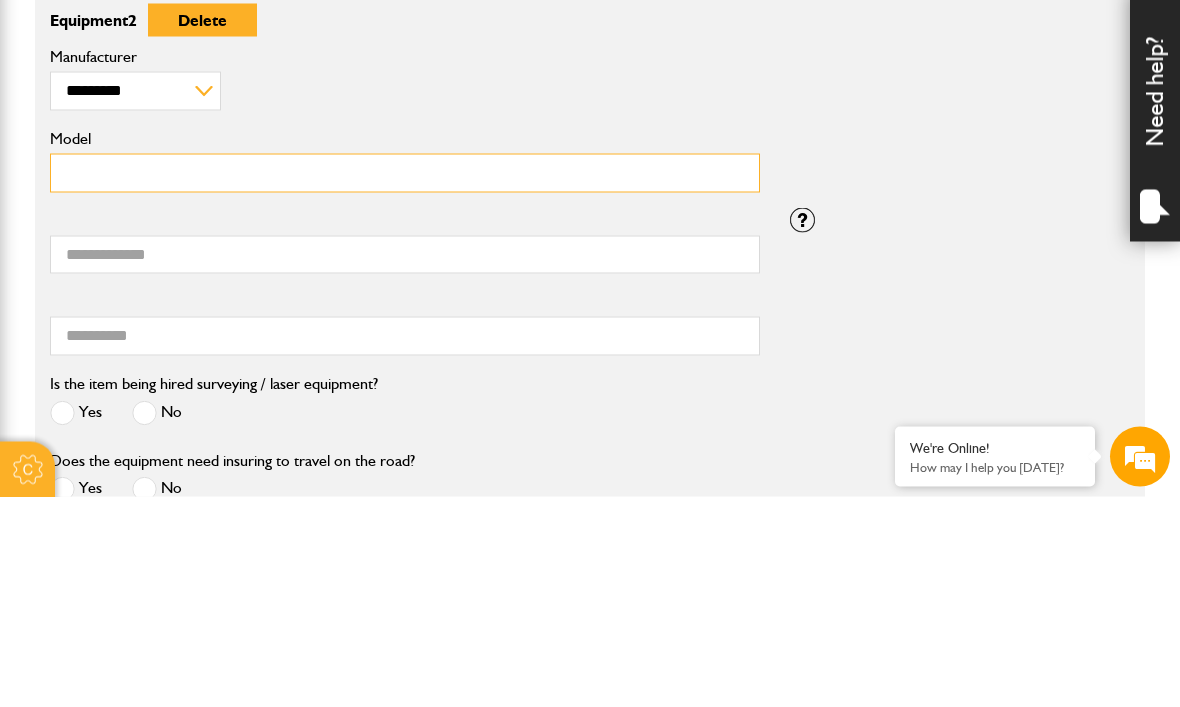 type on "*" 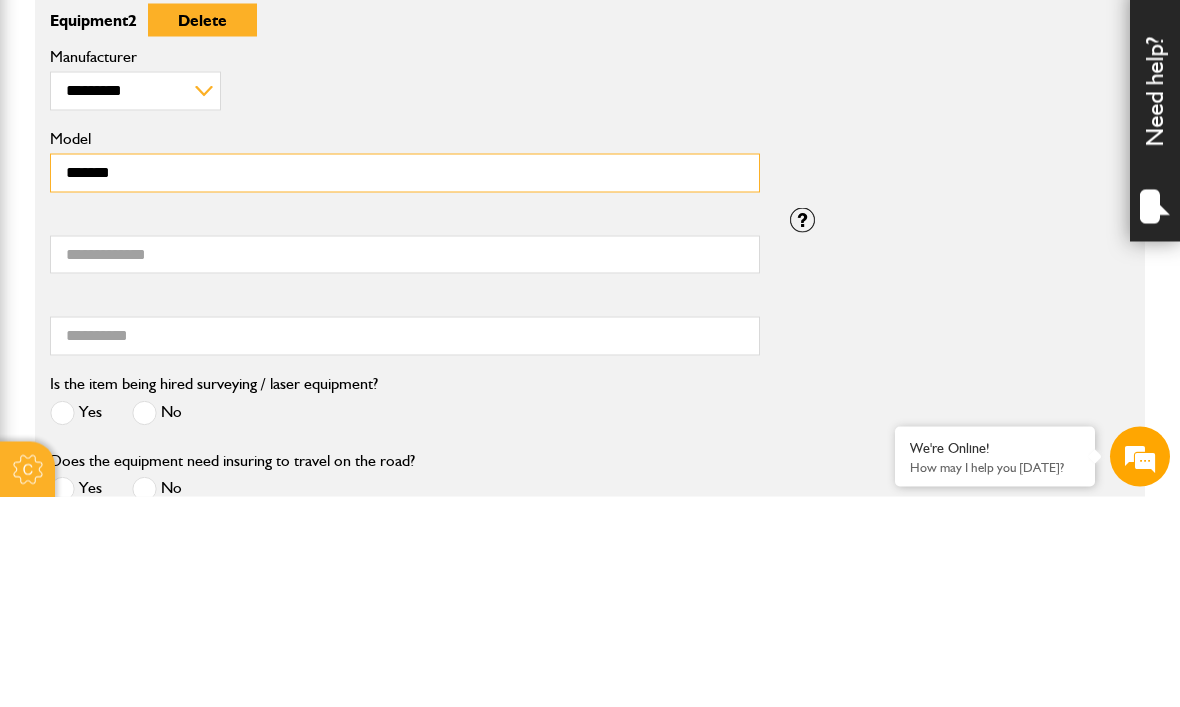 type on "*******" 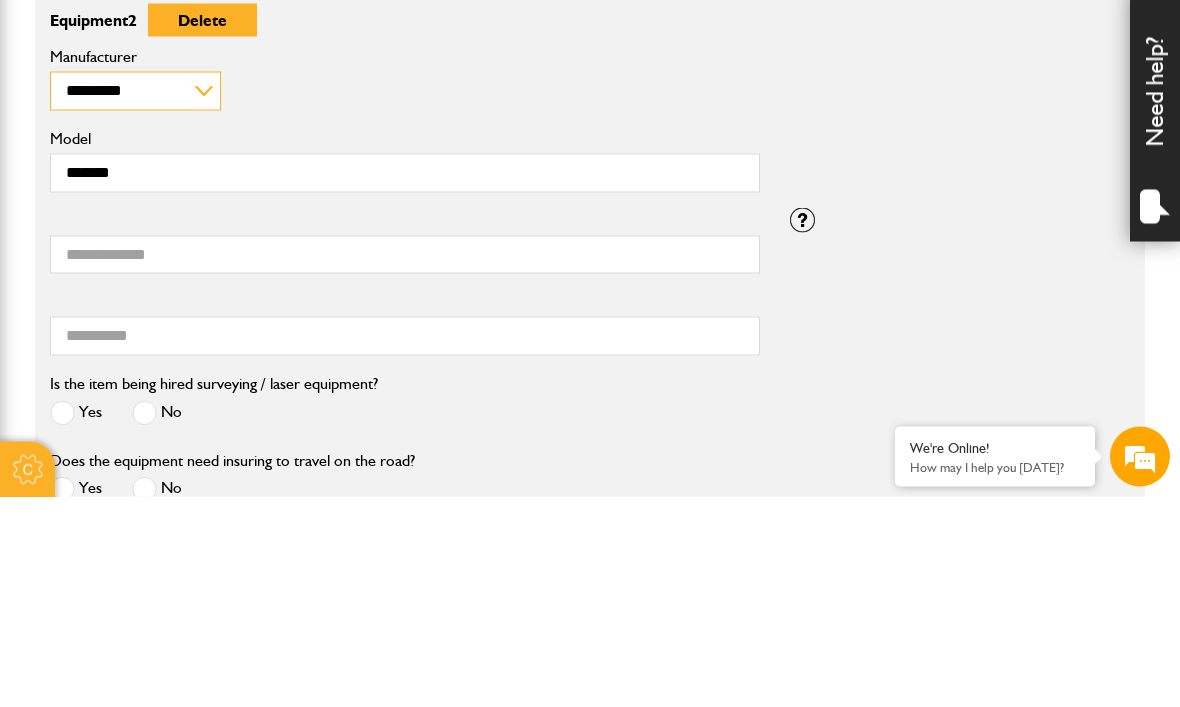 click on "**********" at bounding box center (135, 301) 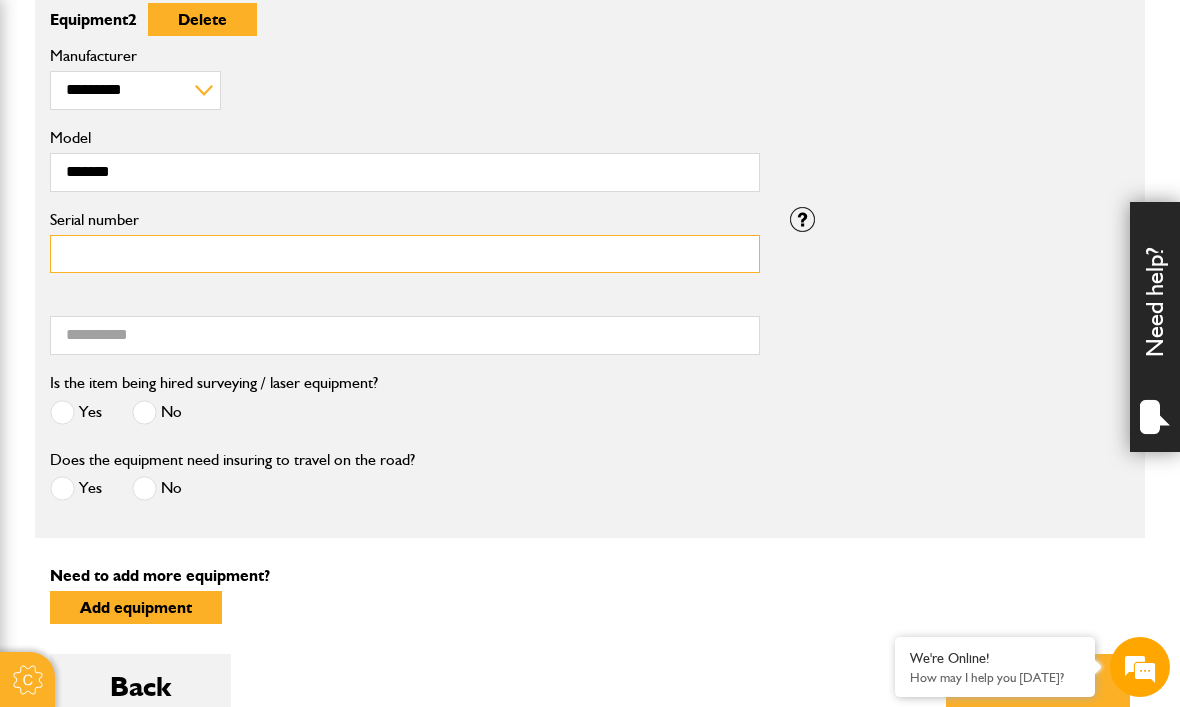 click on "Serial number" at bounding box center [405, 254] 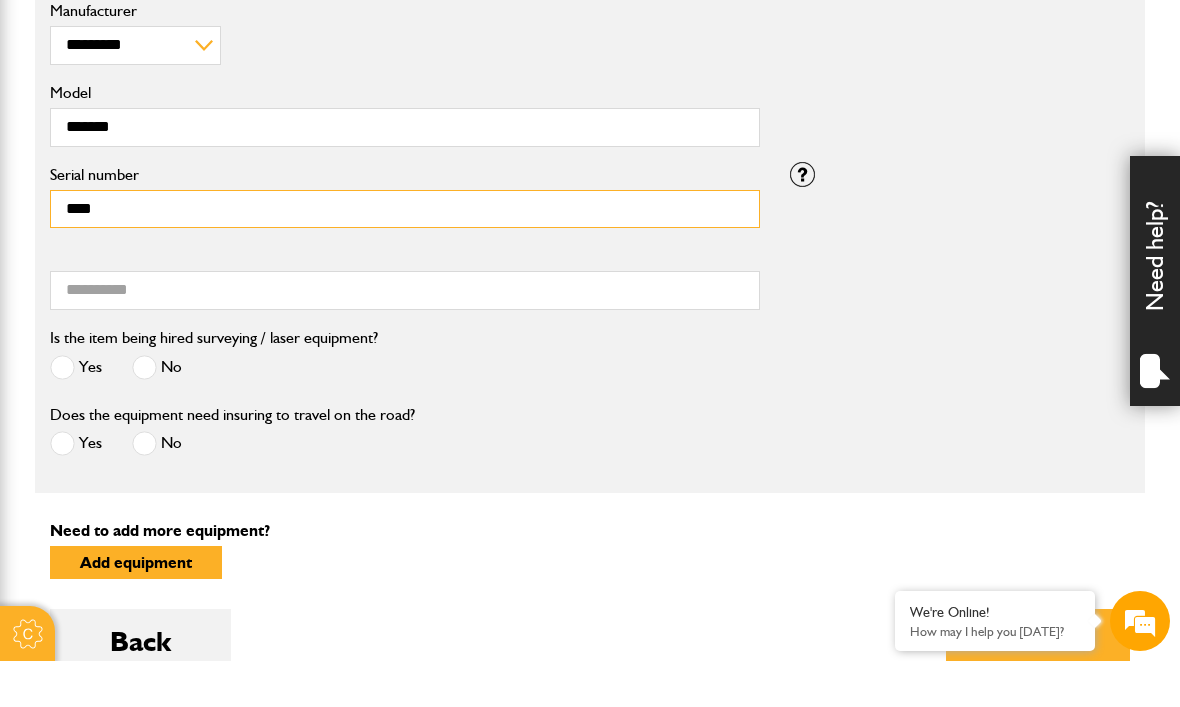 type on "****" 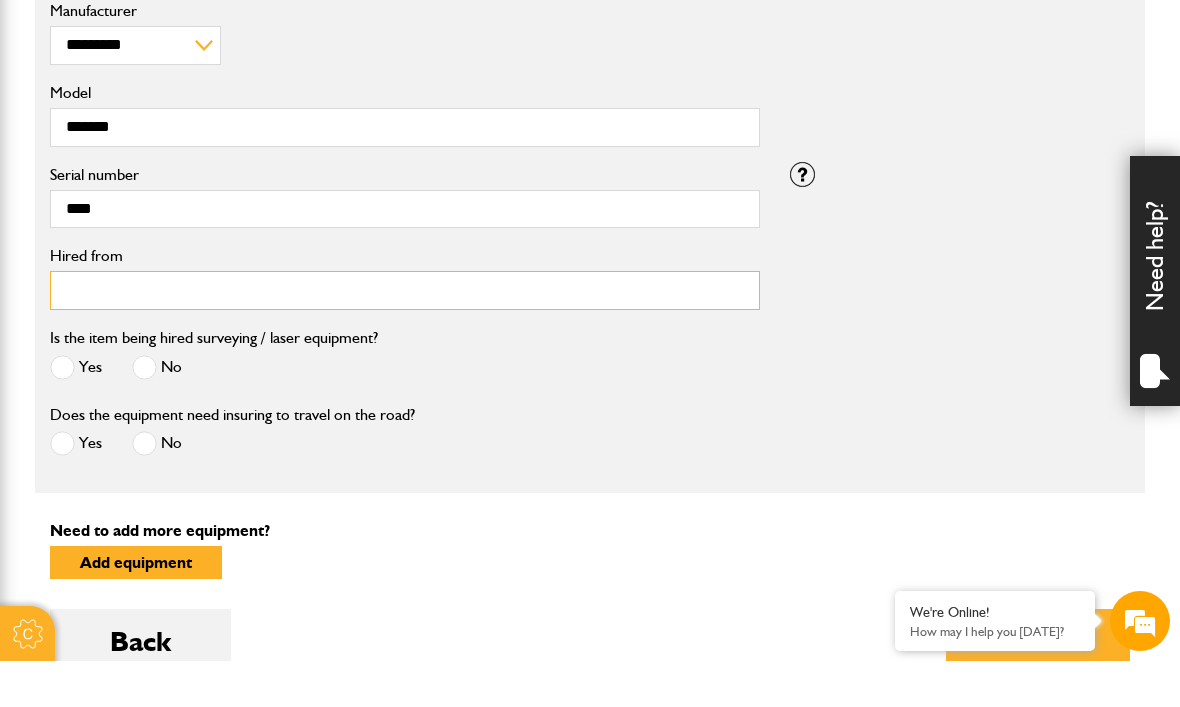click on "Hired from" at bounding box center (405, 336) 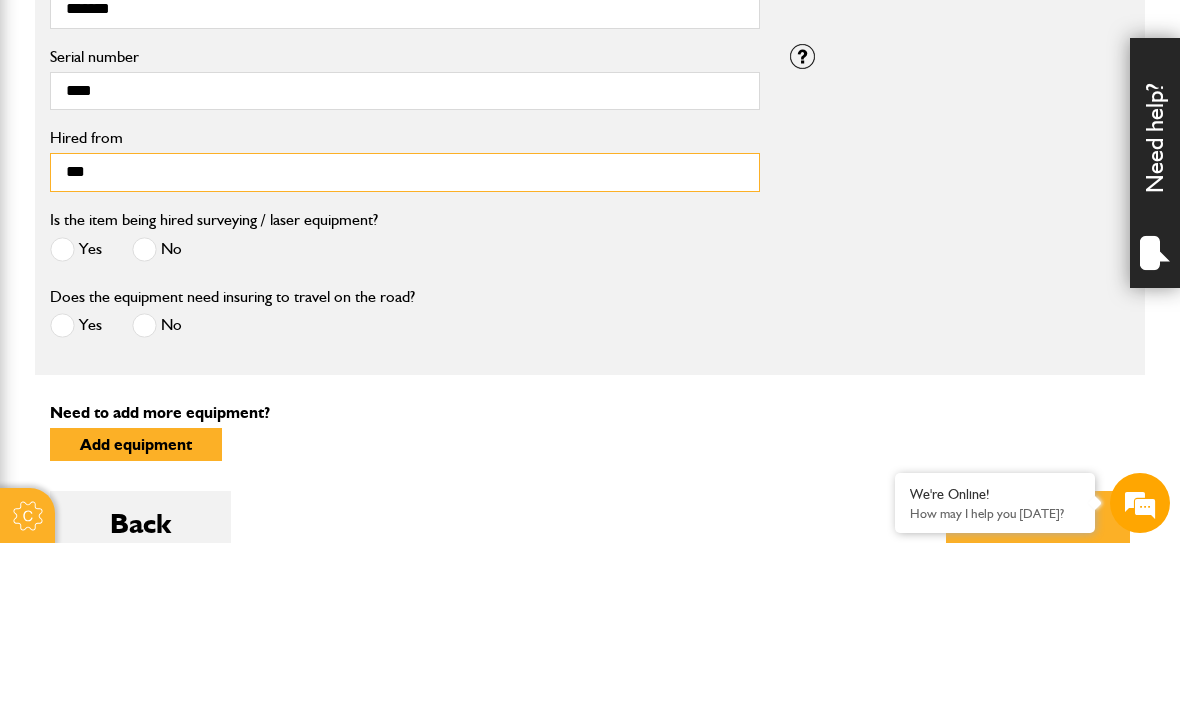 type on "***" 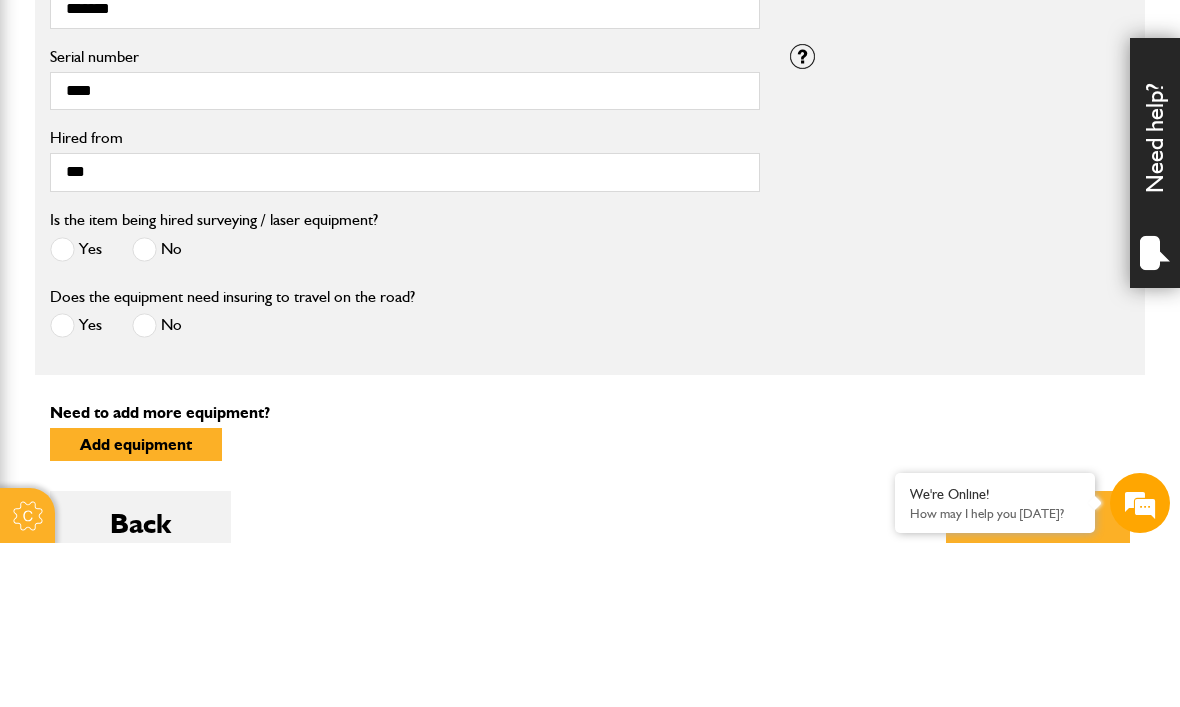click at bounding box center [144, 413] 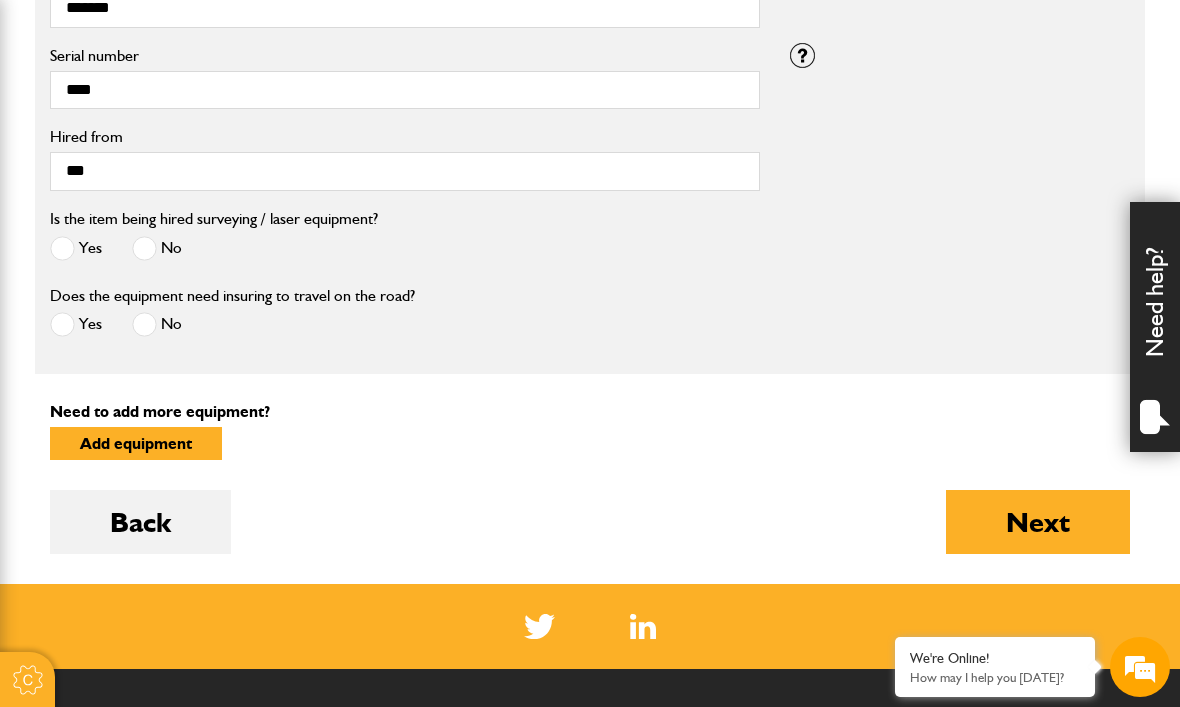 click at bounding box center (144, 324) 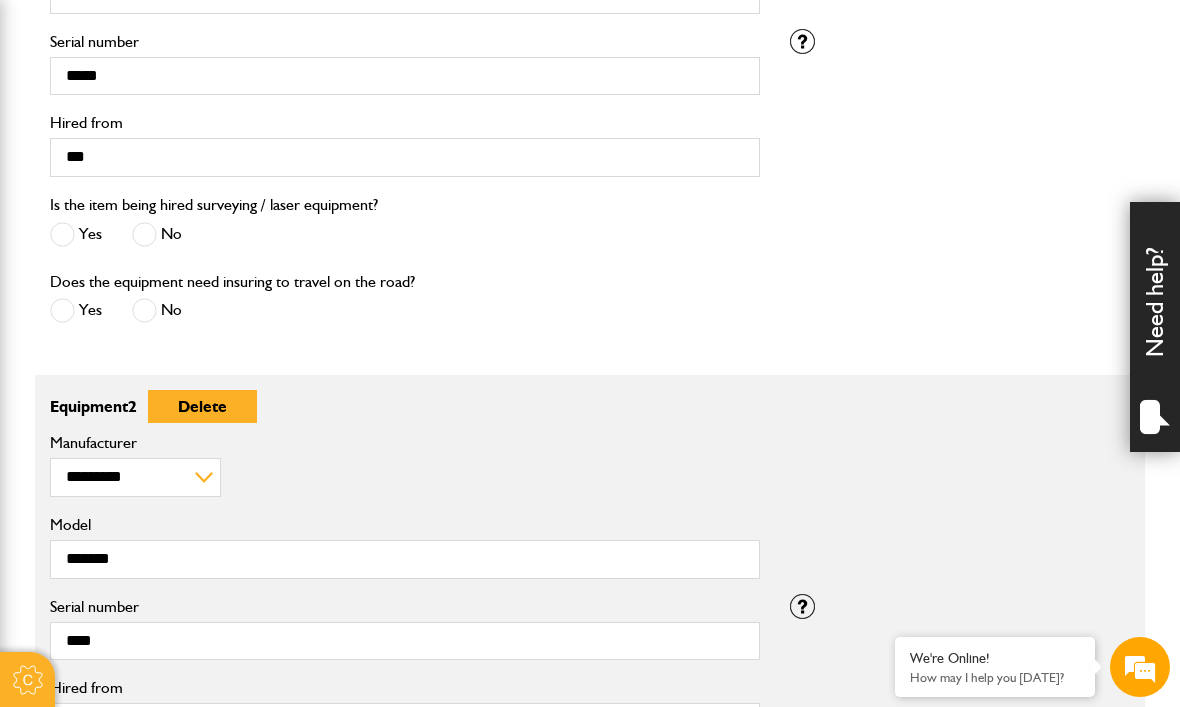 scroll, scrollTop: 902, scrollLeft: 0, axis: vertical 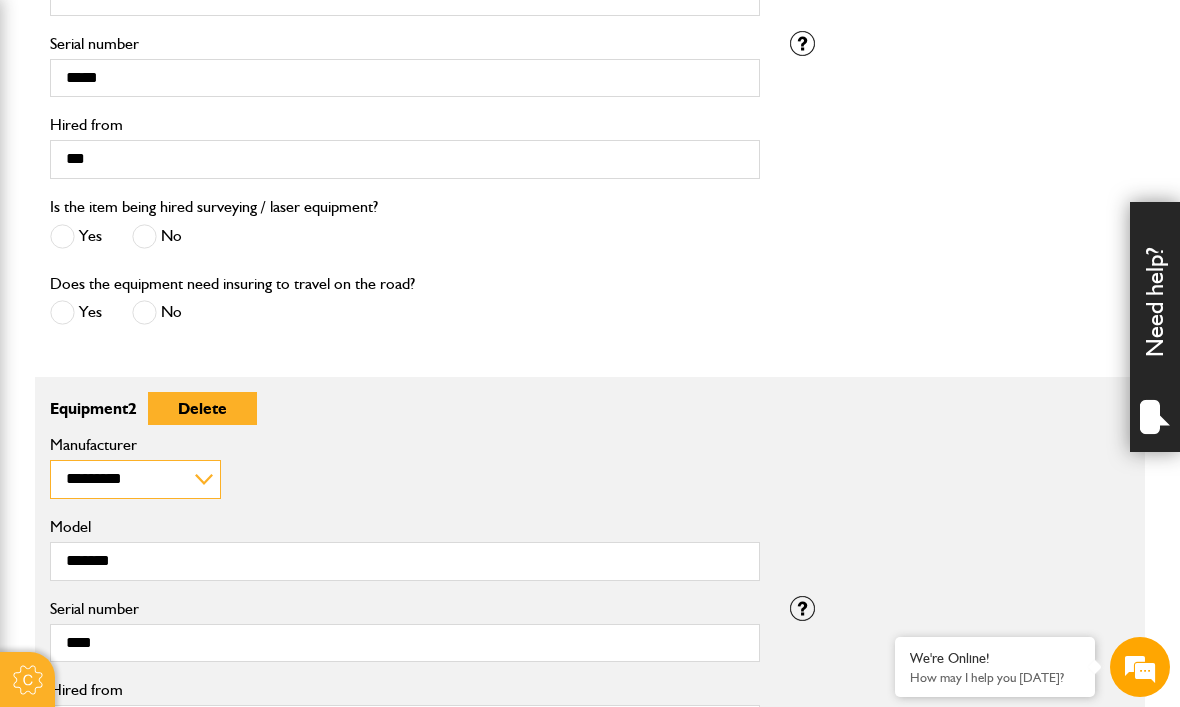 click on "**********" at bounding box center (135, 479) 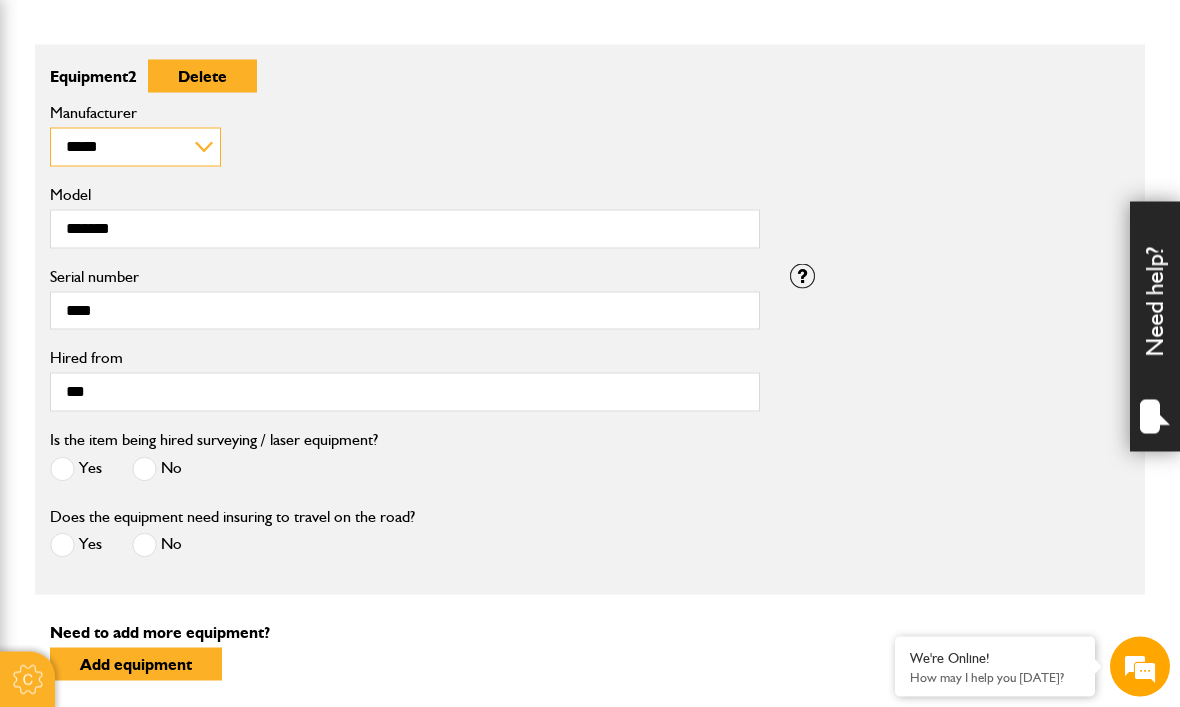scroll, scrollTop: 1236, scrollLeft: 0, axis: vertical 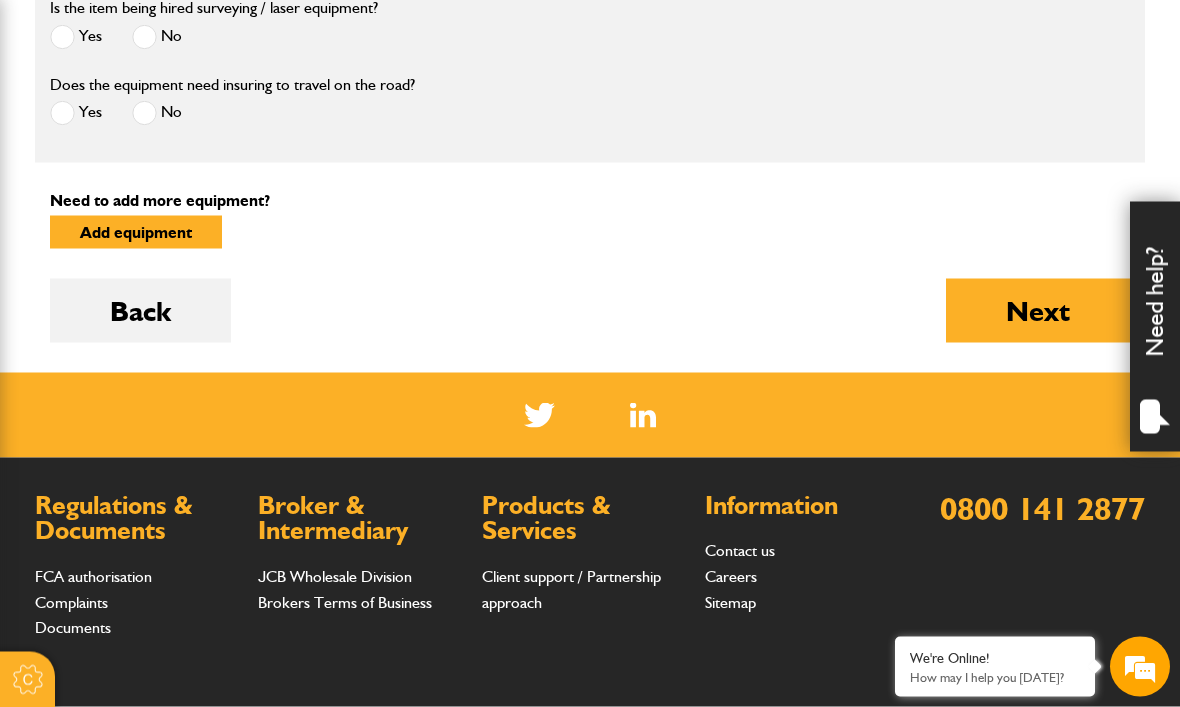 click on "Next" at bounding box center (1038, 311) 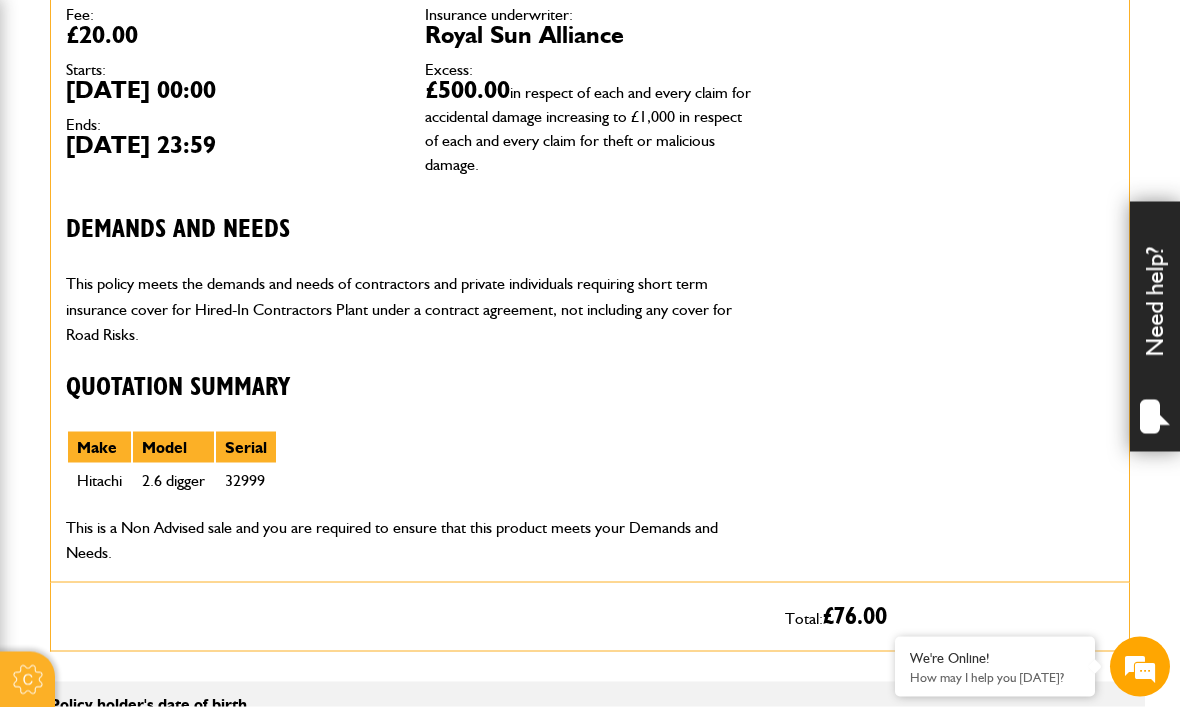 scroll, scrollTop: 738, scrollLeft: 0, axis: vertical 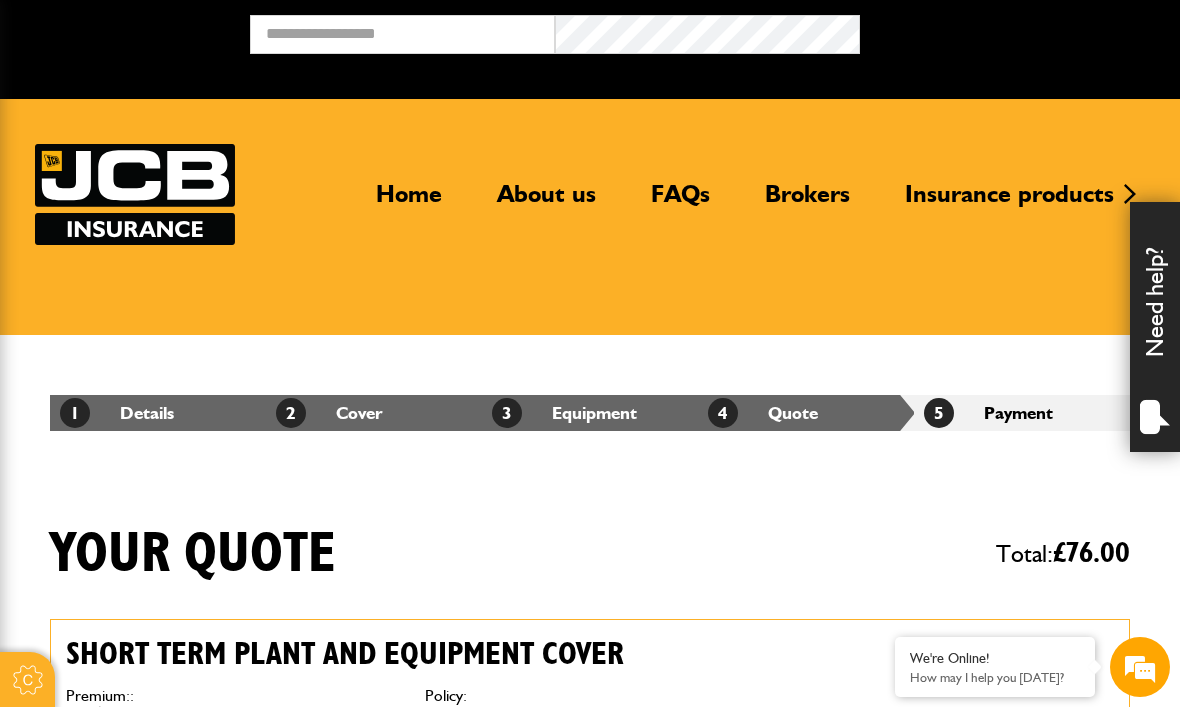 click on "4 Quote" at bounding box center [806, 413] 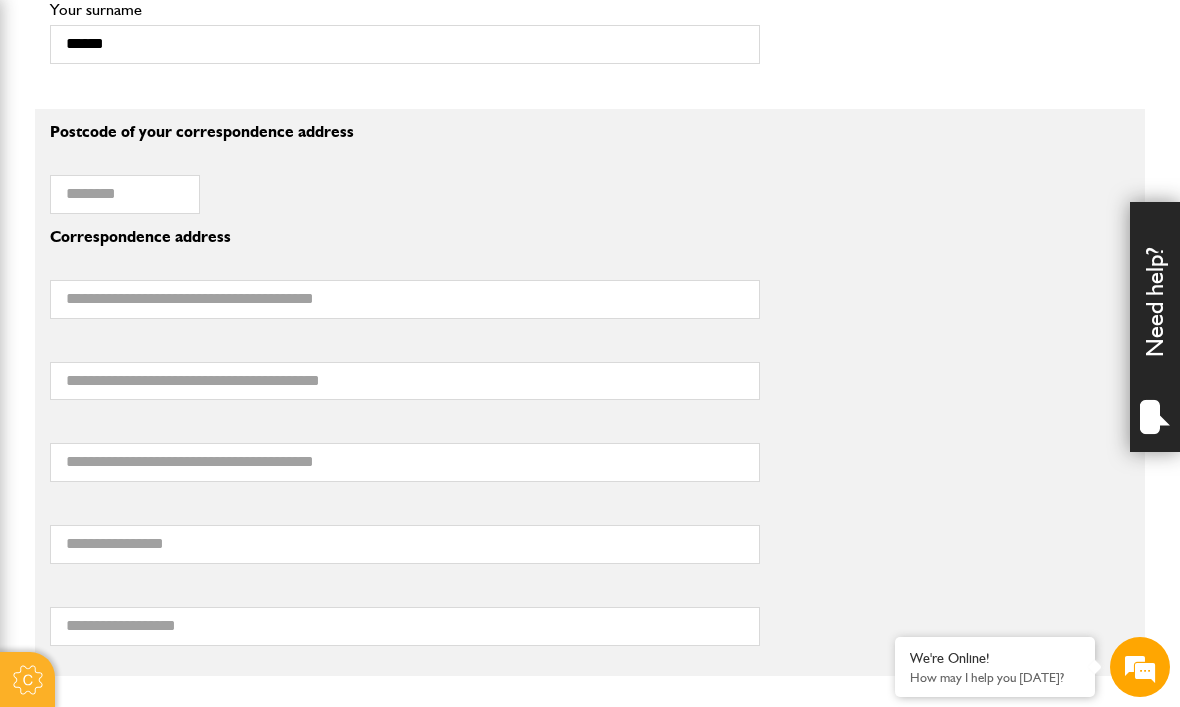 scroll, scrollTop: 1648, scrollLeft: 0, axis: vertical 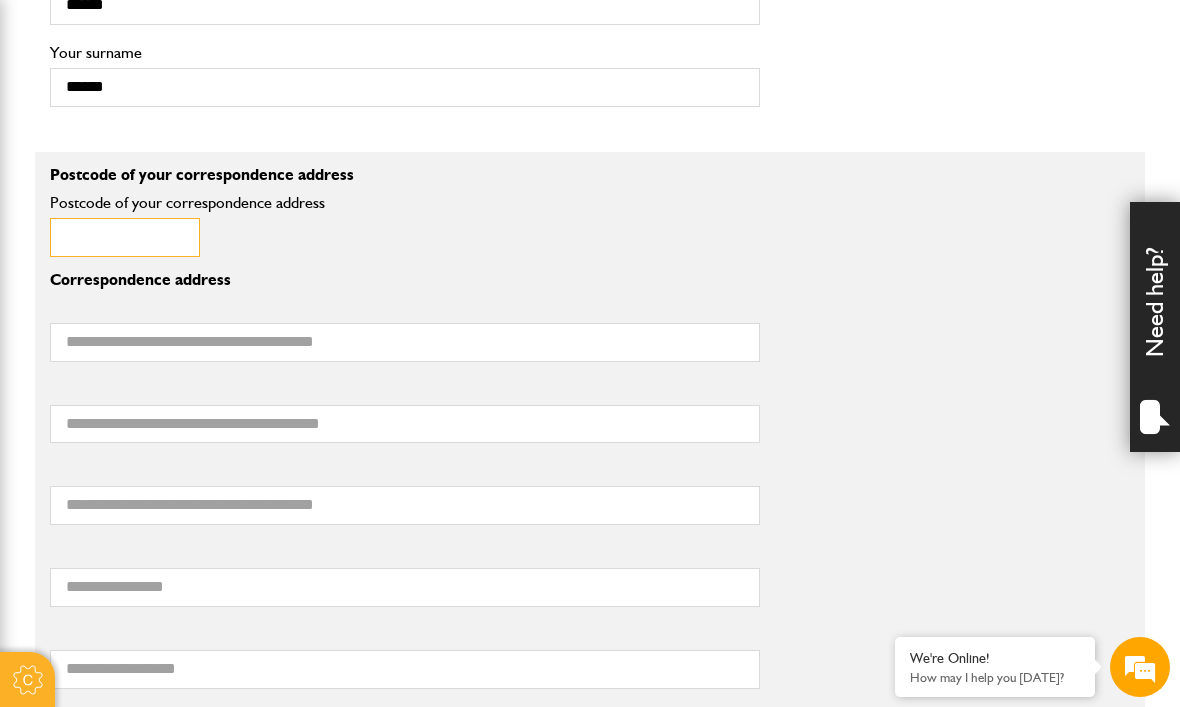 click on "Postcode of your correspondence address" at bounding box center (125, 237) 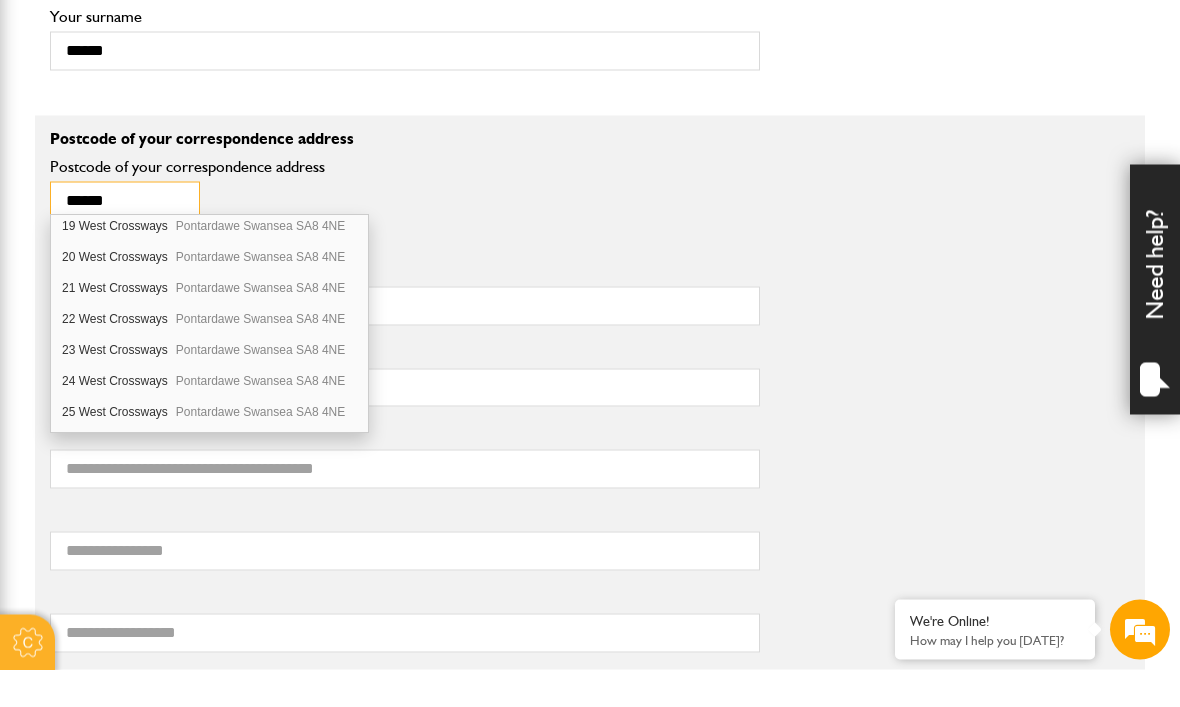 scroll, scrollTop: 565, scrollLeft: 0, axis: vertical 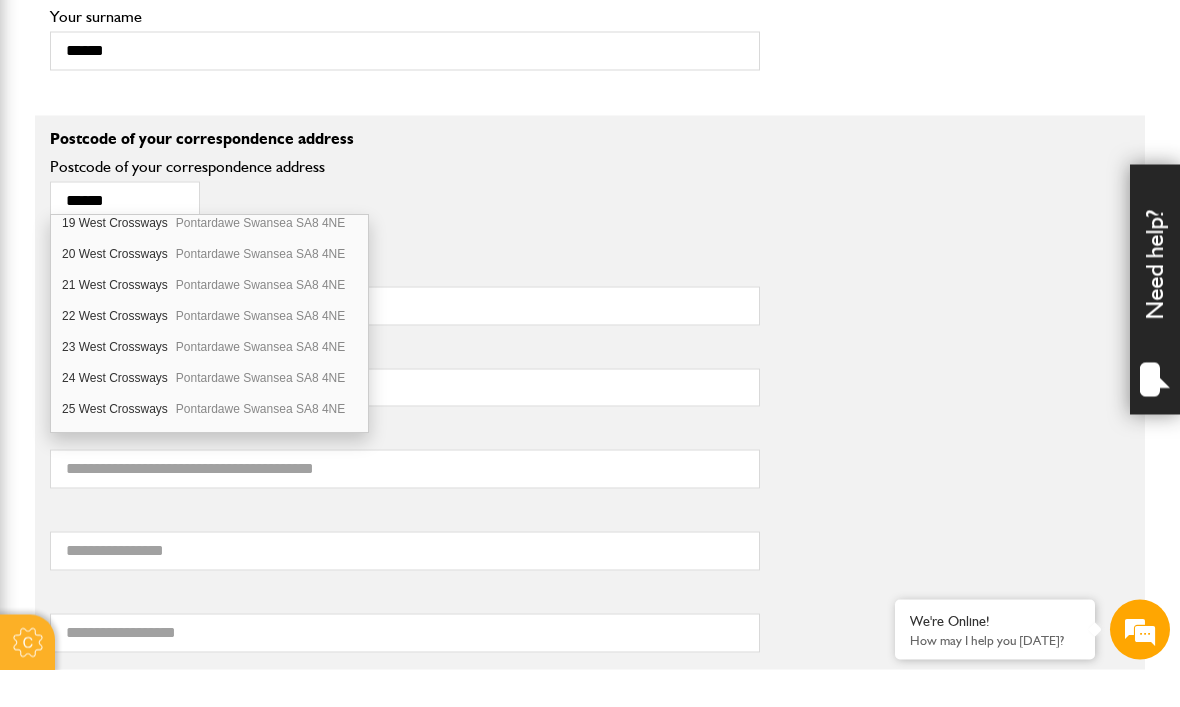 click on "Pontardawe Swansea SA8 4NE" at bounding box center [260, 354] 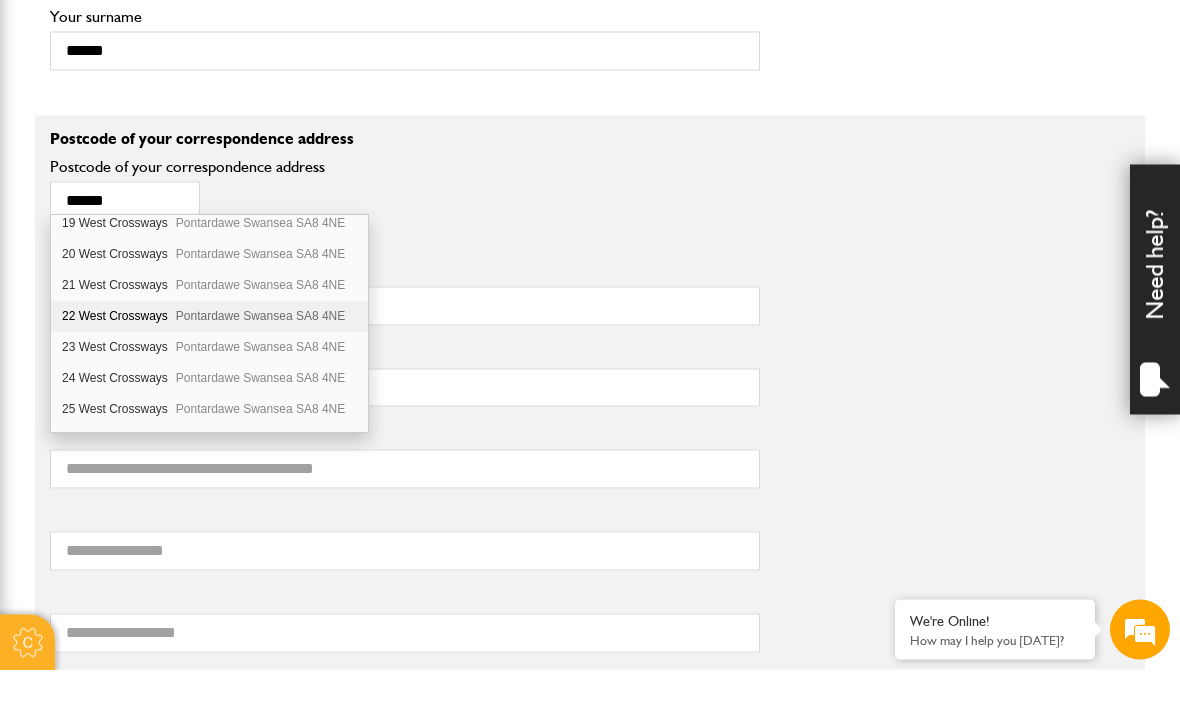 scroll, scrollTop: 1685, scrollLeft: 0, axis: vertical 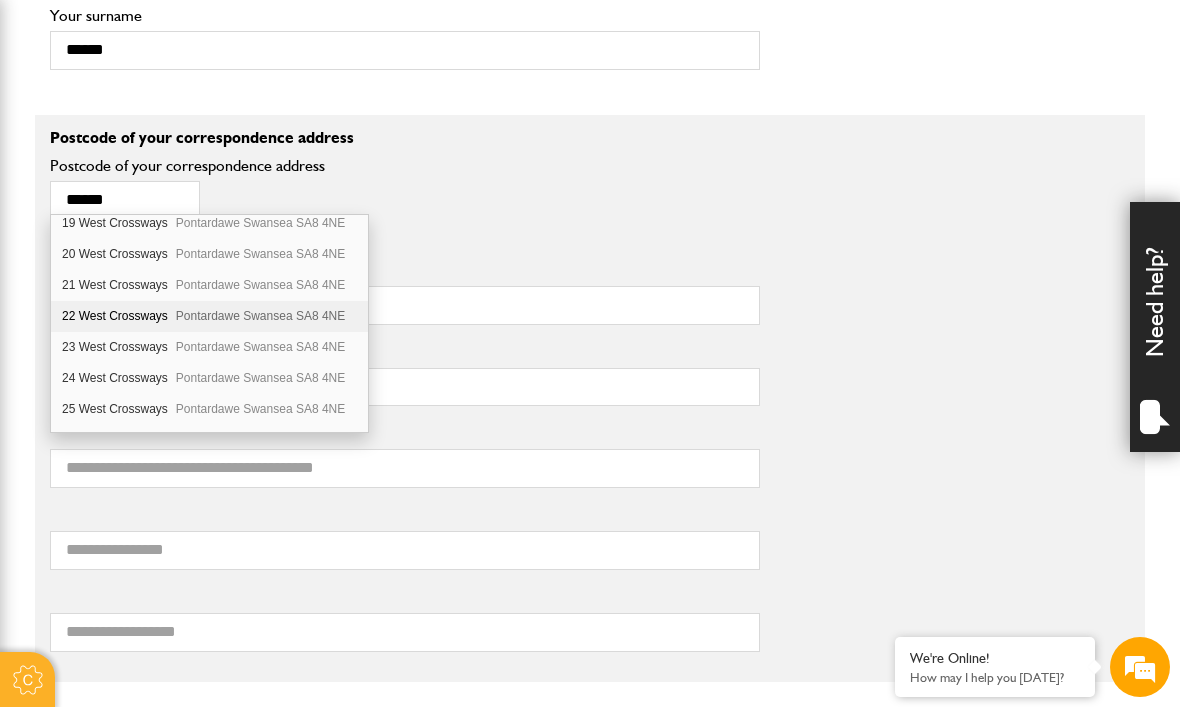type on "*******" 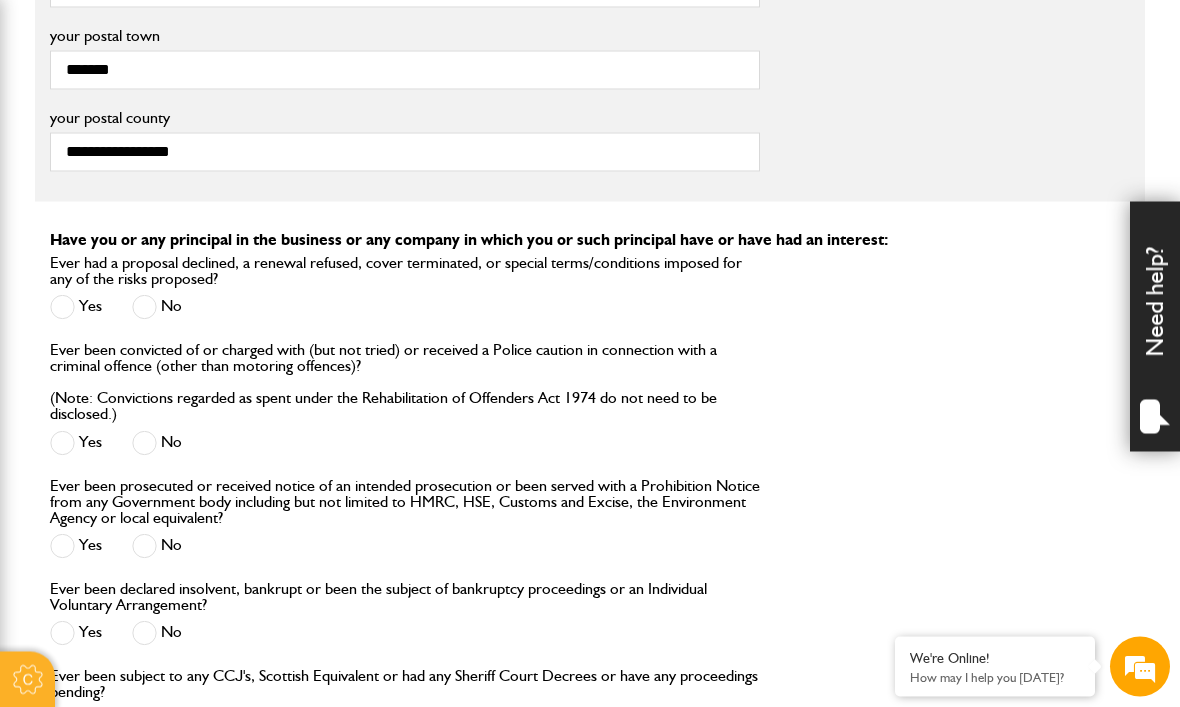 scroll, scrollTop: 2166, scrollLeft: 0, axis: vertical 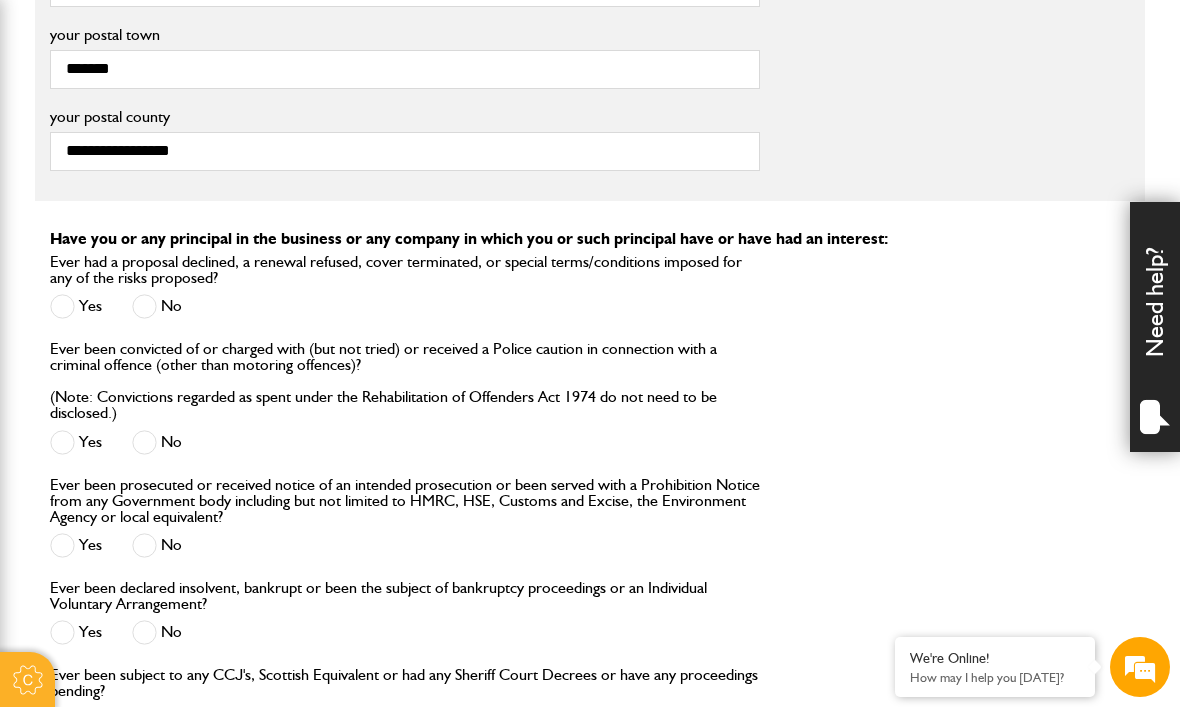 click at bounding box center (144, 306) 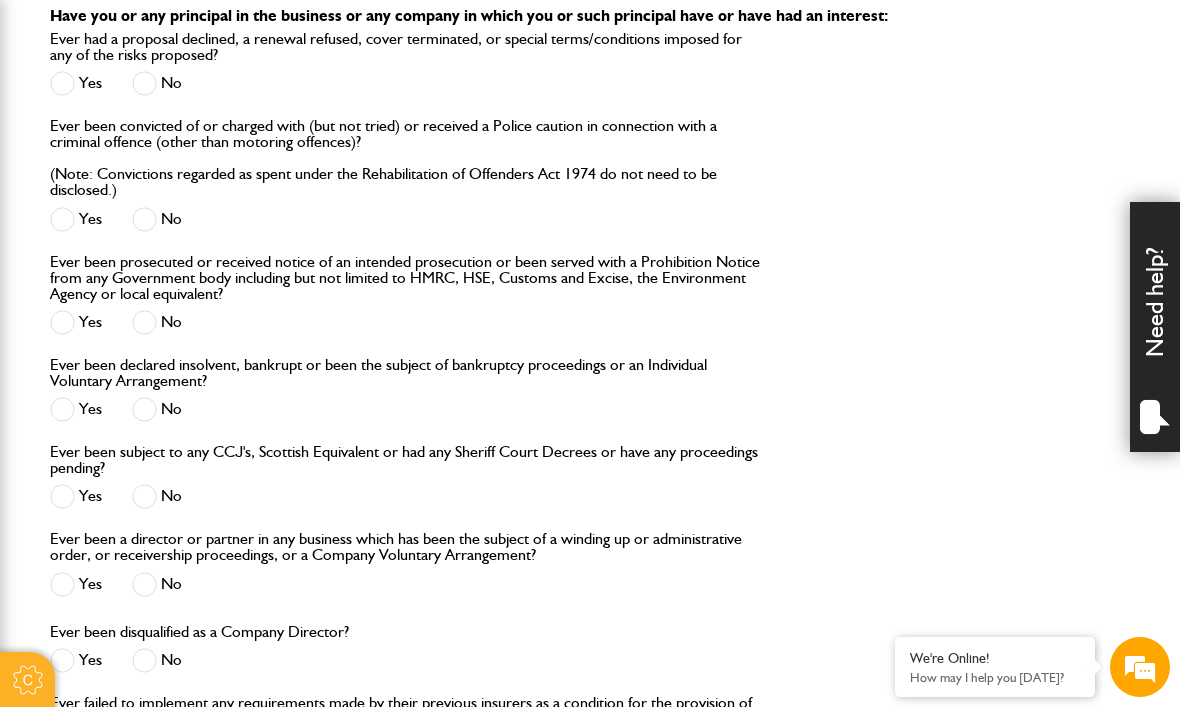 scroll, scrollTop: 2396, scrollLeft: 0, axis: vertical 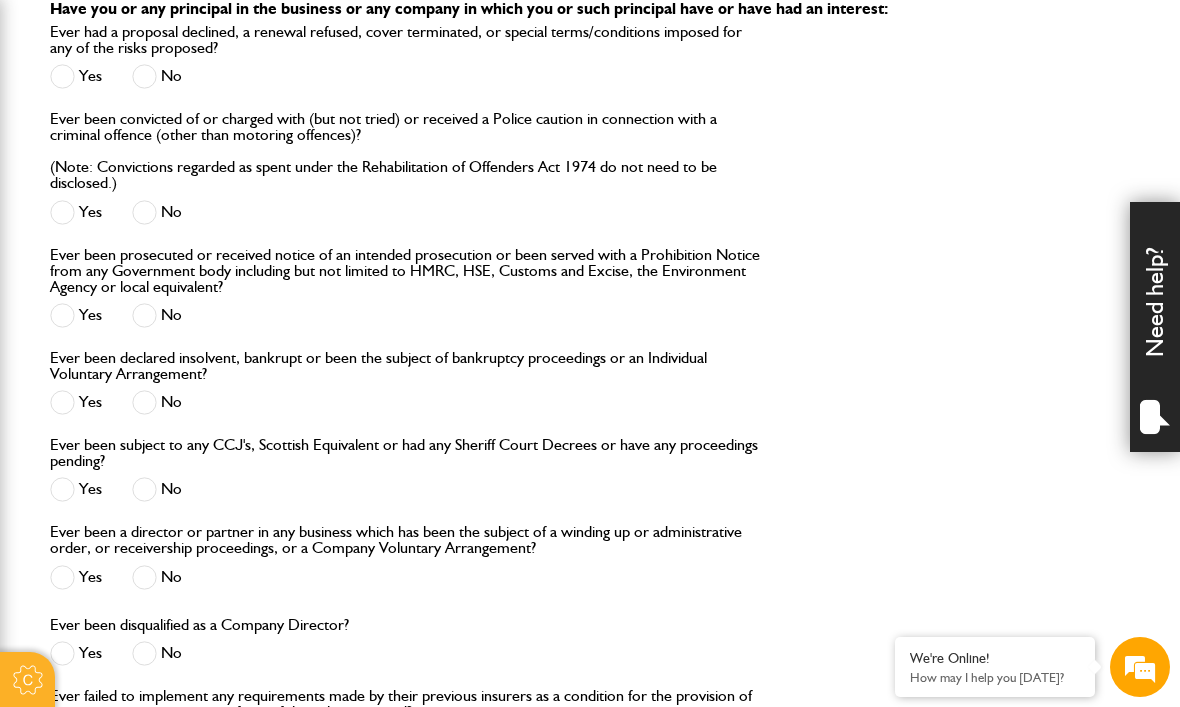 click on "Ever been subject to any CCJ's, Scottish Equivalent or had any Sheriff Court Decrees or have any proceedings pending?
Yes
No" at bounding box center [405, 473] 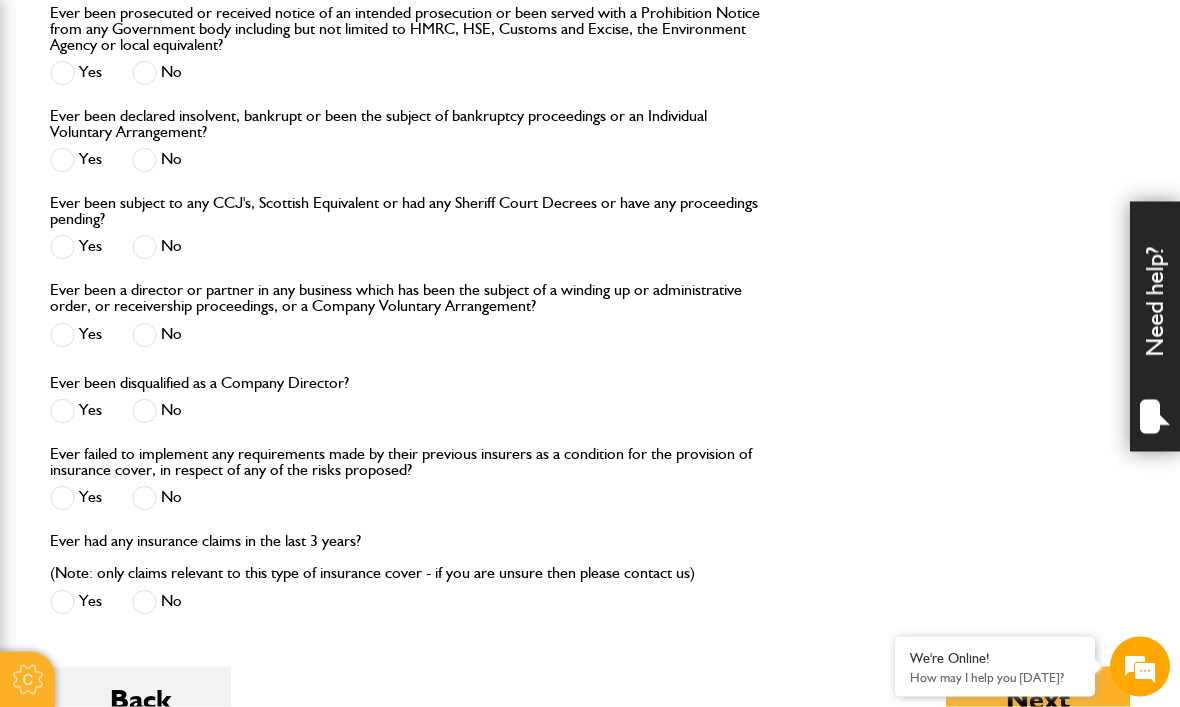 scroll, scrollTop: 2643, scrollLeft: 0, axis: vertical 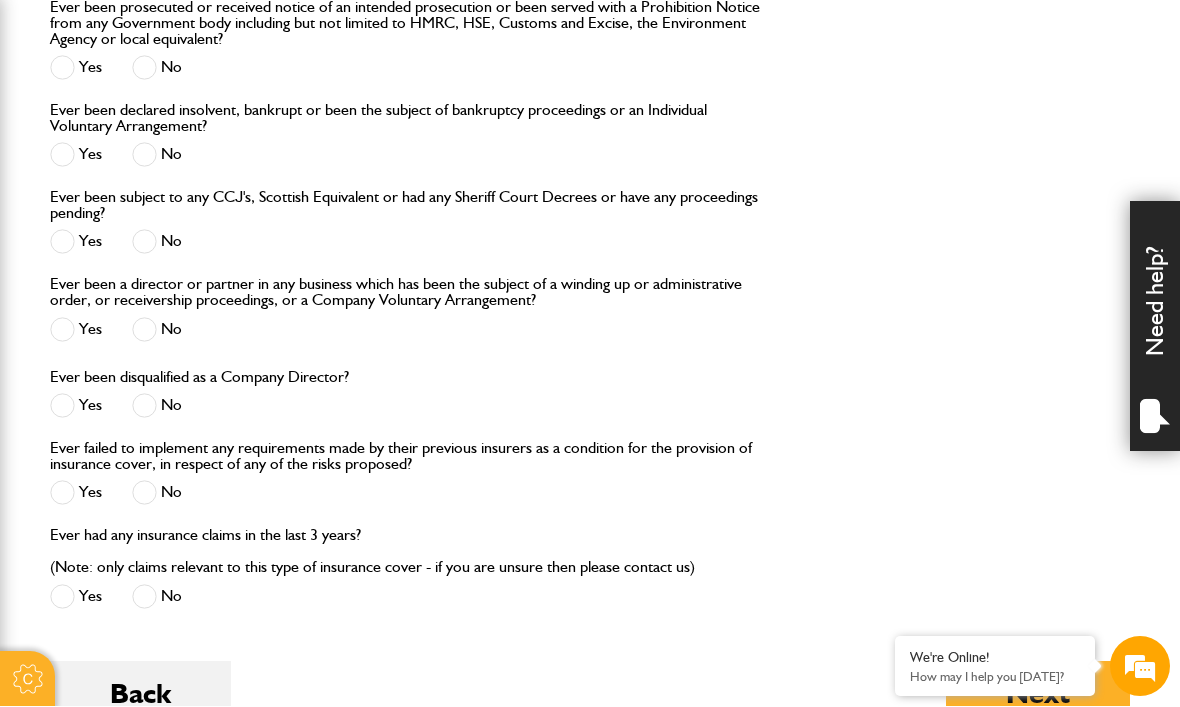 click at bounding box center [144, 493] 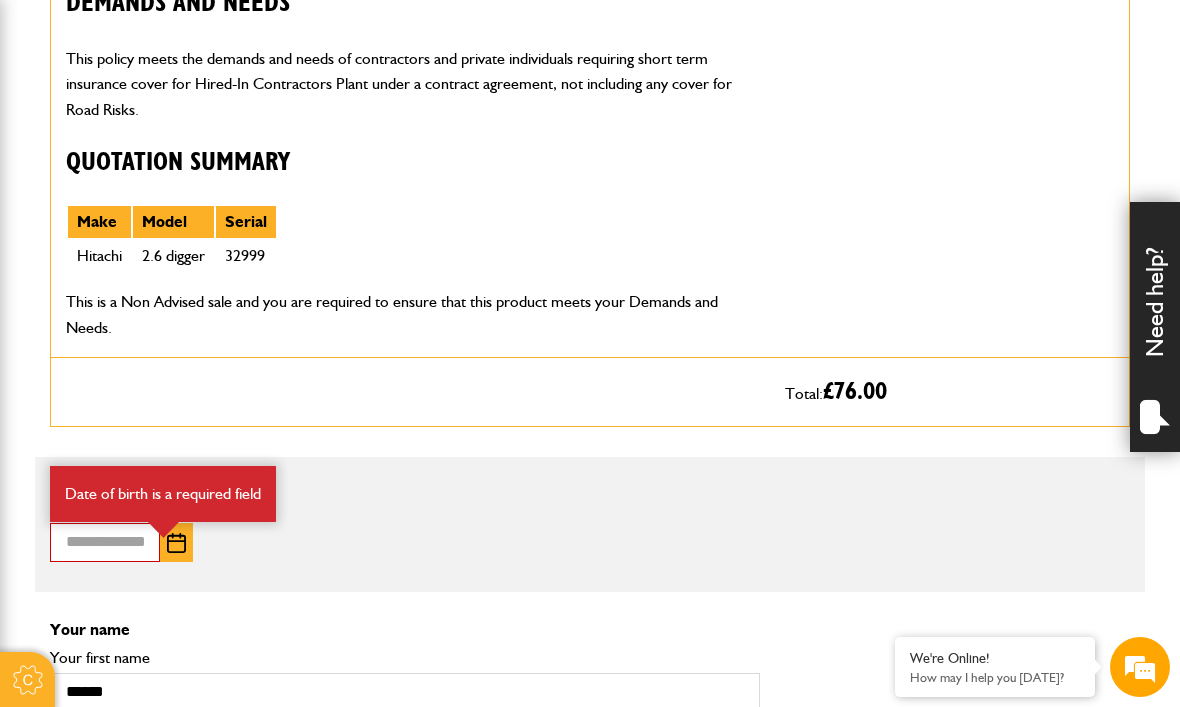 scroll, scrollTop: 1062, scrollLeft: 0, axis: vertical 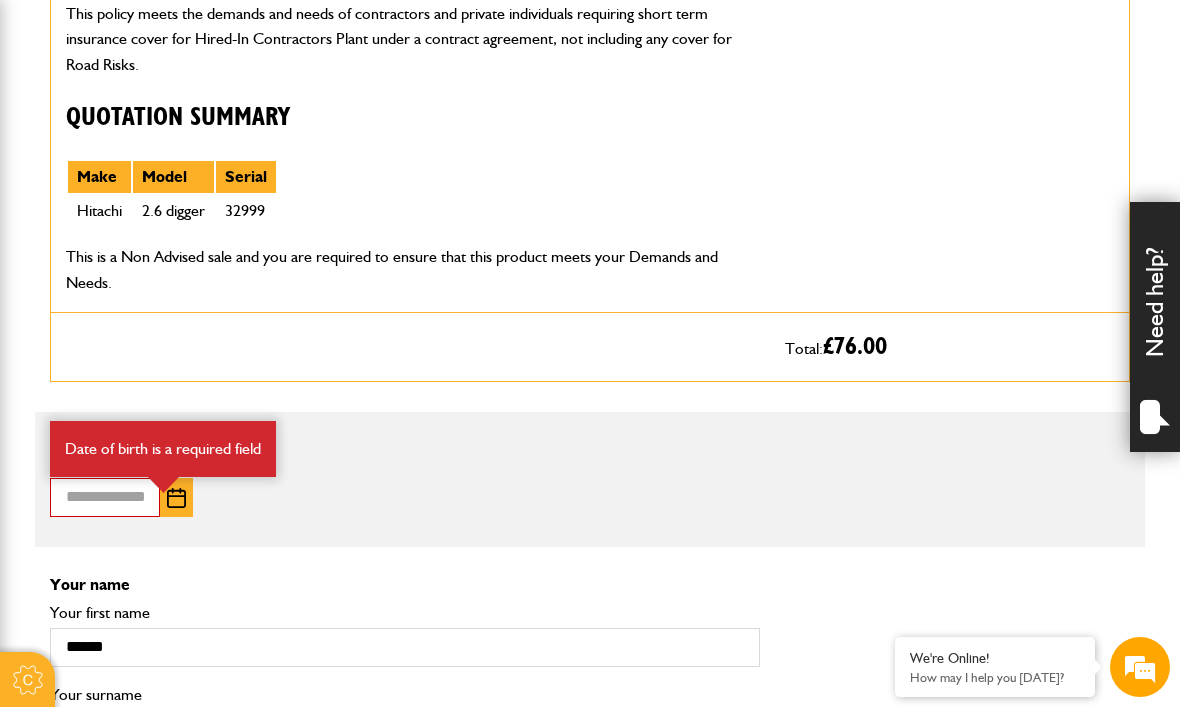 click at bounding box center (176, 498) 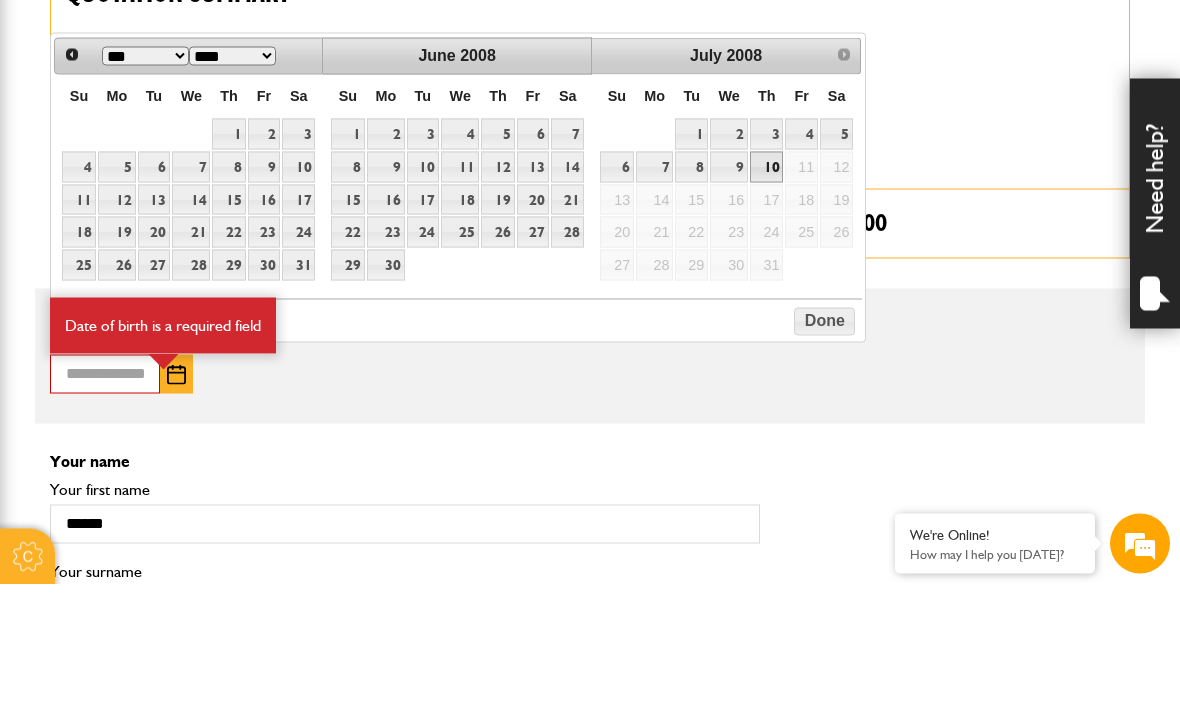 click on "*** *** *** *** *** *** ***" at bounding box center (145, 179) 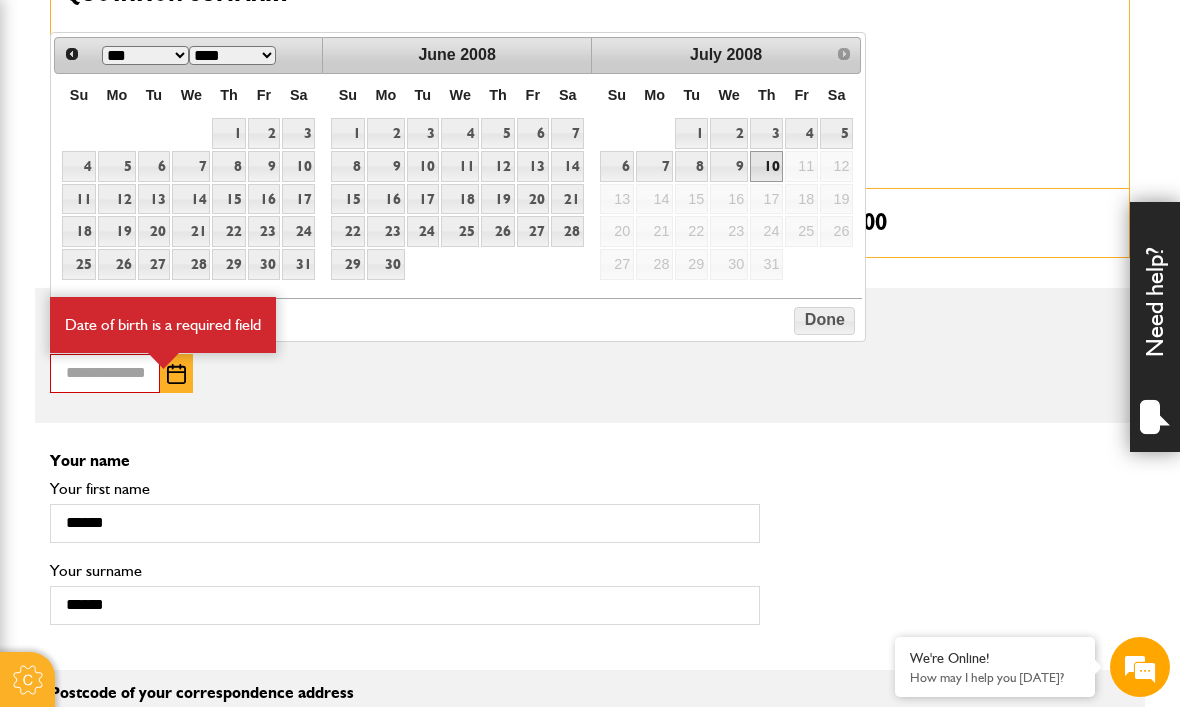 click at bounding box center (163, 361) 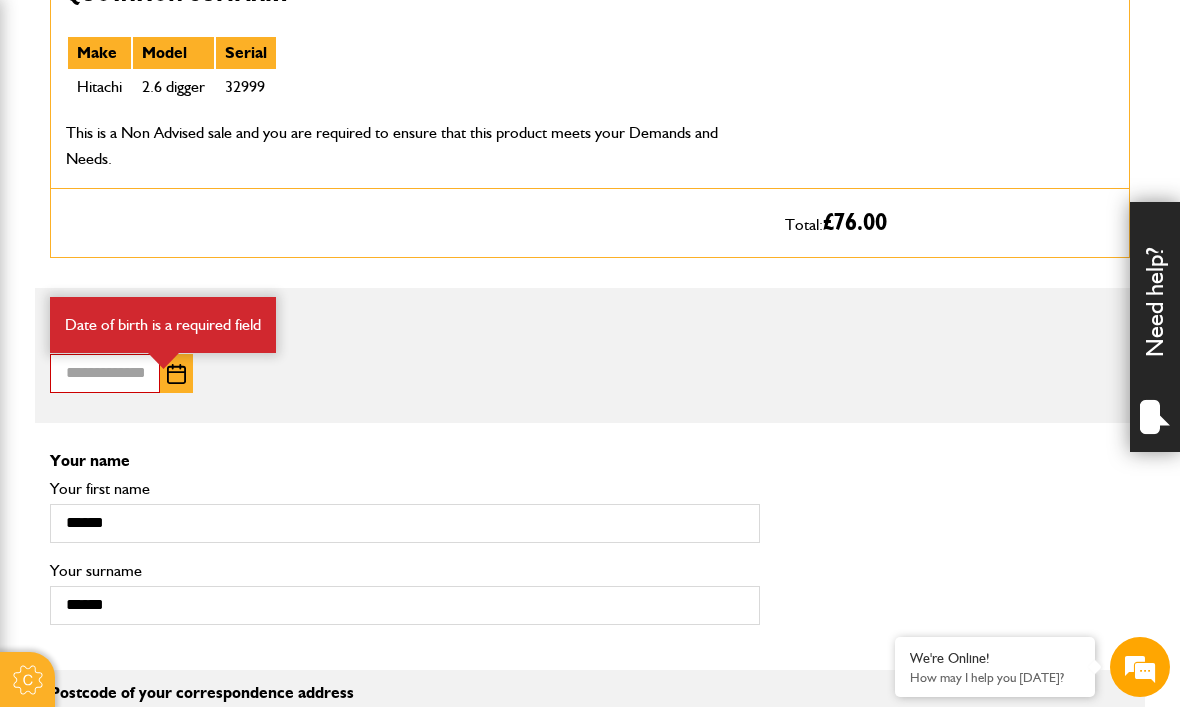 click at bounding box center (176, 374) 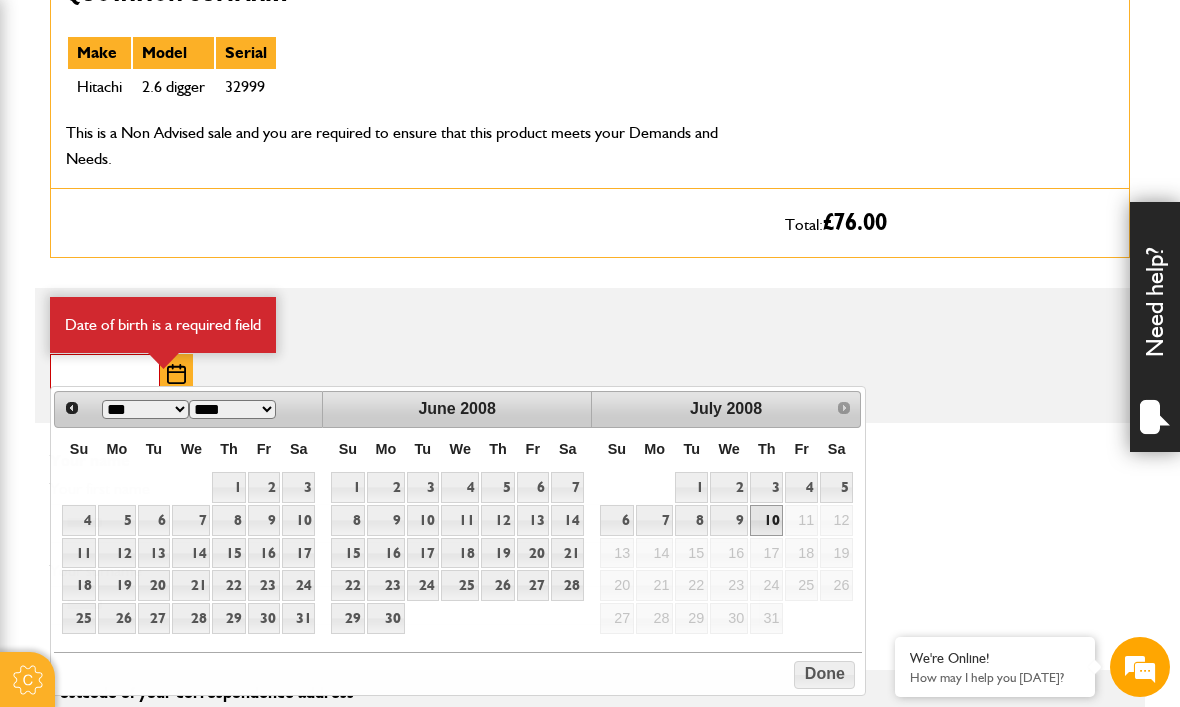 scroll, scrollTop: 1231, scrollLeft: 0, axis: vertical 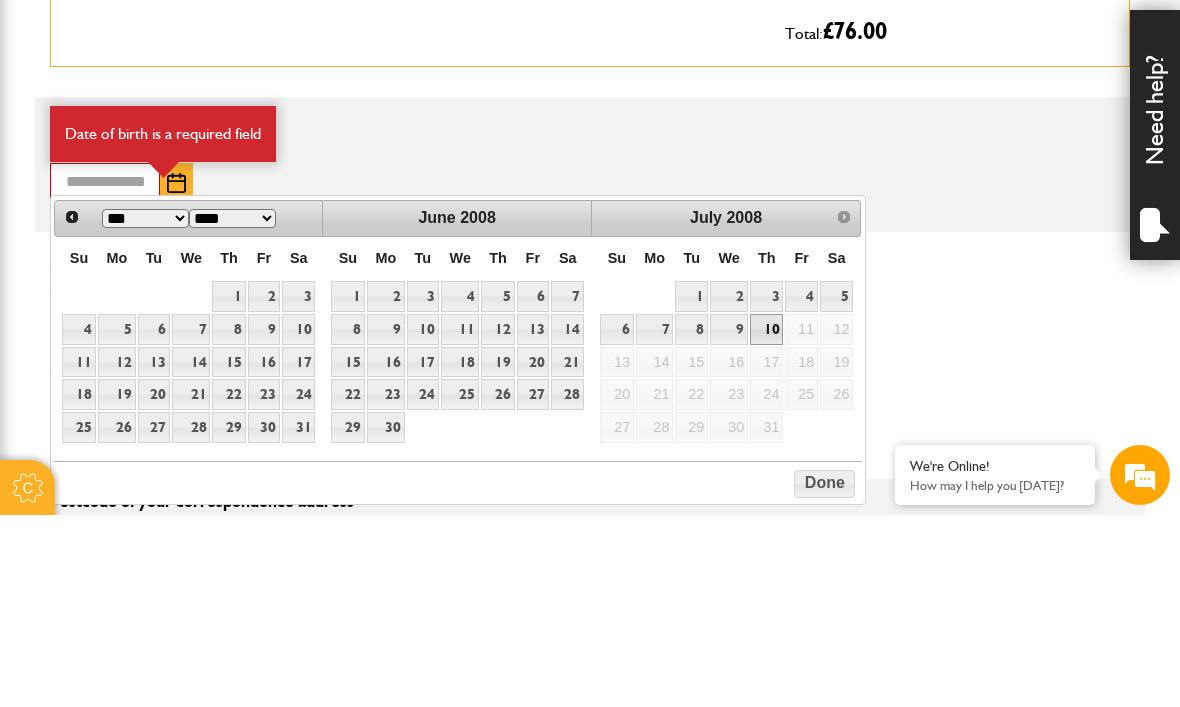 click on "Next July   2008" at bounding box center [726, 410] 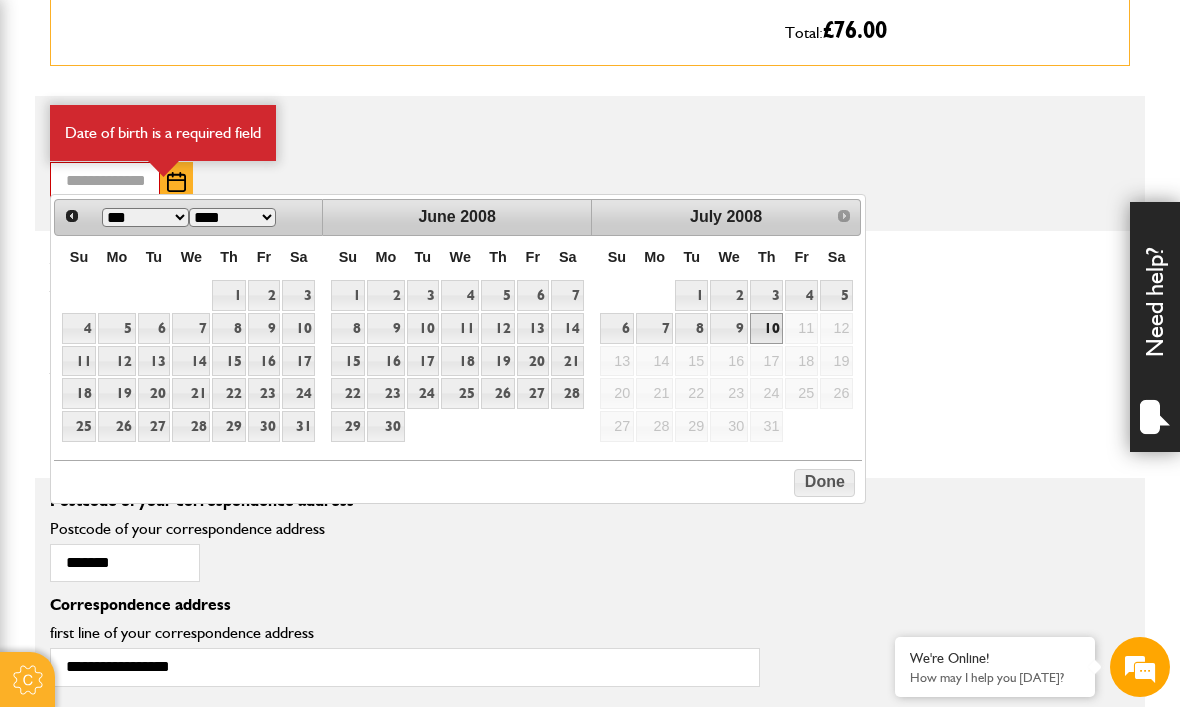 click on "Next July   2008" at bounding box center (726, 217) 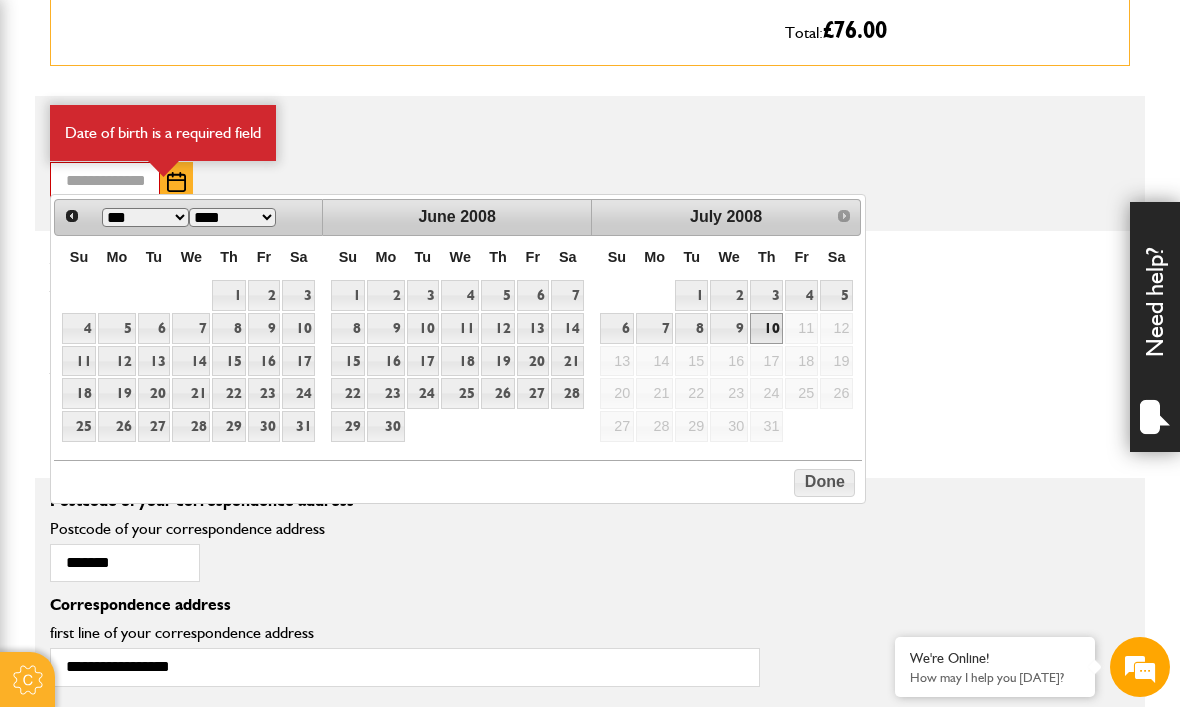 click on "**** **** **** **** **** **** **** **** **** **** **** **** **** **** **** **** **** **** **** **** **** **** **** **** **** **** **** **** **** **** **** **** **** **** **** **** **** **** **** **** **** **** **** **** **** **** **** **** **** **** **** **** **** **** **** **** **** **** **** **** **** **** **** **** **** **** **** **** **** **** **** **** **** ****" at bounding box center (232, 217) 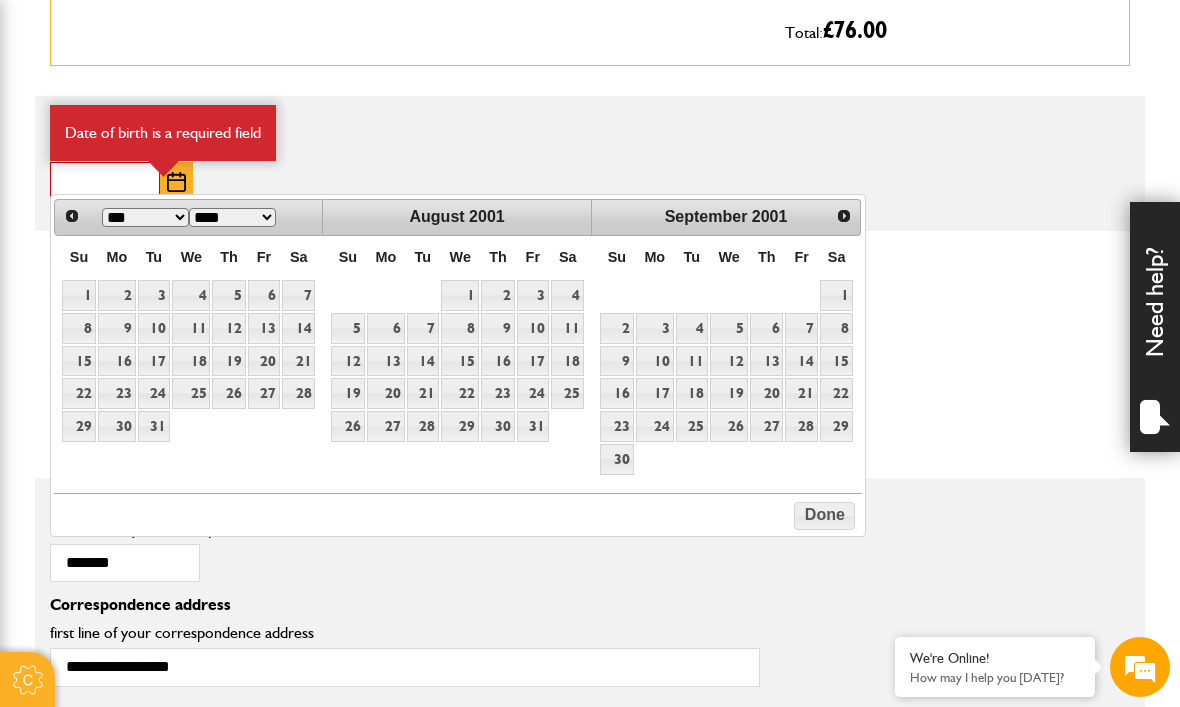 scroll, scrollTop: 1423, scrollLeft: 0, axis: vertical 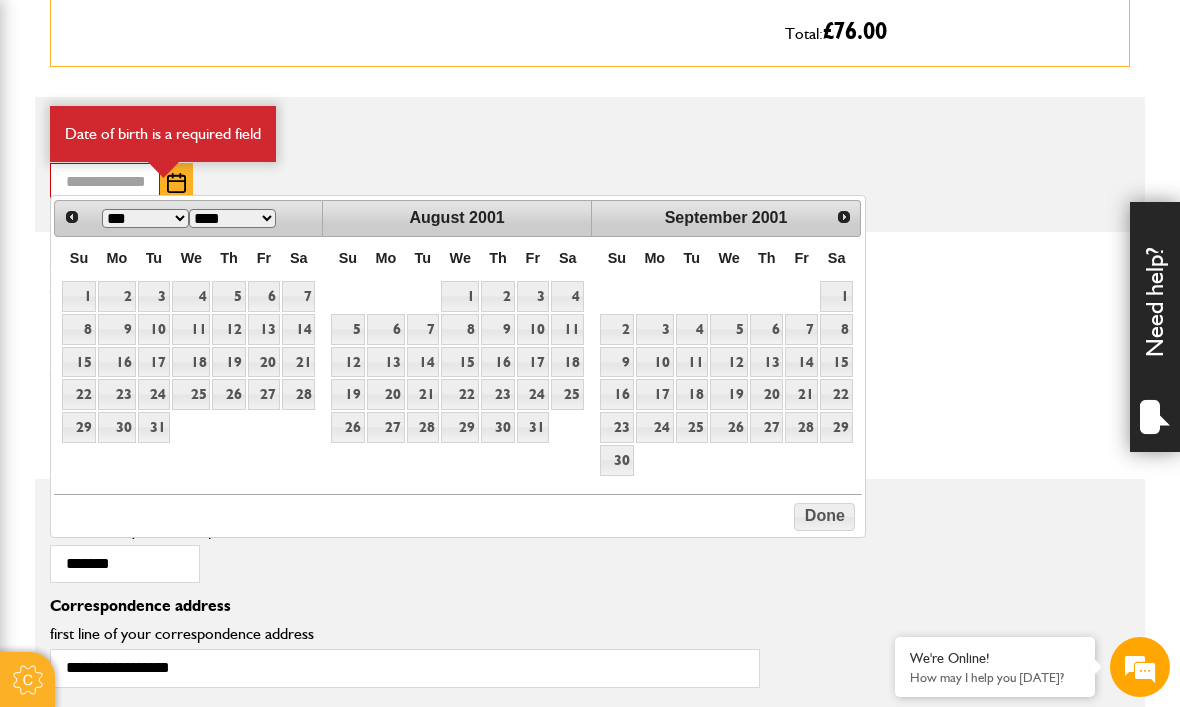 click on "2001" at bounding box center [487, 217] 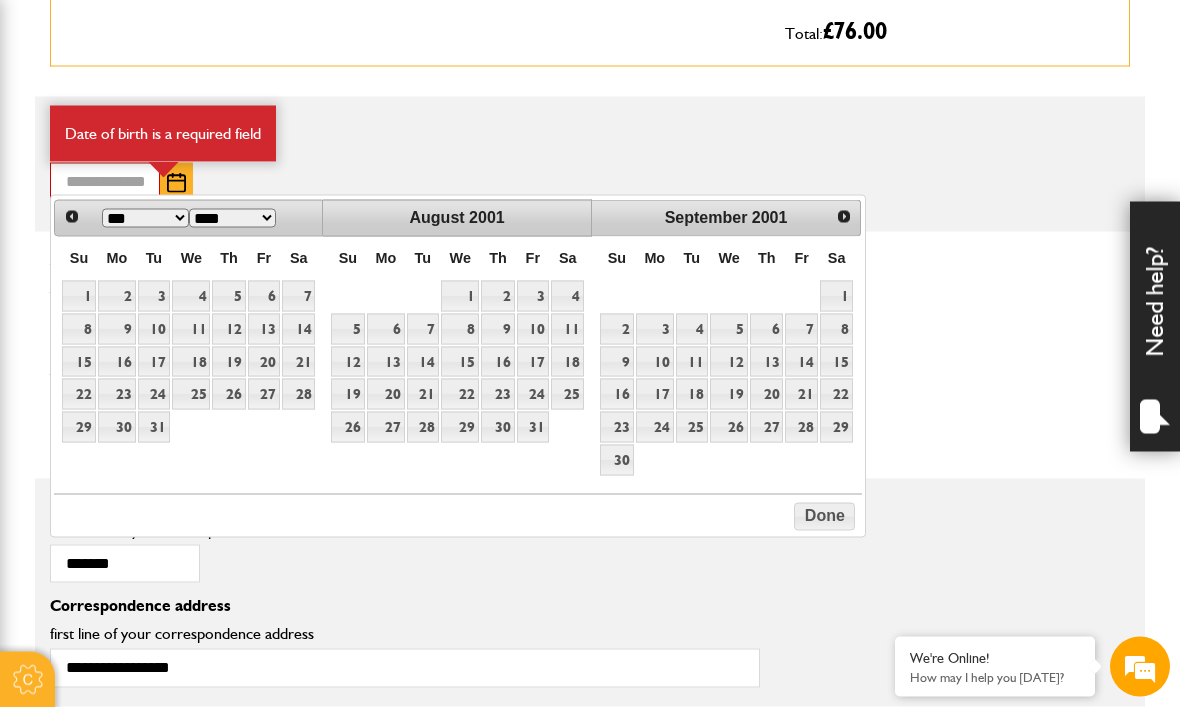 click on "30" at bounding box center (497, 427) 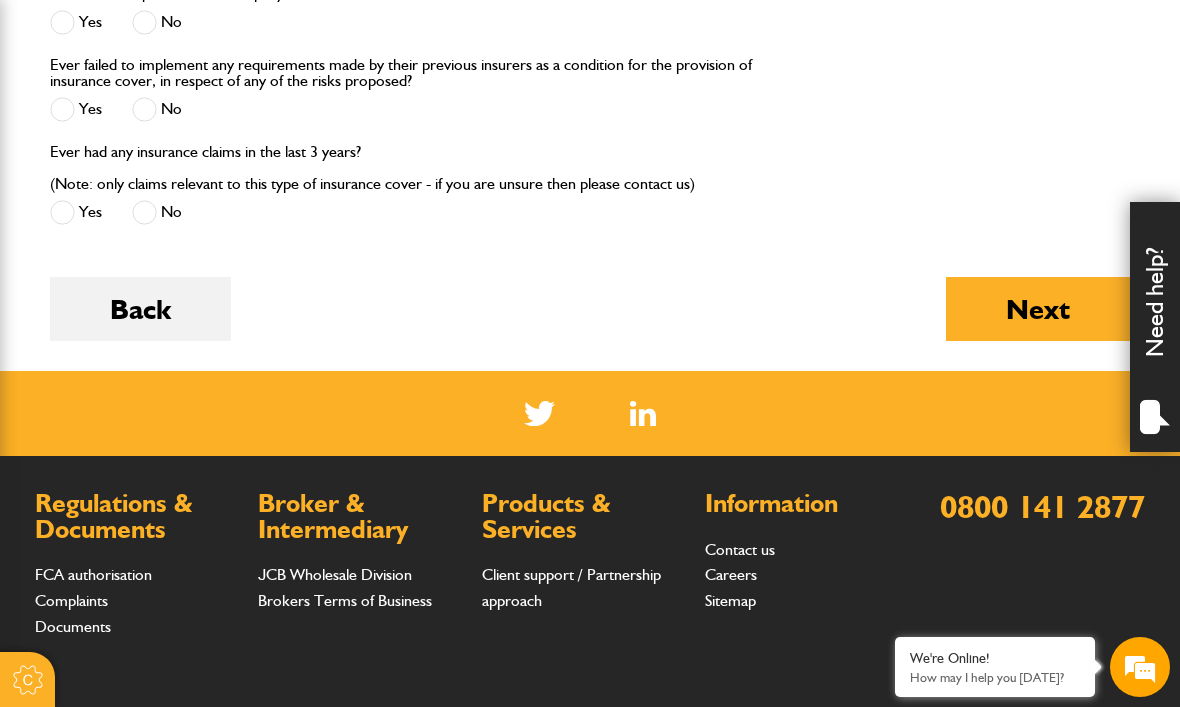 scroll, scrollTop: 3155, scrollLeft: 0, axis: vertical 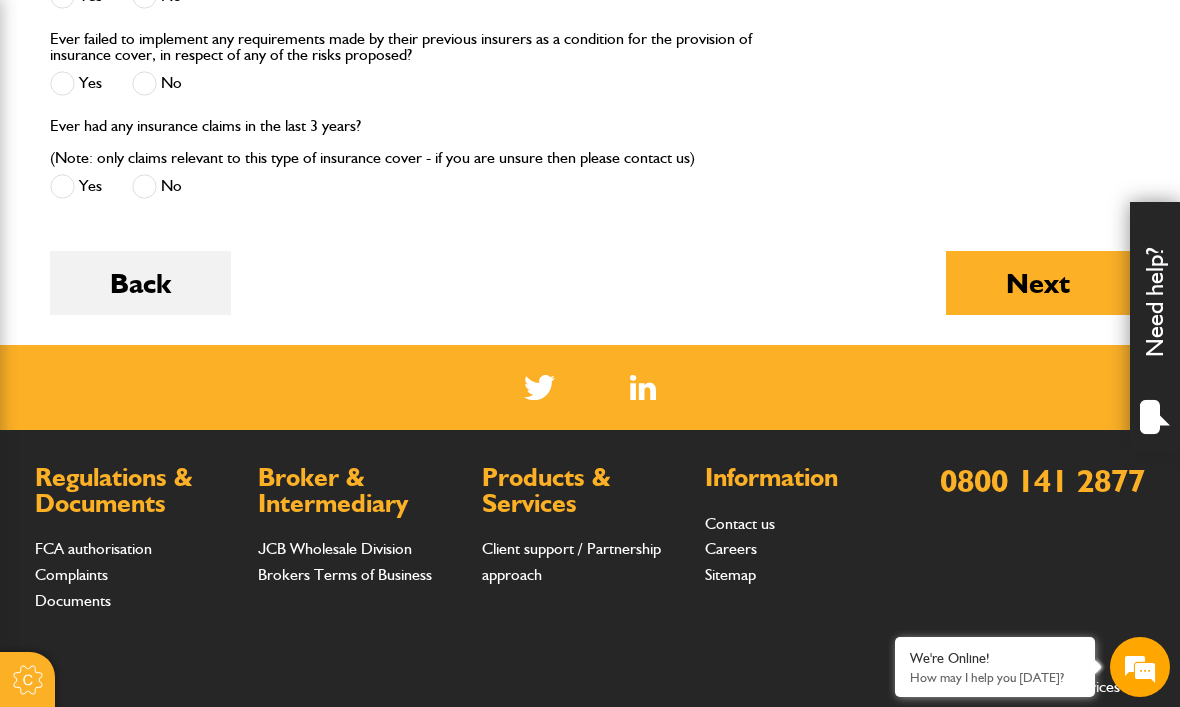 click on "Next" at bounding box center [1038, 283] 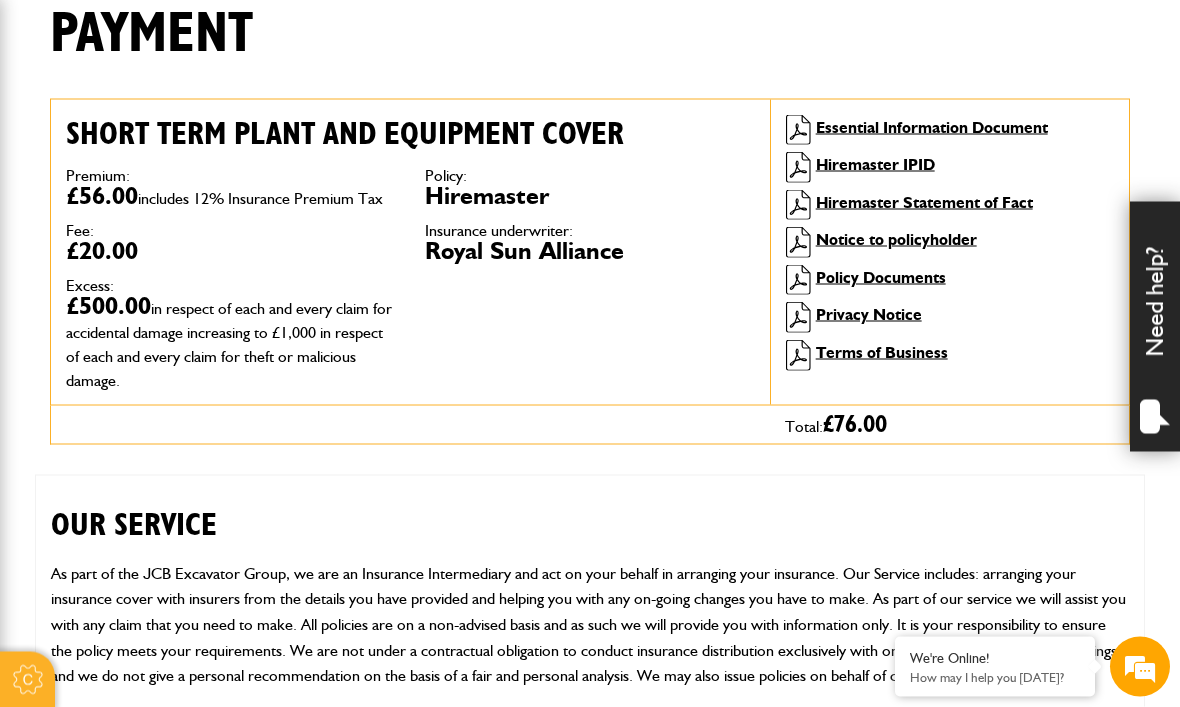 scroll, scrollTop: 521, scrollLeft: 0, axis: vertical 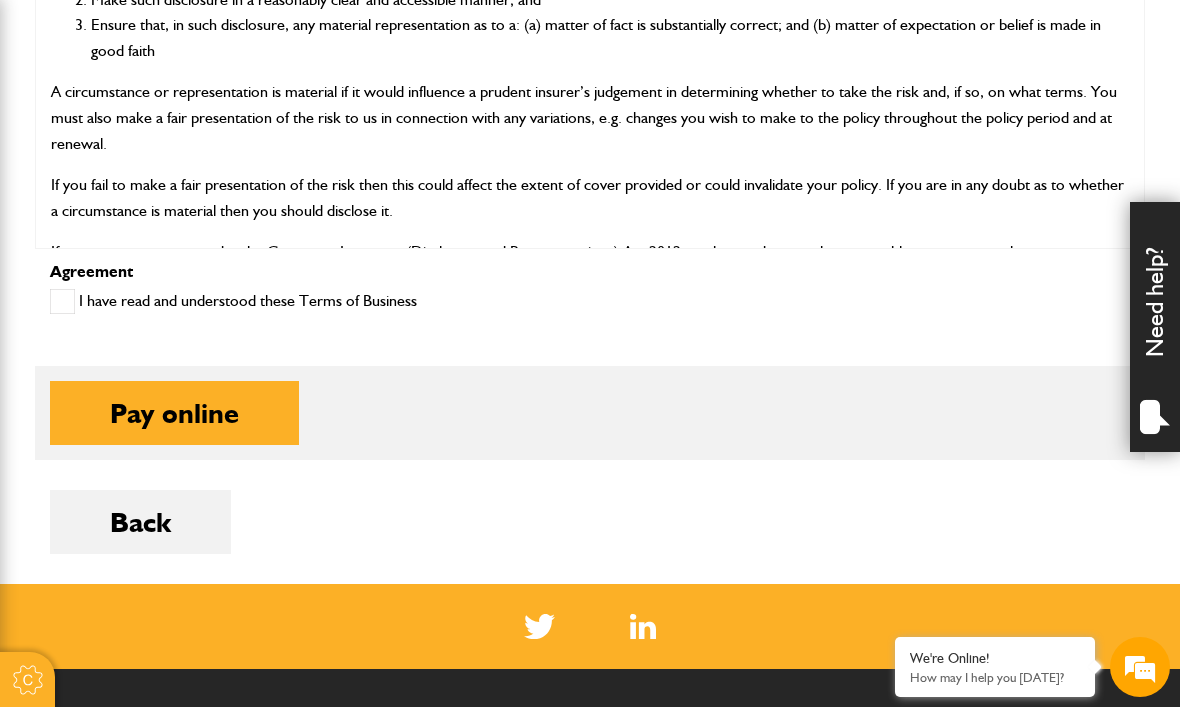 click at bounding box center (62, 301) 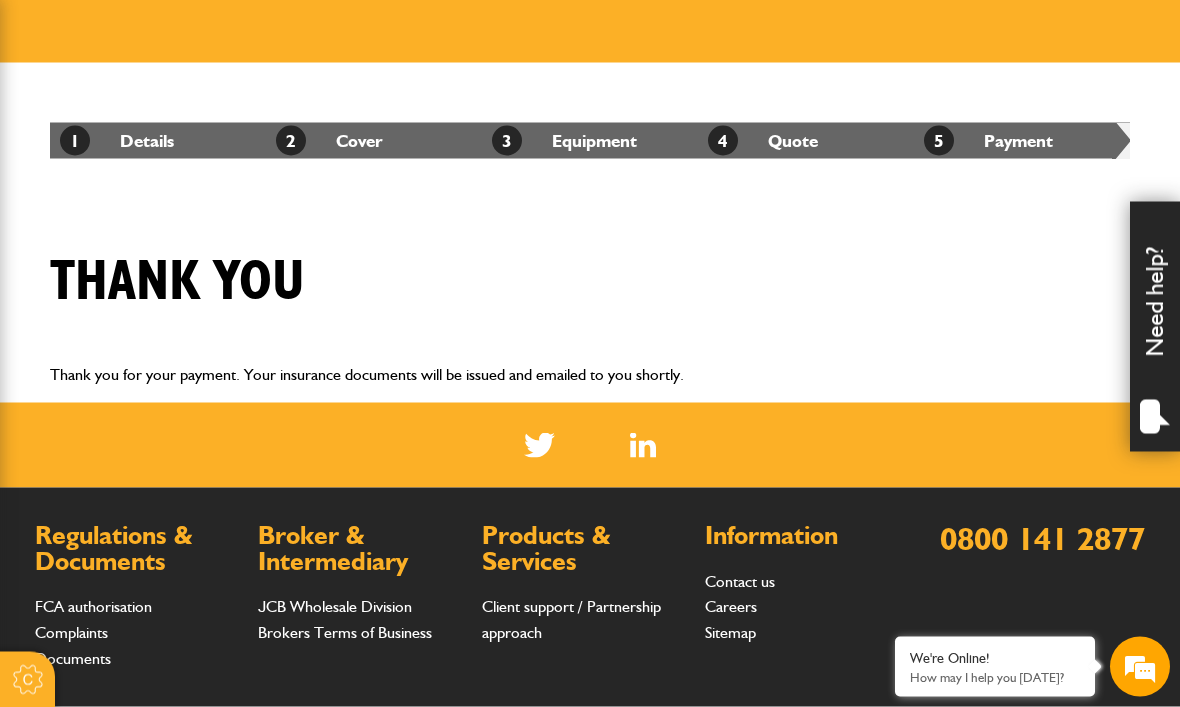 scroll, scrollTop: 273, scrollLeft: 0, axis: vertical 